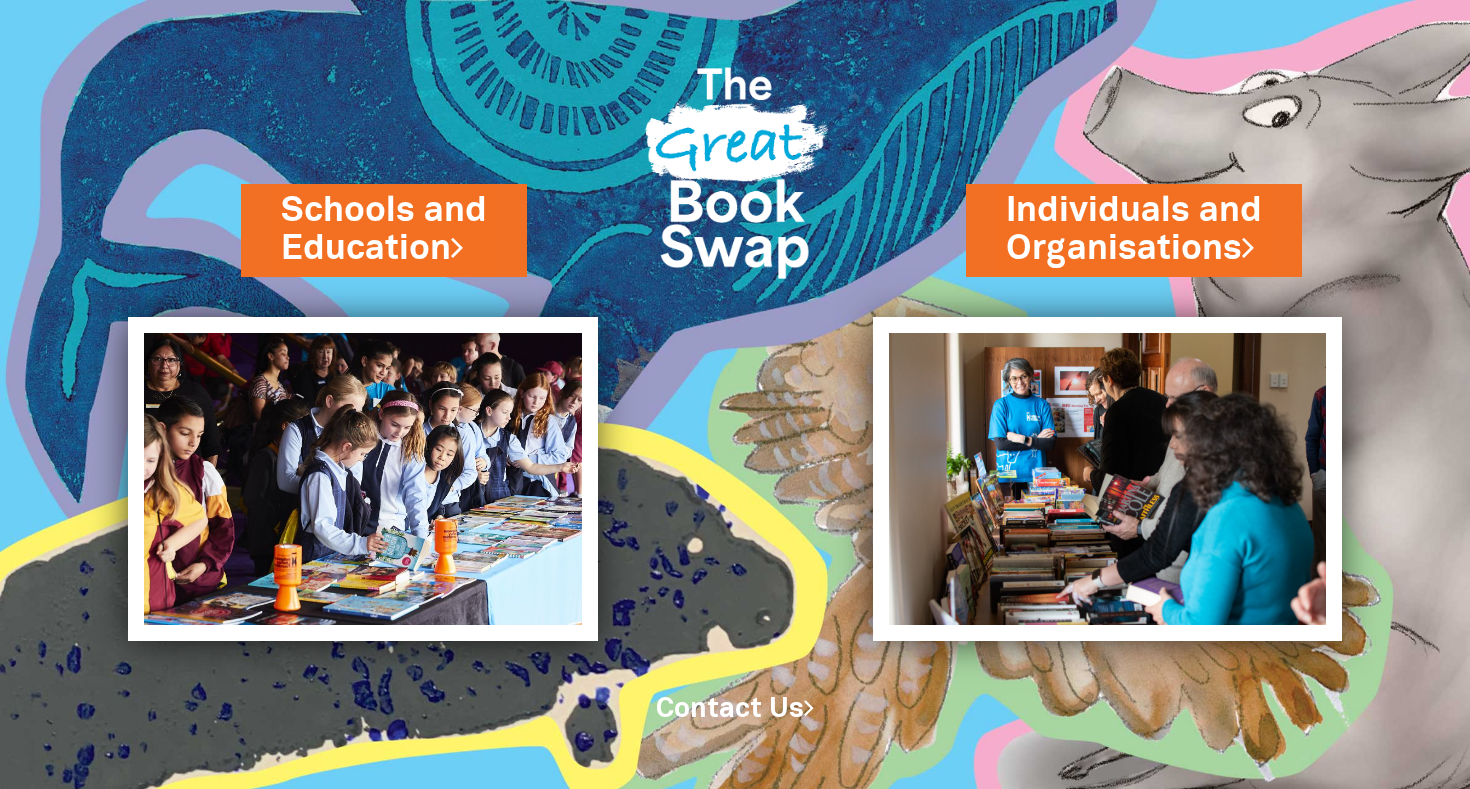 scroll, scrollTop: 0, scrollLeft: 0, axis: both 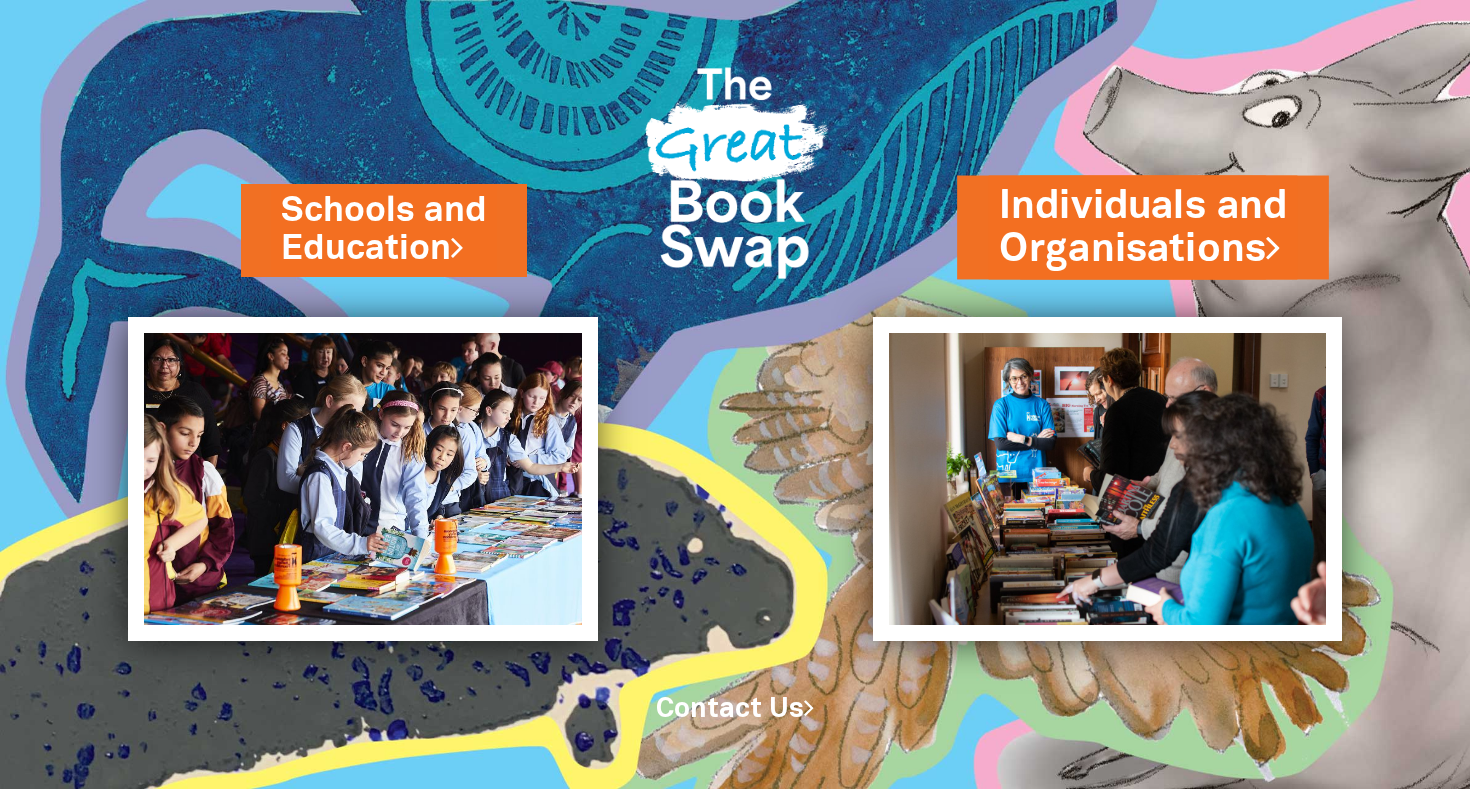 click on "Individuals and Organisations" at bounding box center (1144, 227) 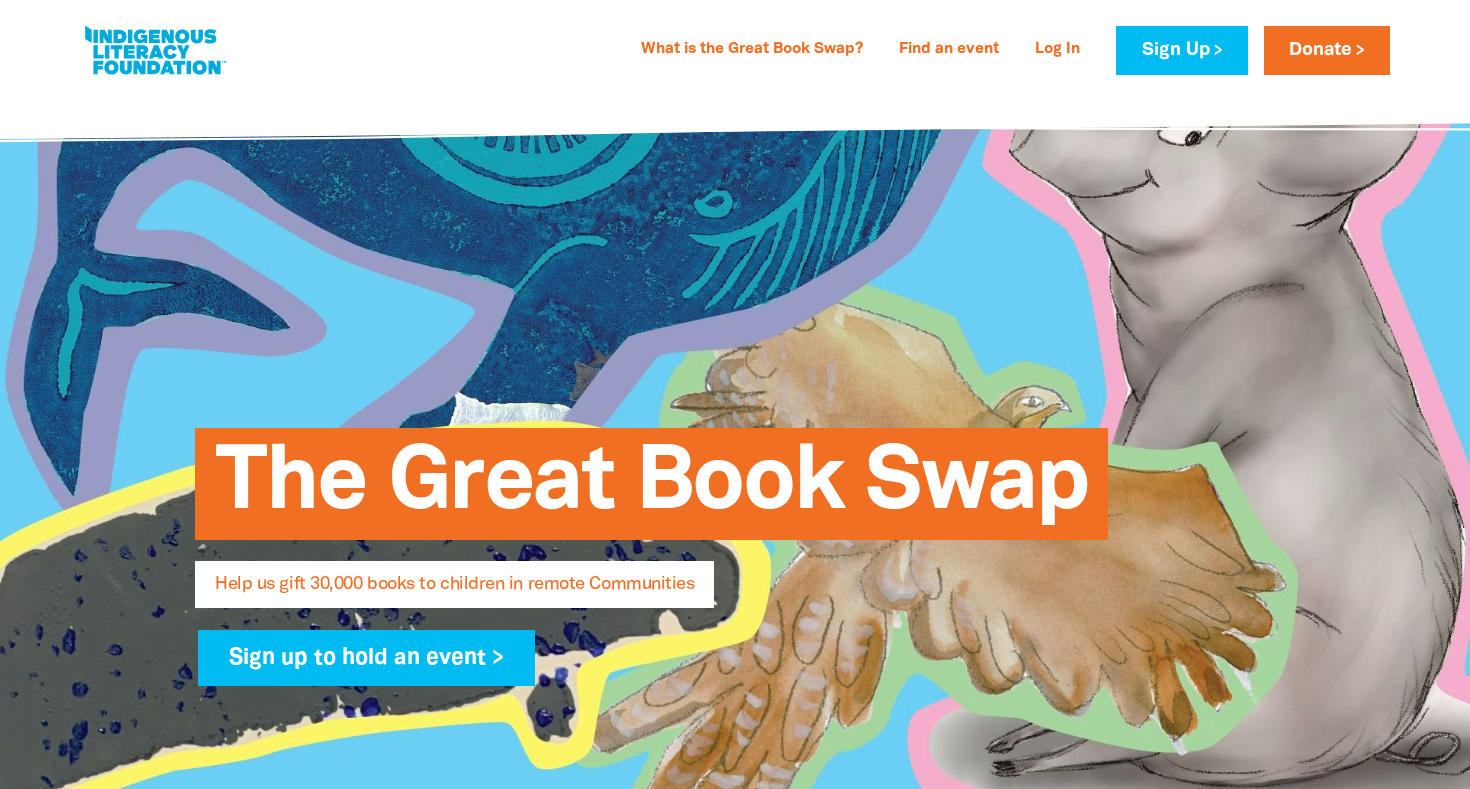 select on "AU" 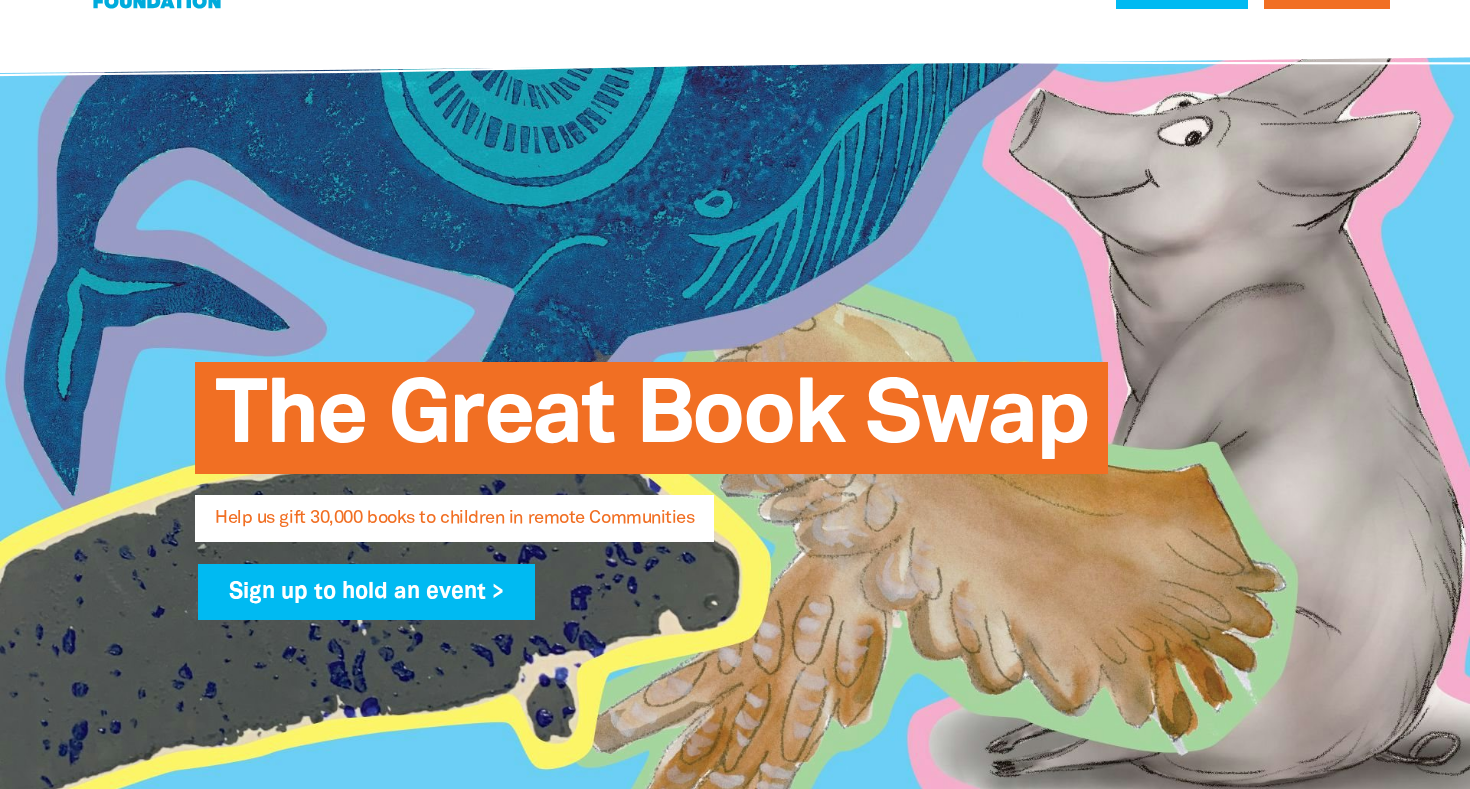 scroll, scrollTop: 0, scrollLeft: 0, axis: both 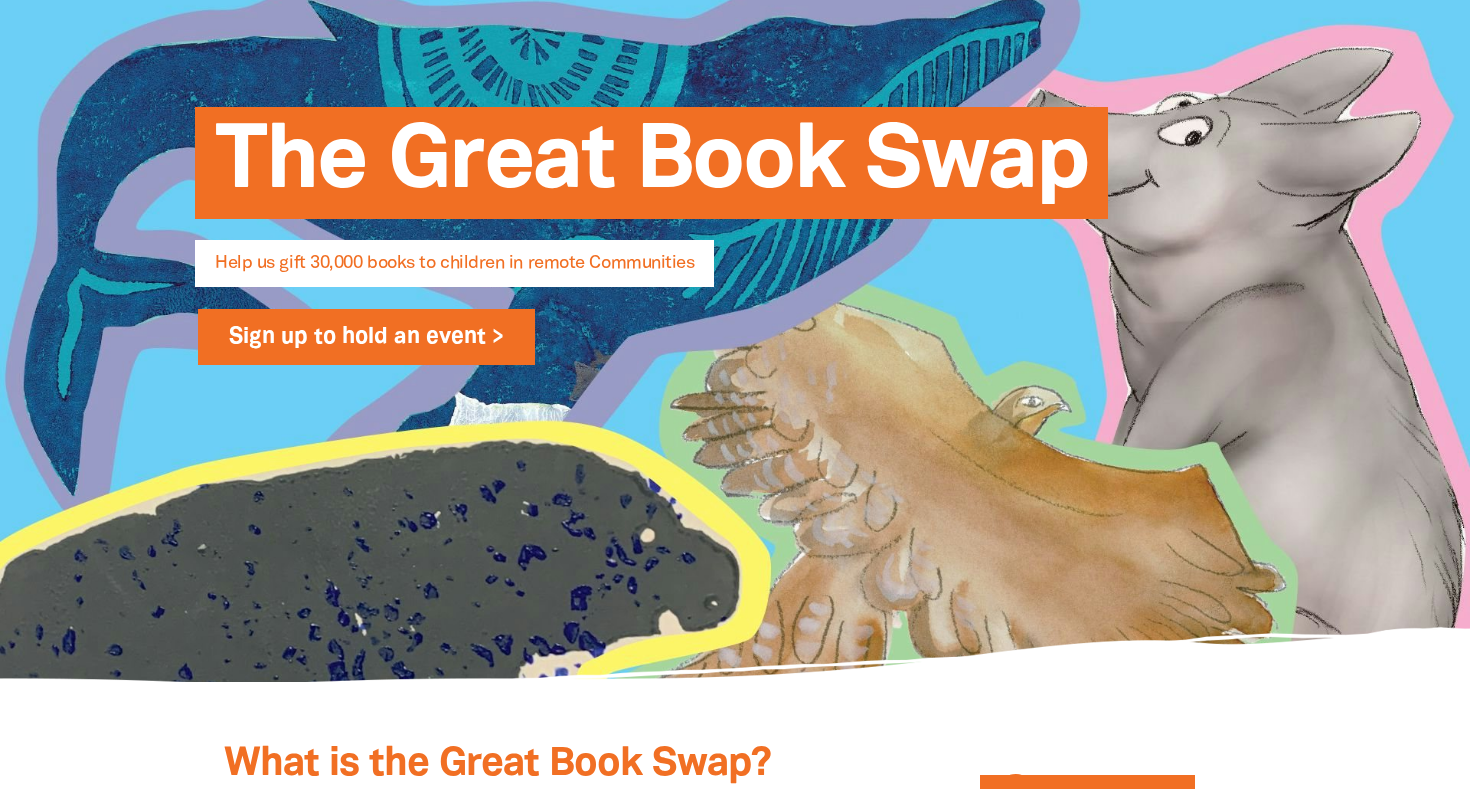 click on "Sign up to hold an event >" at bounding box center [366, 337] 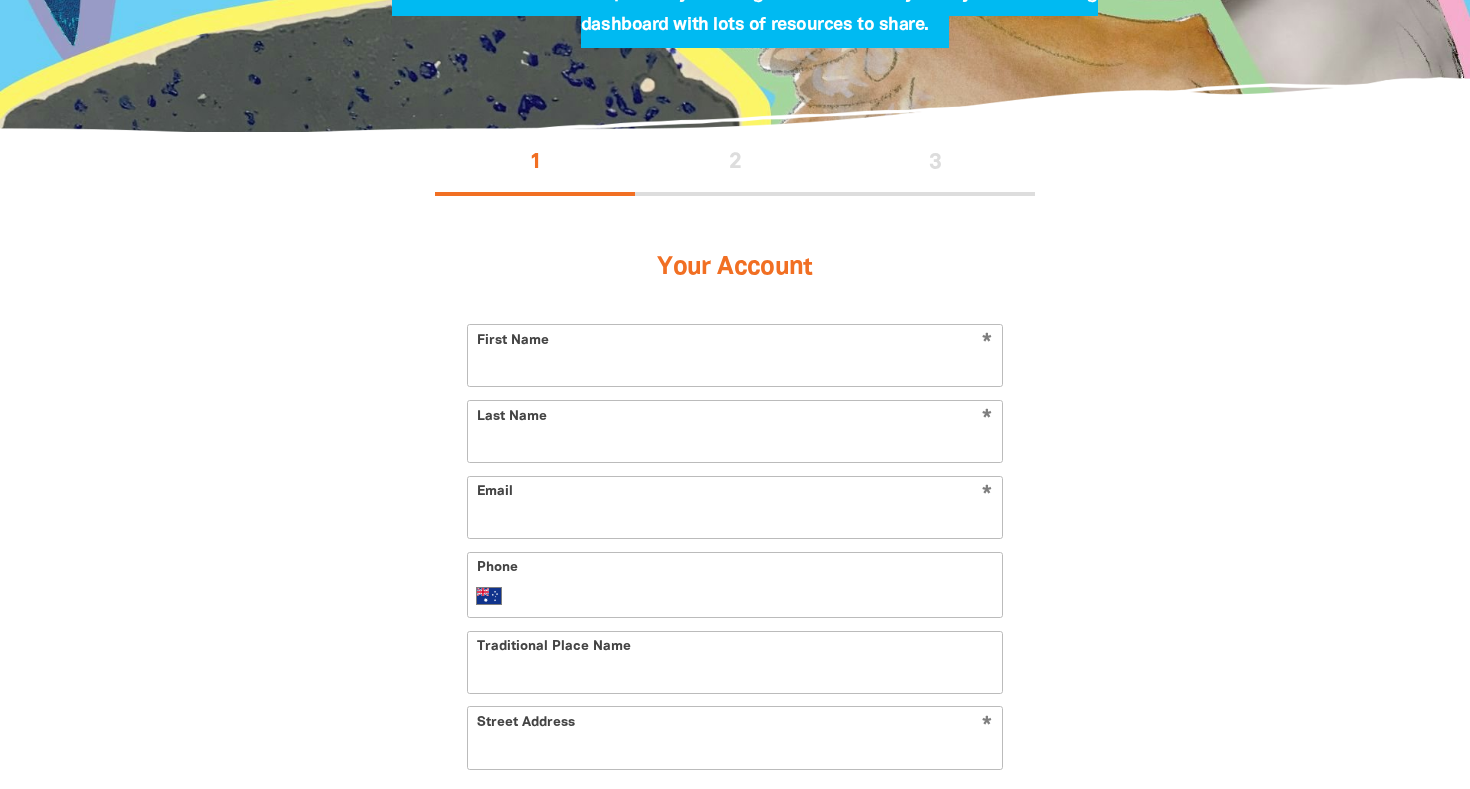 scroll, scrollTop: 329, scrollLeft: 0, axis: vertical 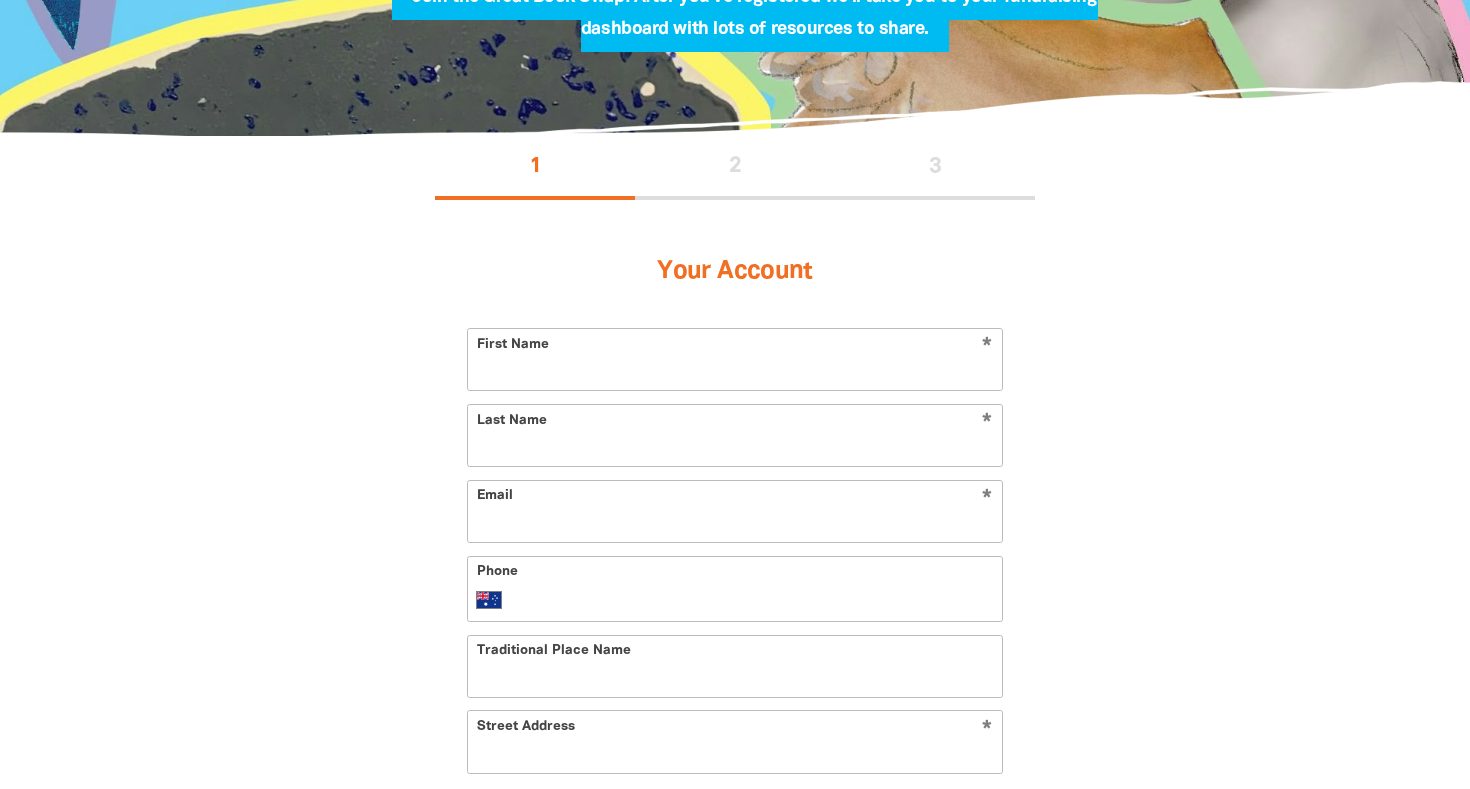 click on "First Name" at bounding box center (735, 359) 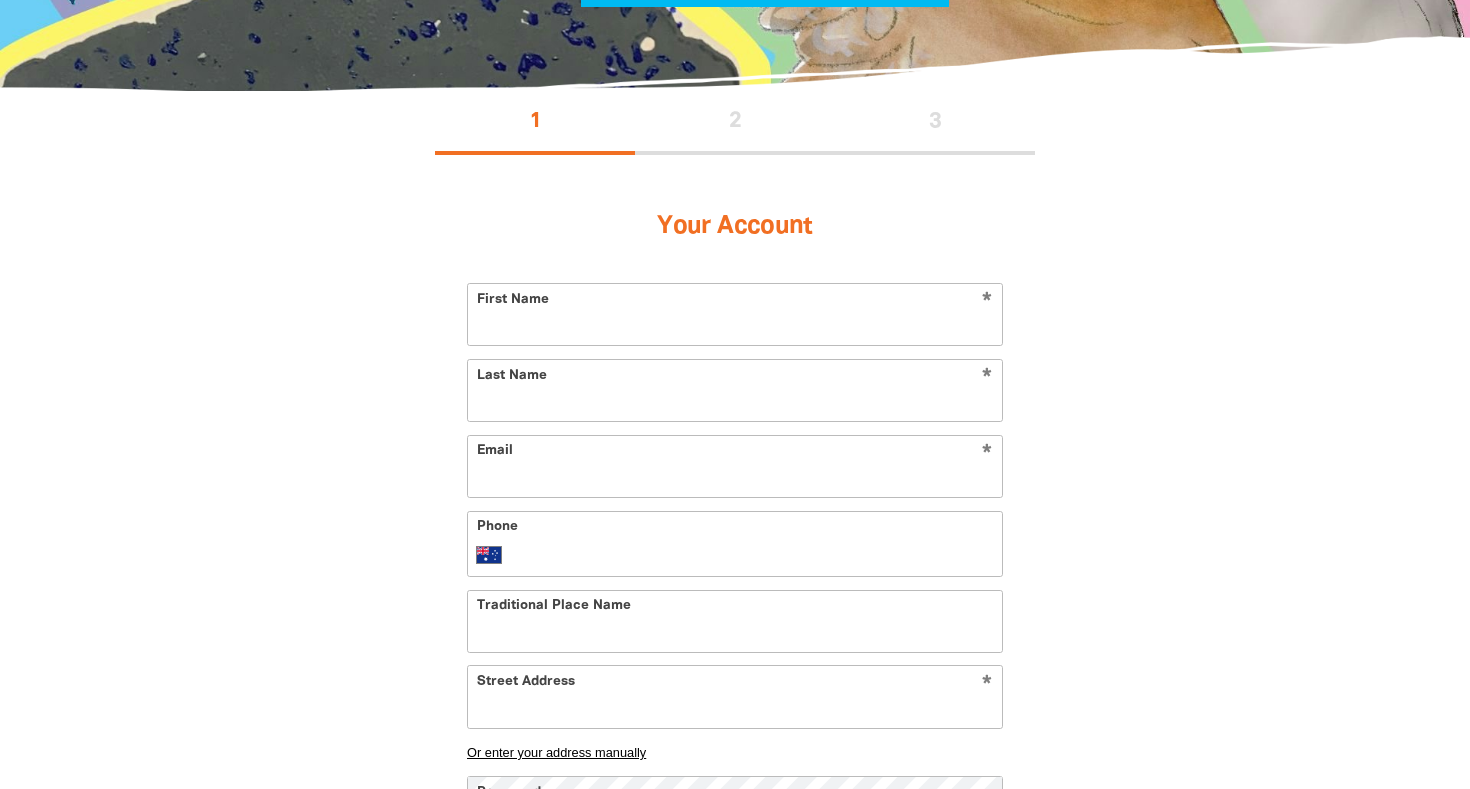 scroll, scrollTop: 375, scrollLeft: 0, axis: vertical 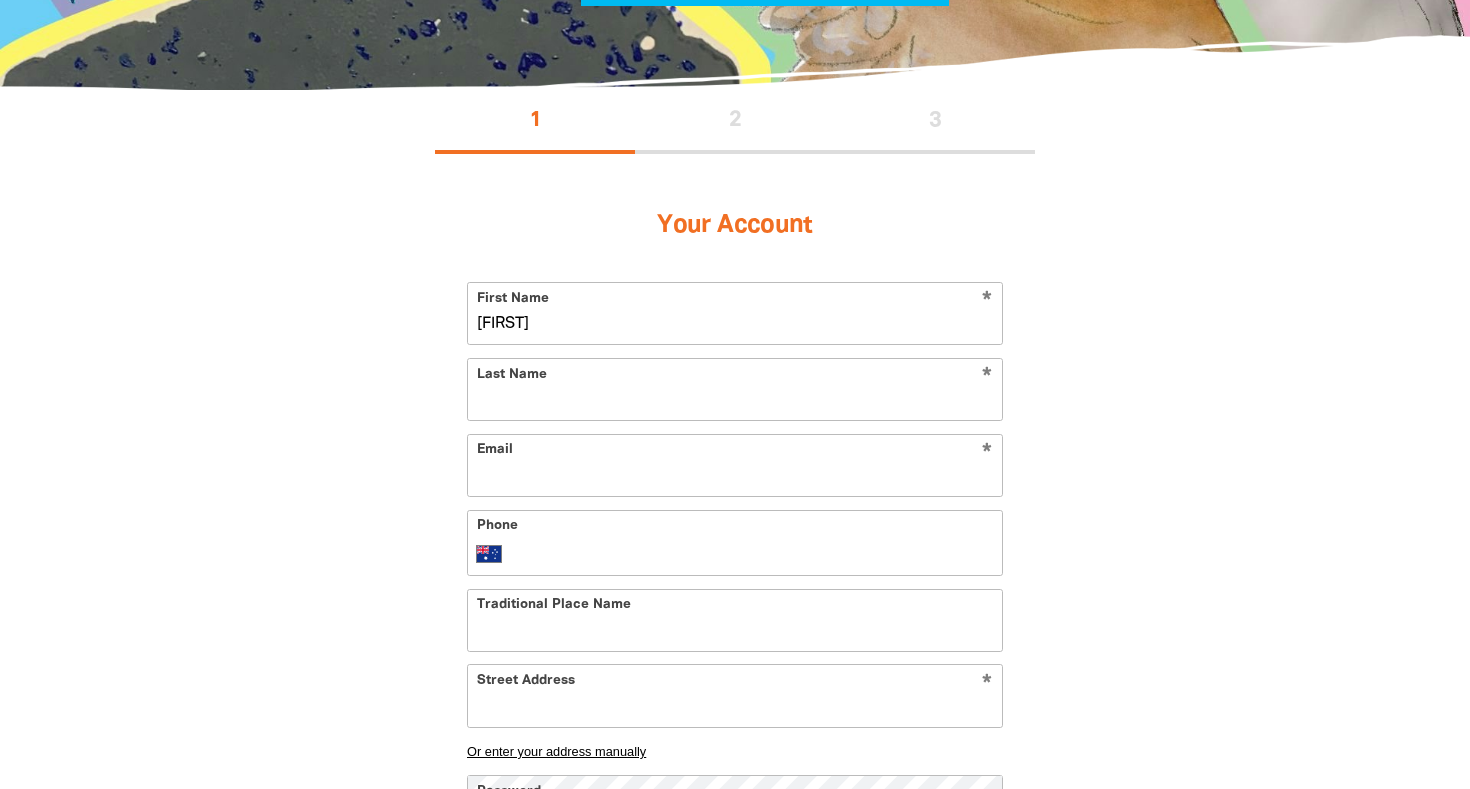 type on "[FIRST]" 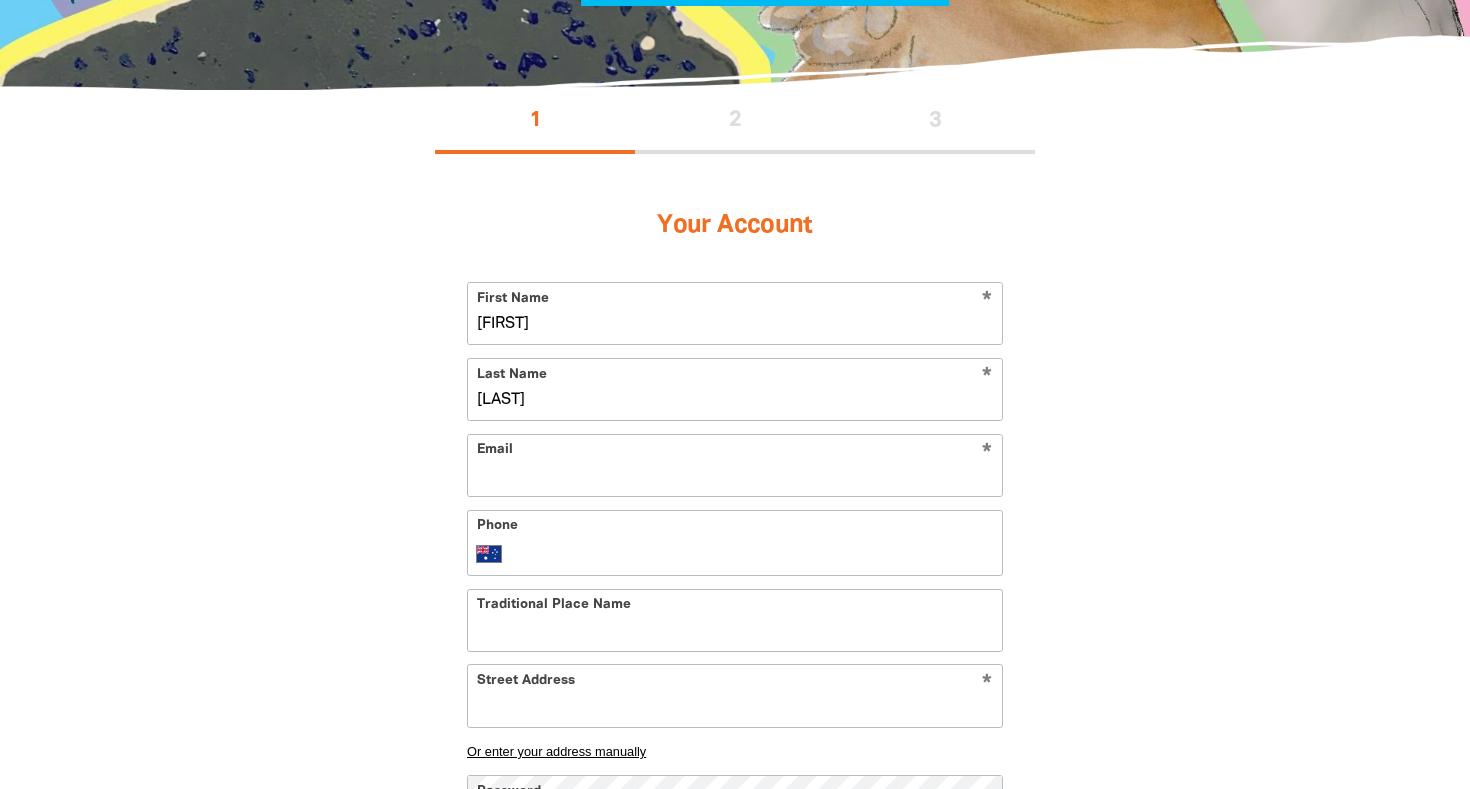 type on "[LAST]" 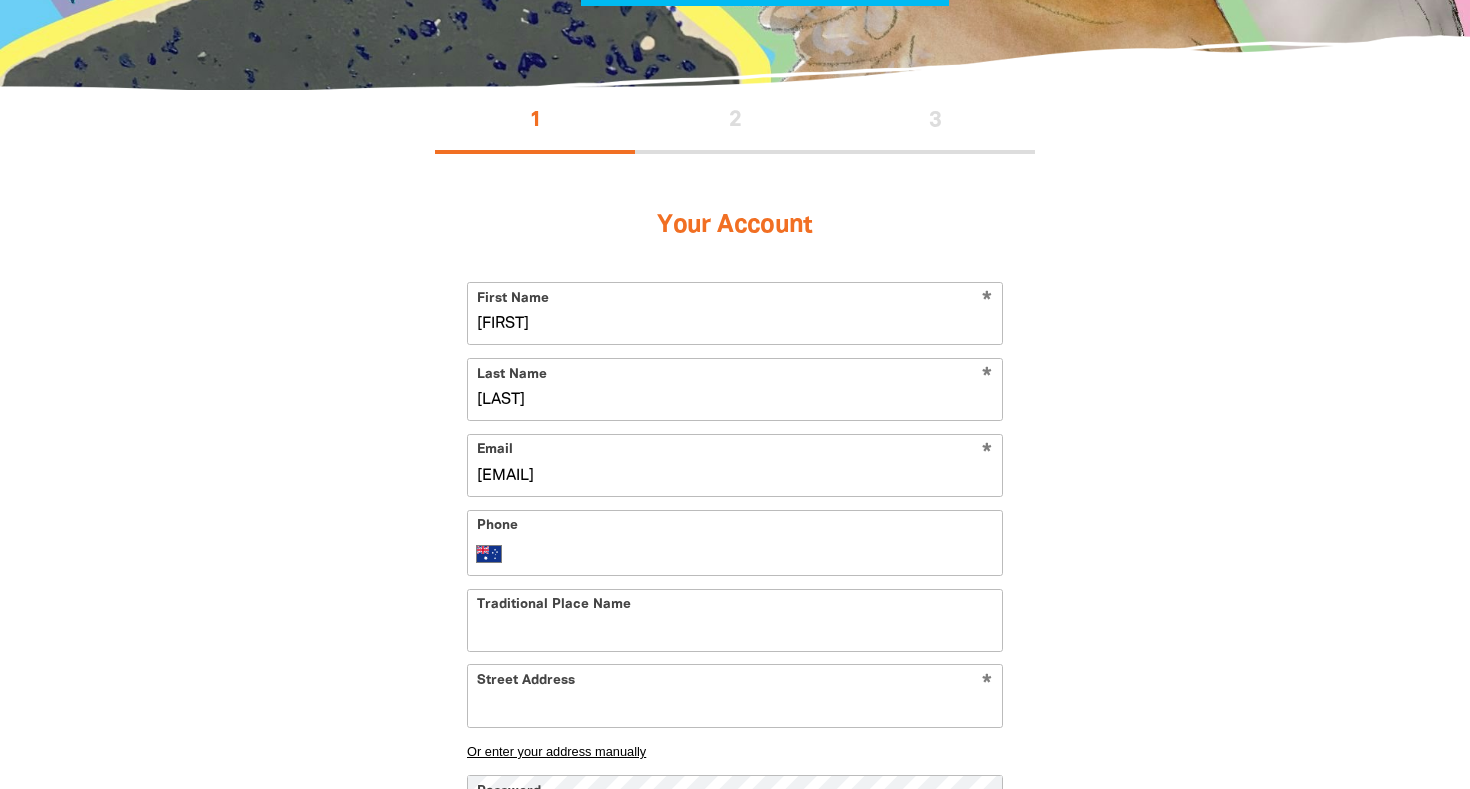 type on "[EMAIL]" 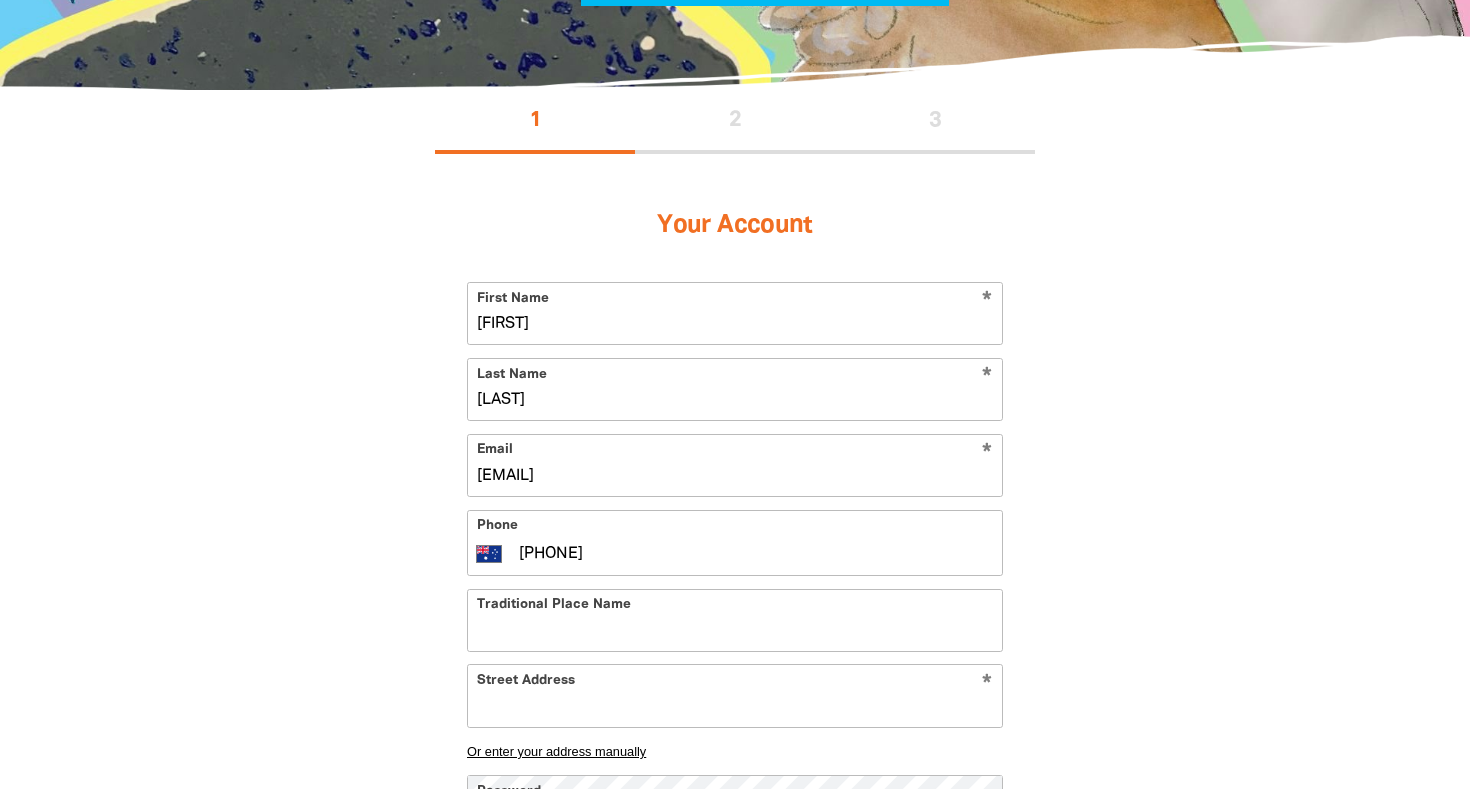 type on "[PHONE]" 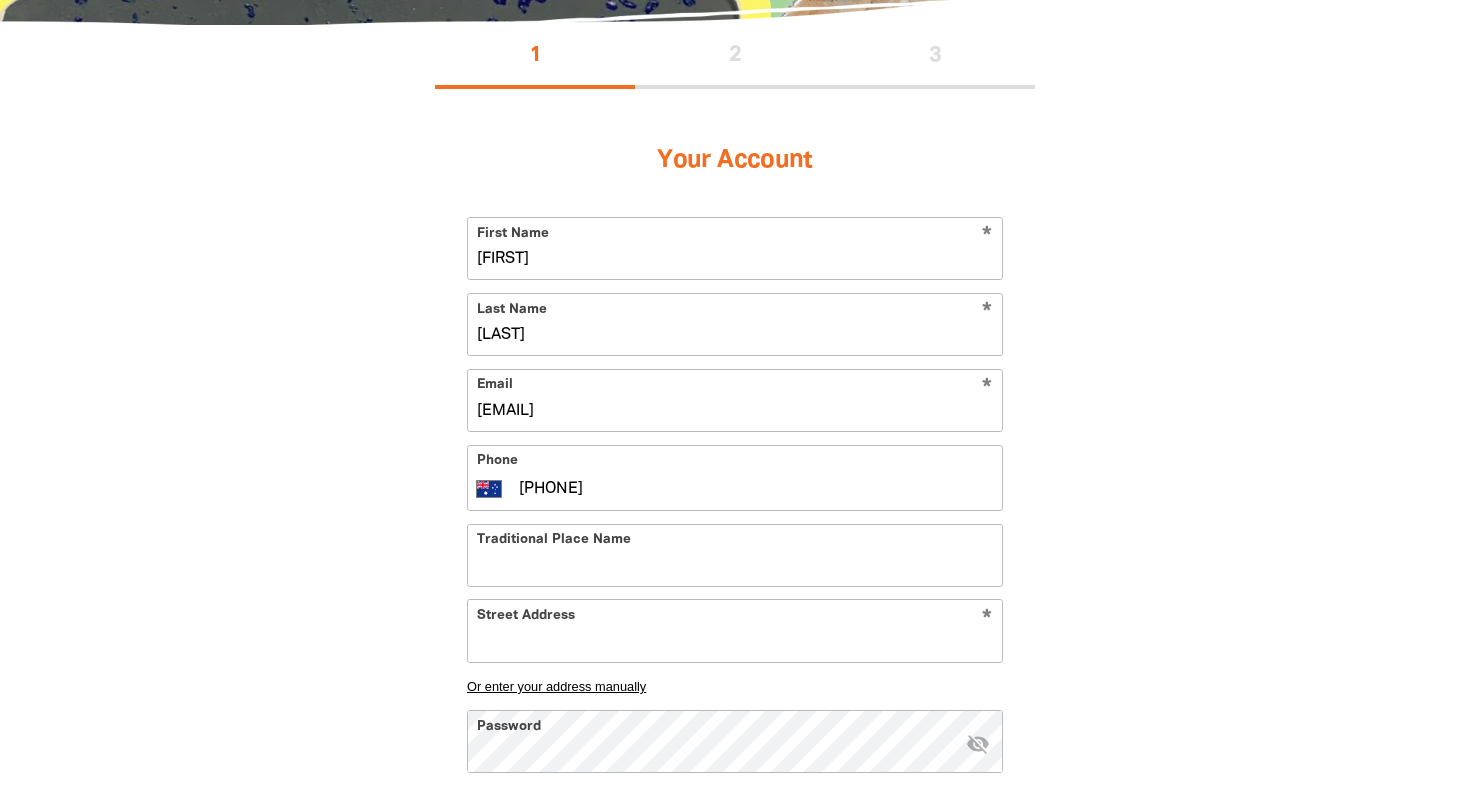 scroll, scrollTop: 456, scrollLeft: 0, axis: vertical 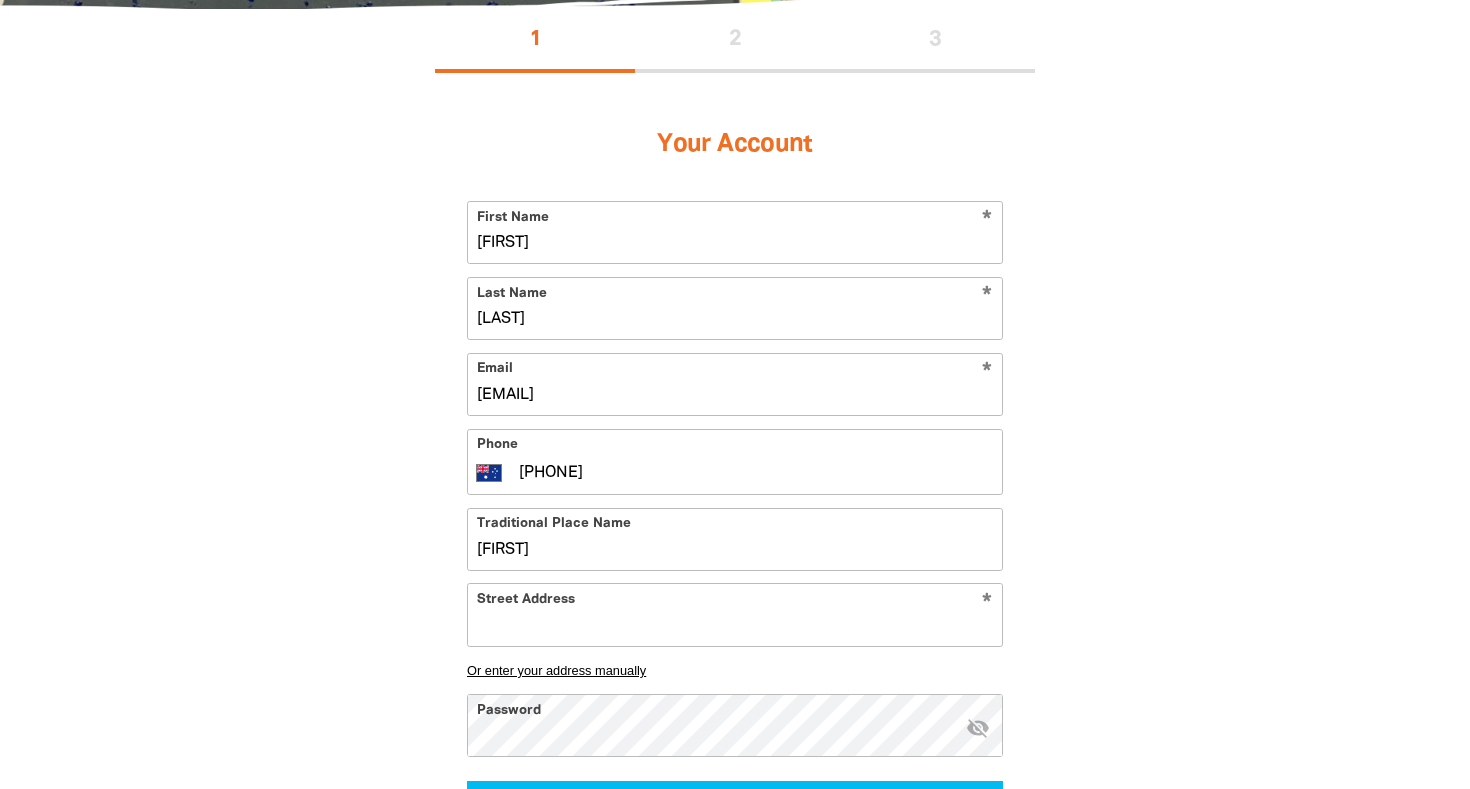 type on "[FIRST]" 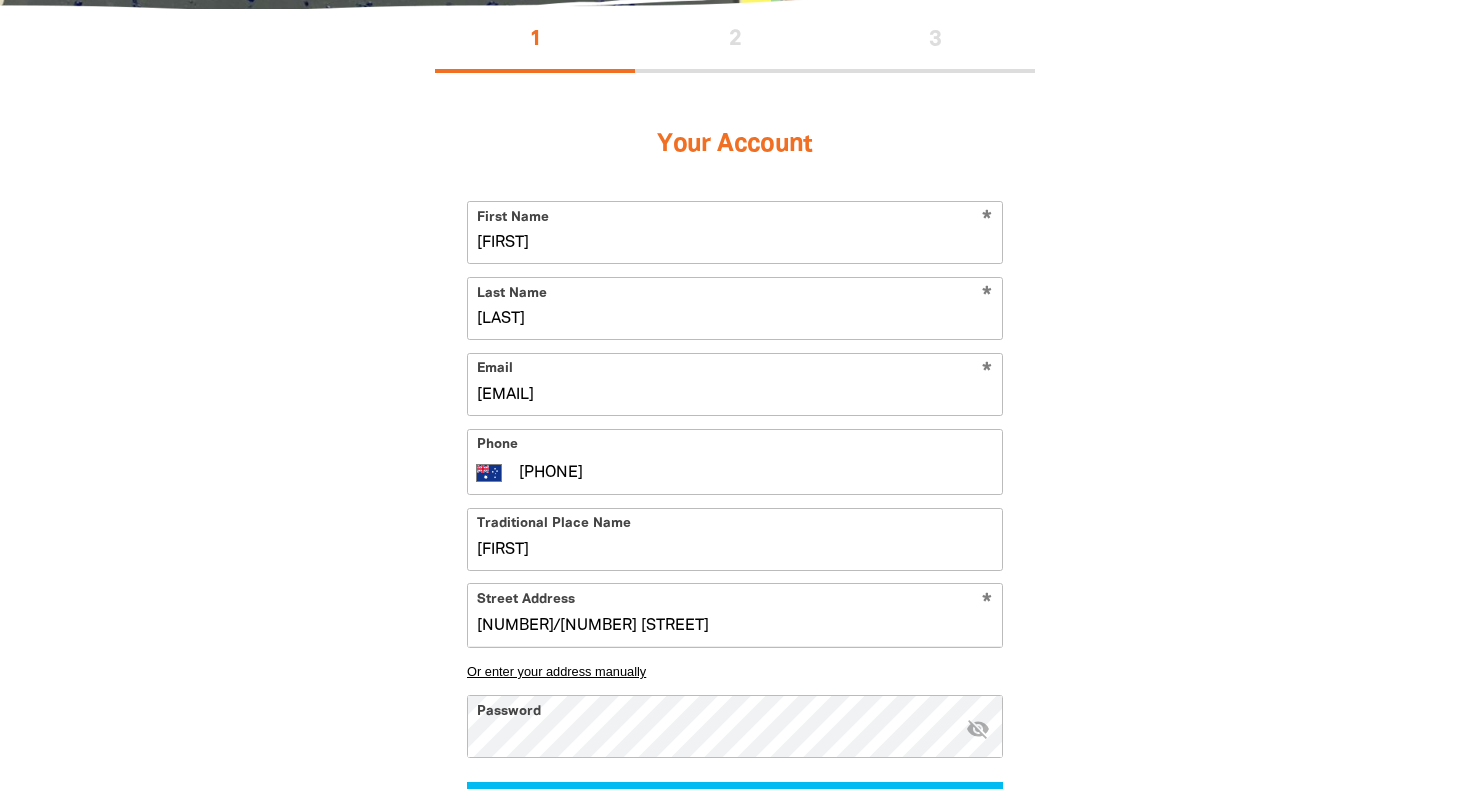 click on "[NUMBER] [NUMBER] [FIRST] [LAST], [EMAIL], [PHONE], [COUNTRY]" at bounding box center [735, 492] 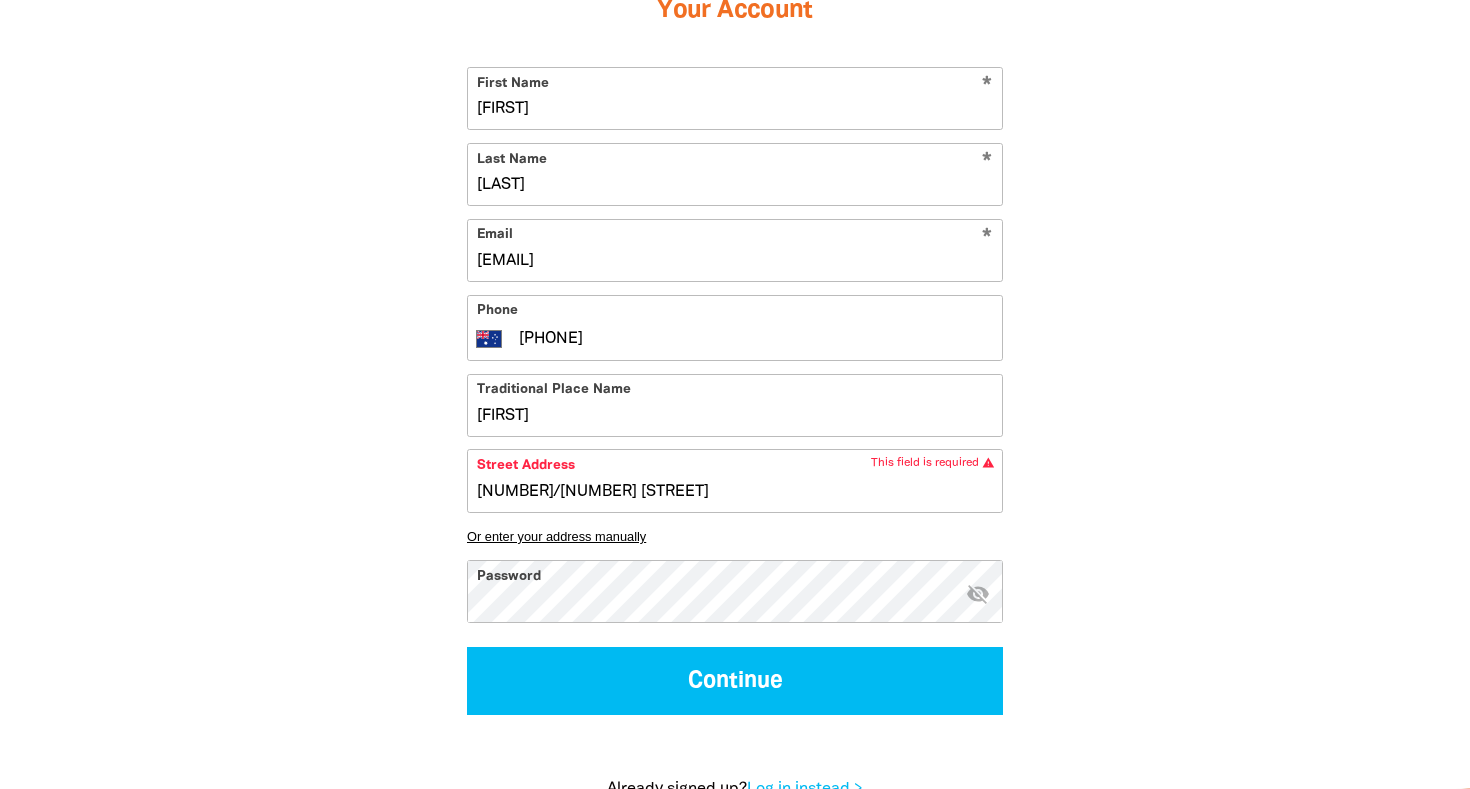 scroll, scrollTop: 610, scrollLeft: 0, axis: vertical 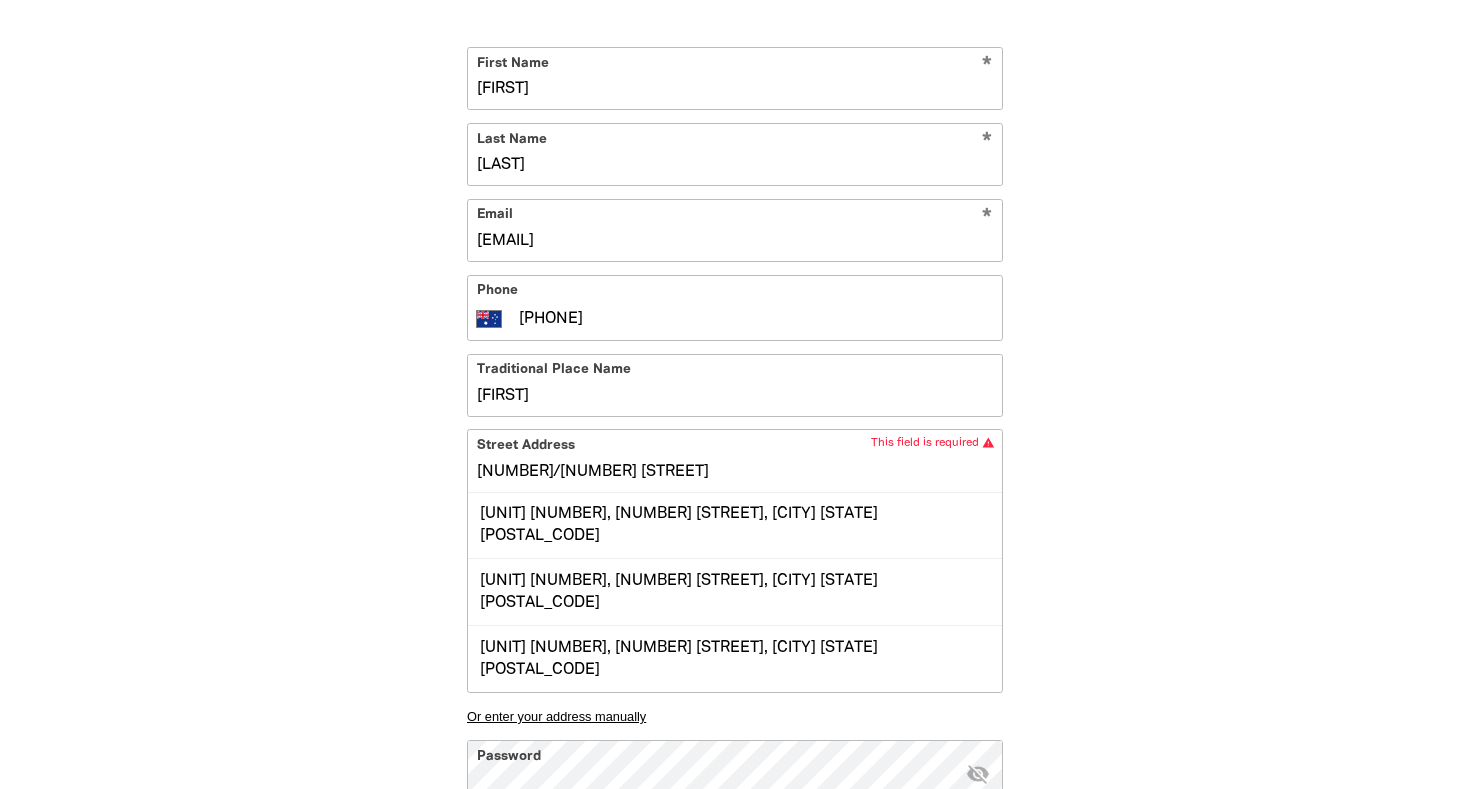 click on "[NUMBER]/[NUMBER] [STREET]" at bounding box center [735, 460] 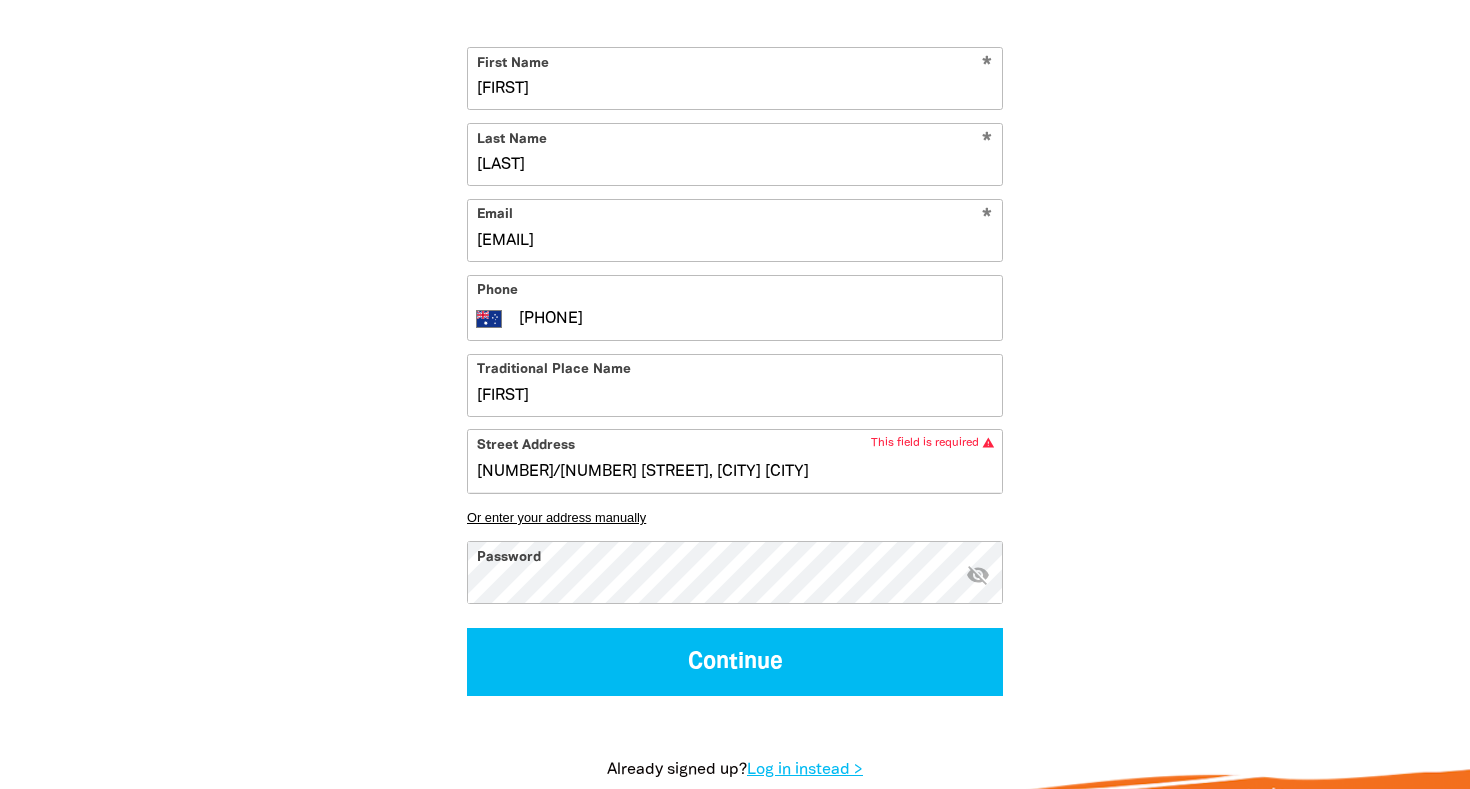 click on "[NUMBER]/[NUMBER] [STREET], [CITY] [CITY]" at bounding box center [735, 460] 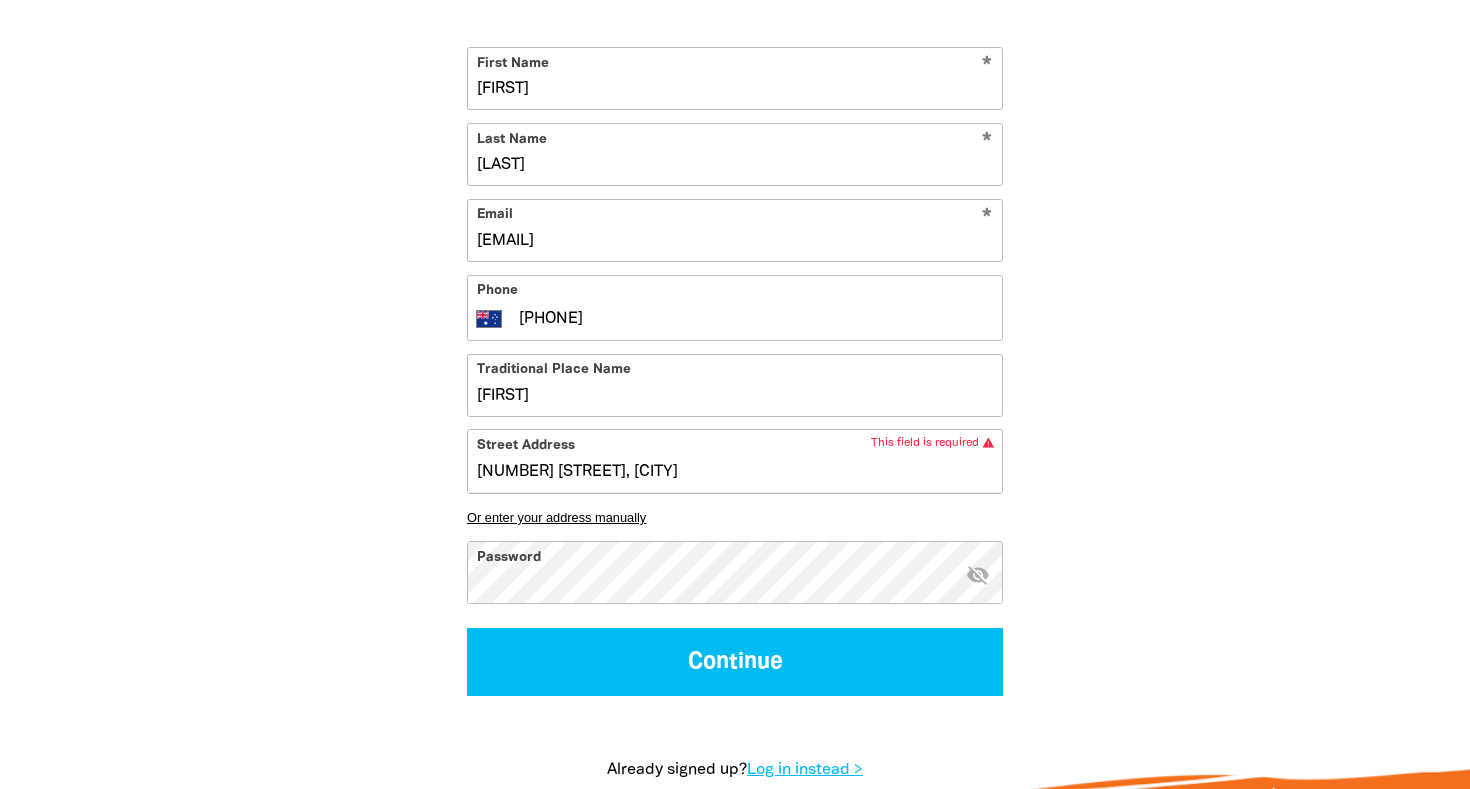 drag, startPoint x: 699, startPoint y: 470, endPoint x: 746, endPoint y: 505, distance: 58.60034 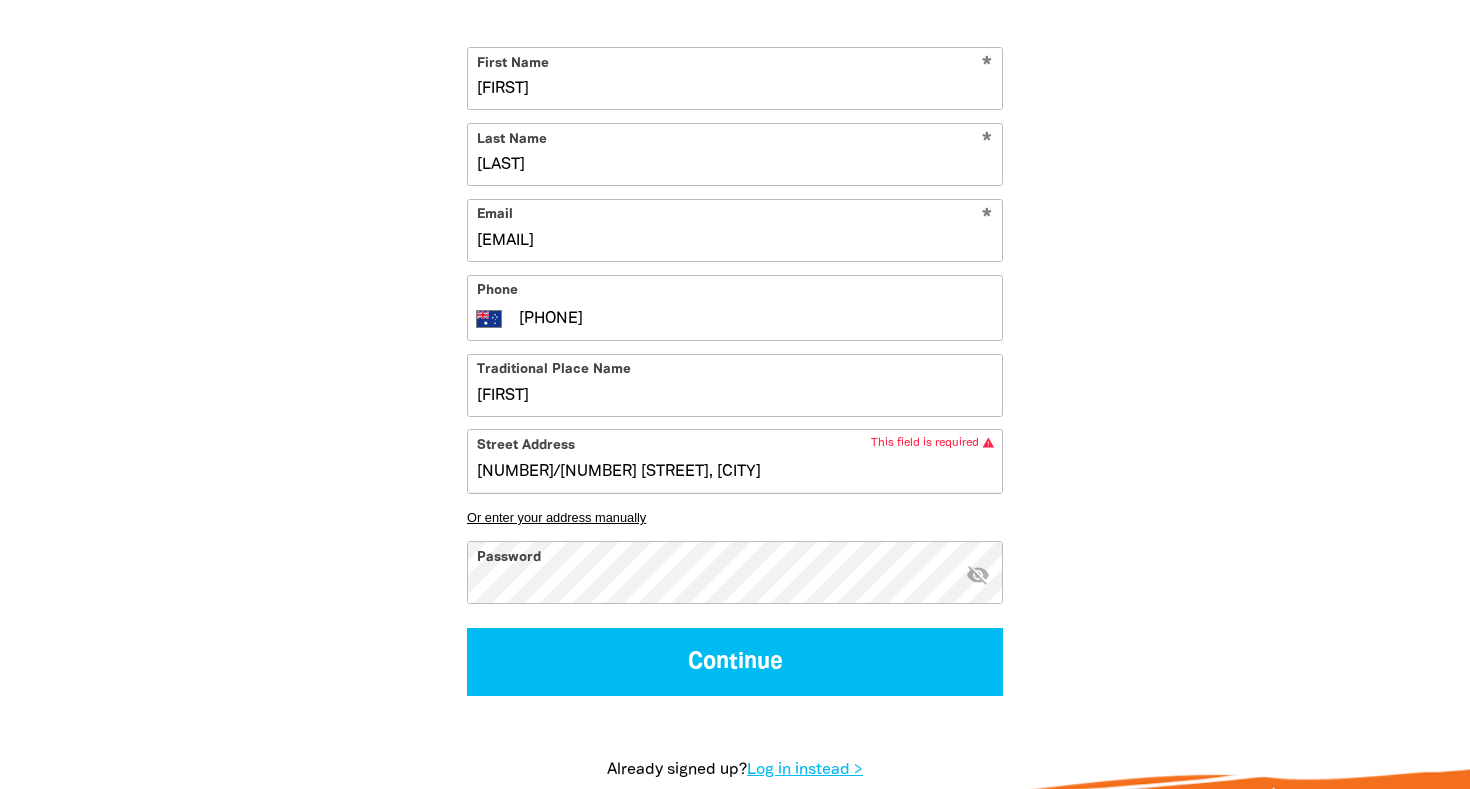 click on "[NUMBER]/[NUMBER] [STREET], [CITY]" at bounding box center (735, 460) 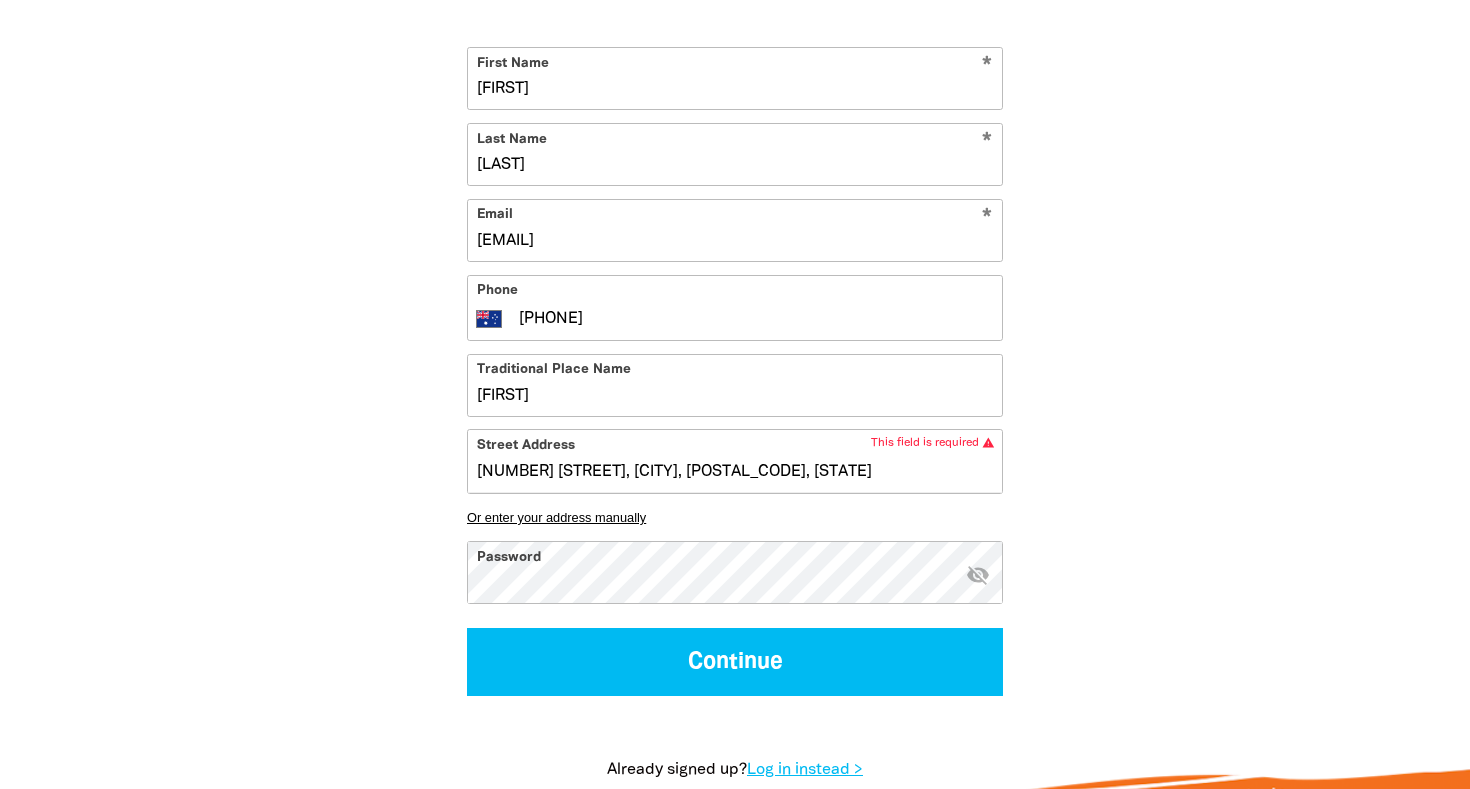 type on "[NUMBER] [STREET], [CITY], [POSTAL_CODE], [STATE]" 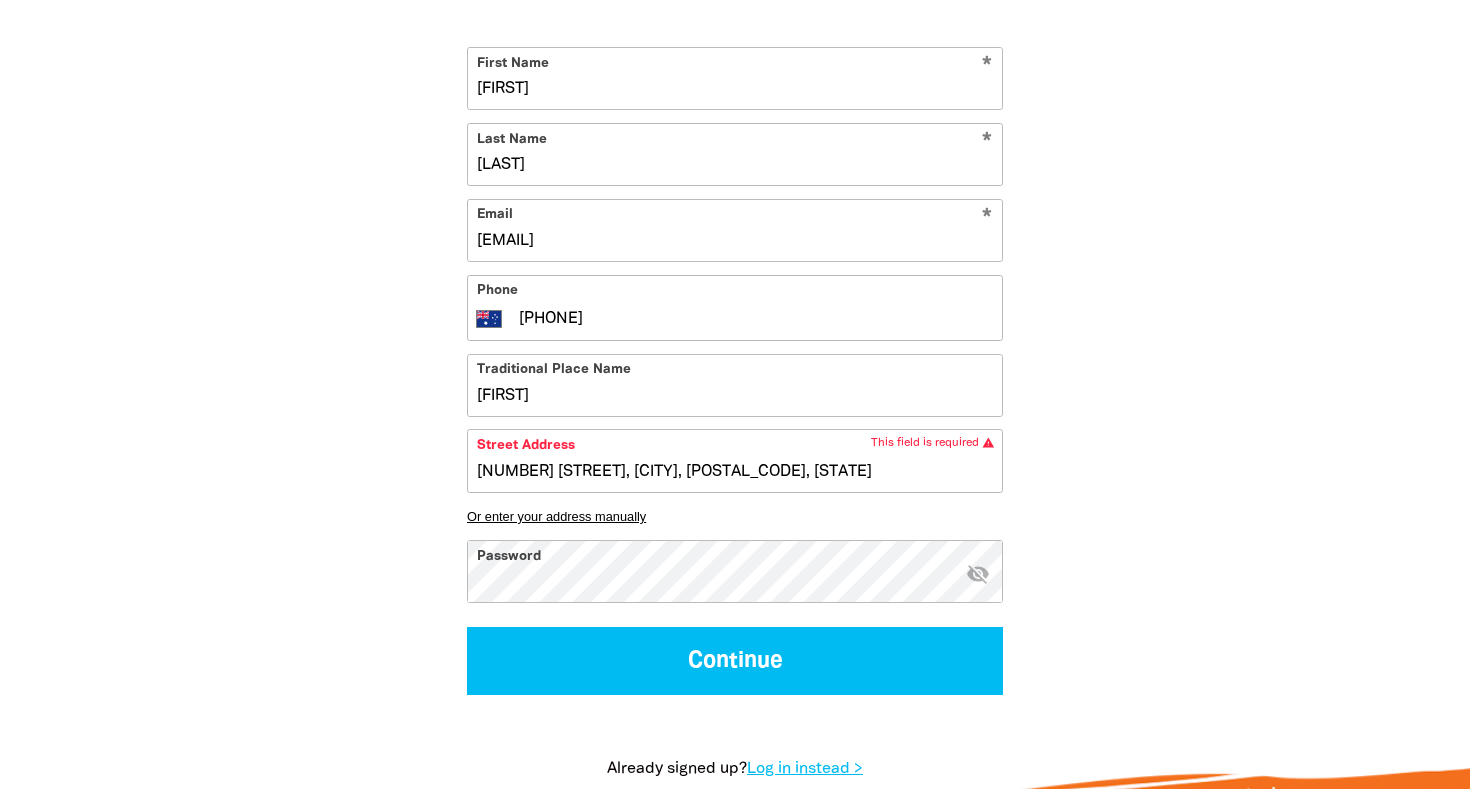 type 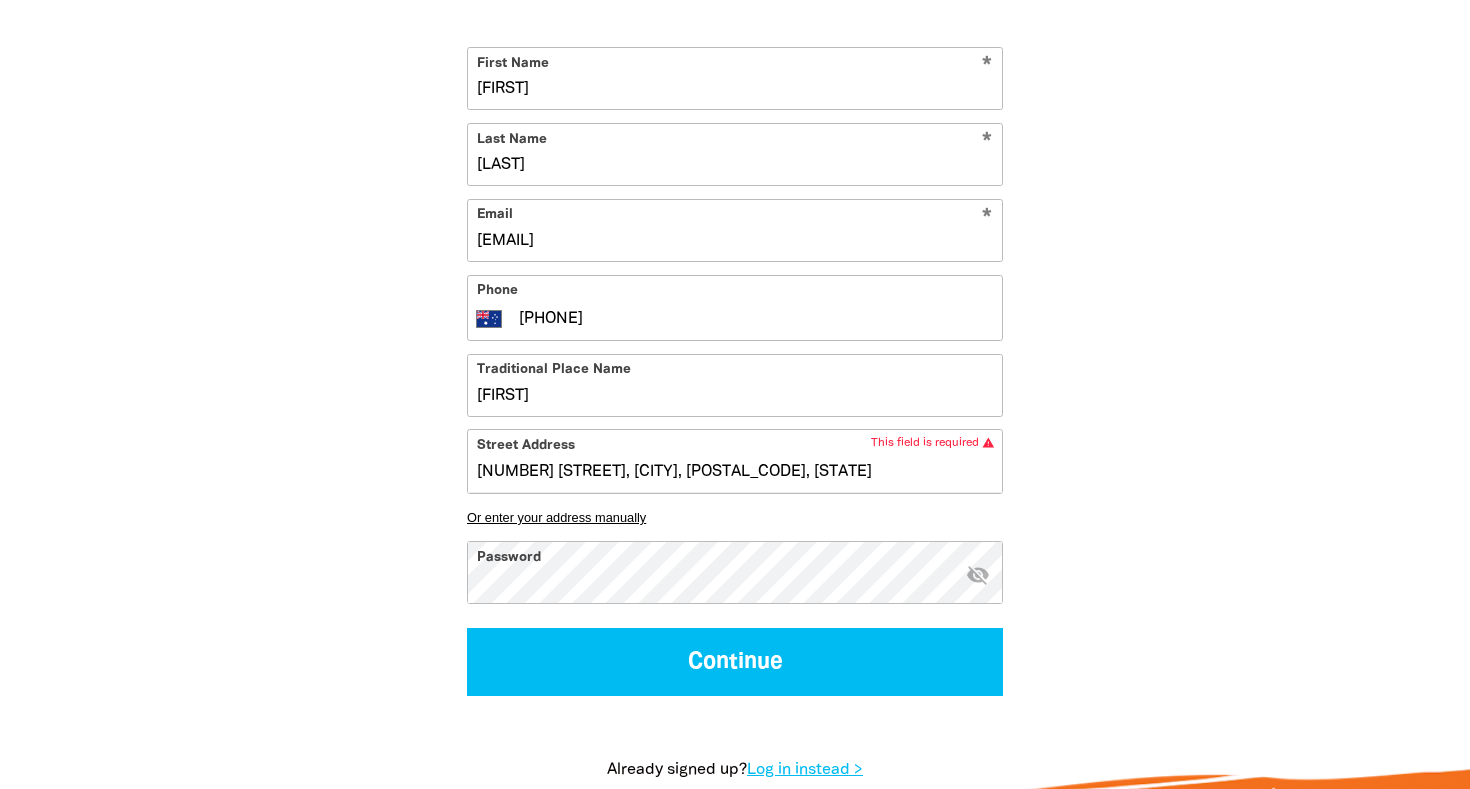 click on "[NUMBER] [STREET], [CITY], [POSTAL_CODE], [STATE]" at bounding box center (735, 460) 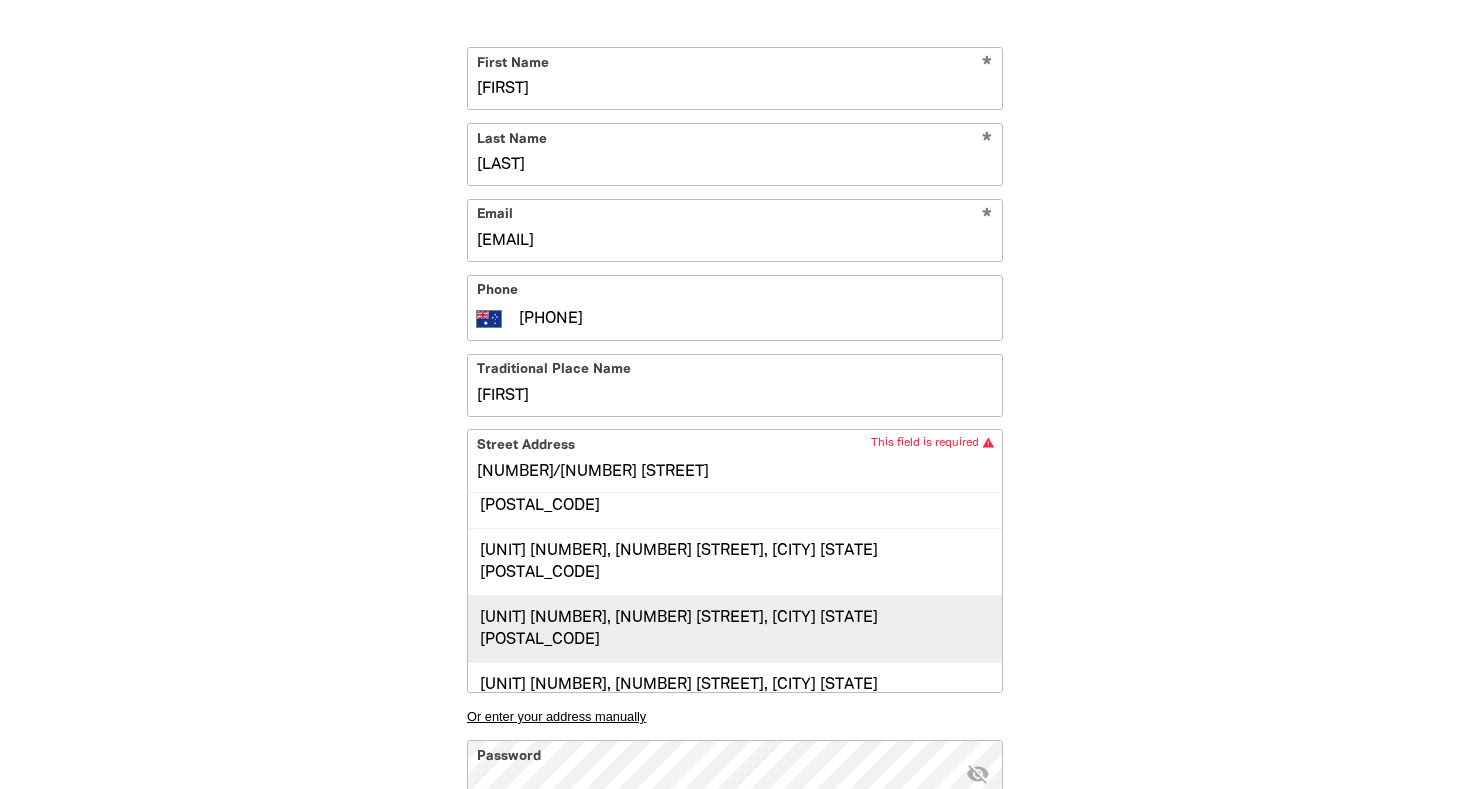 scroll, scrollTop: 0, scrollLeft: 0, axis: both 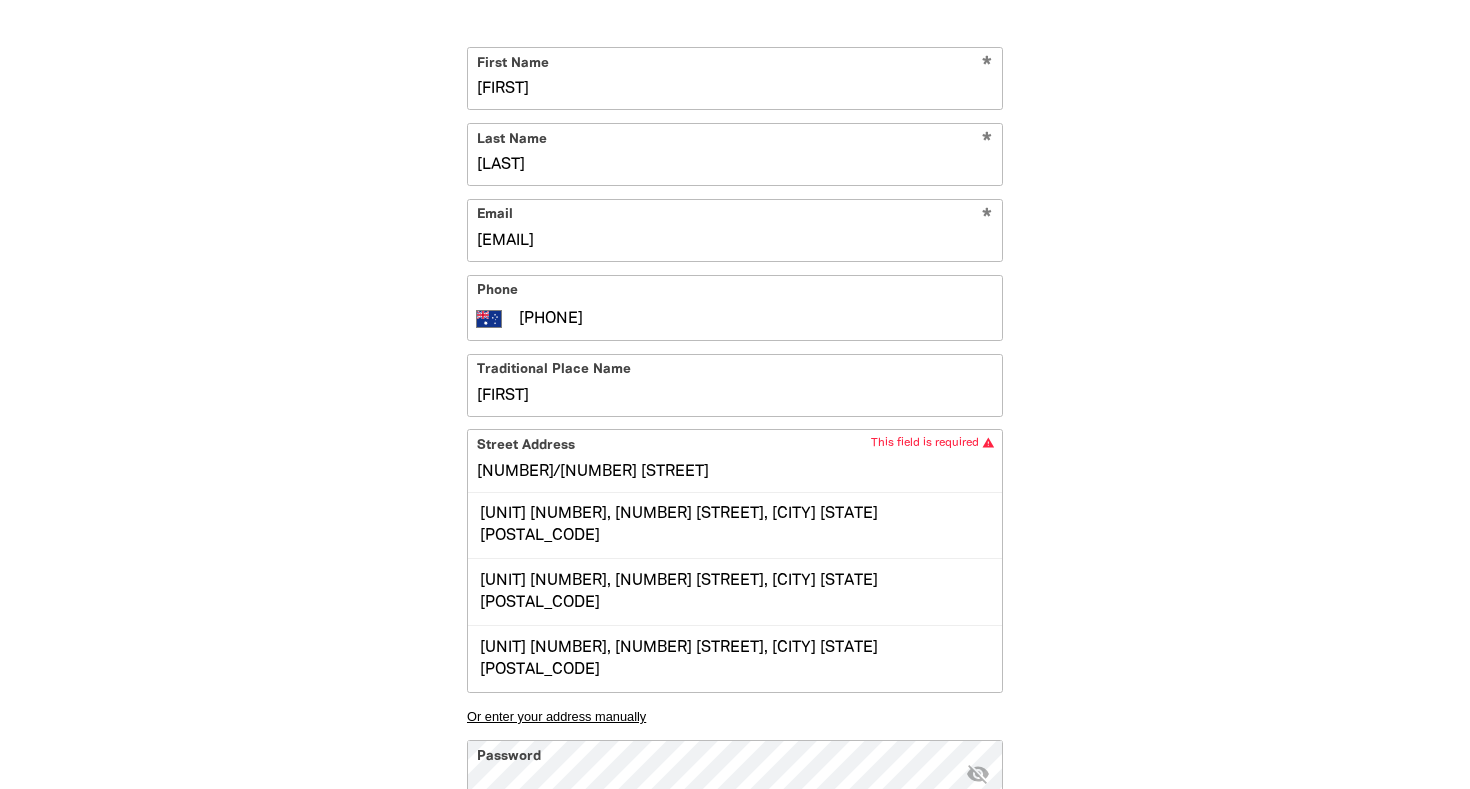drag, startPoint x: 506, startPoint y: 469, endPoint x: 452, endPoint y: 469, distance: 54 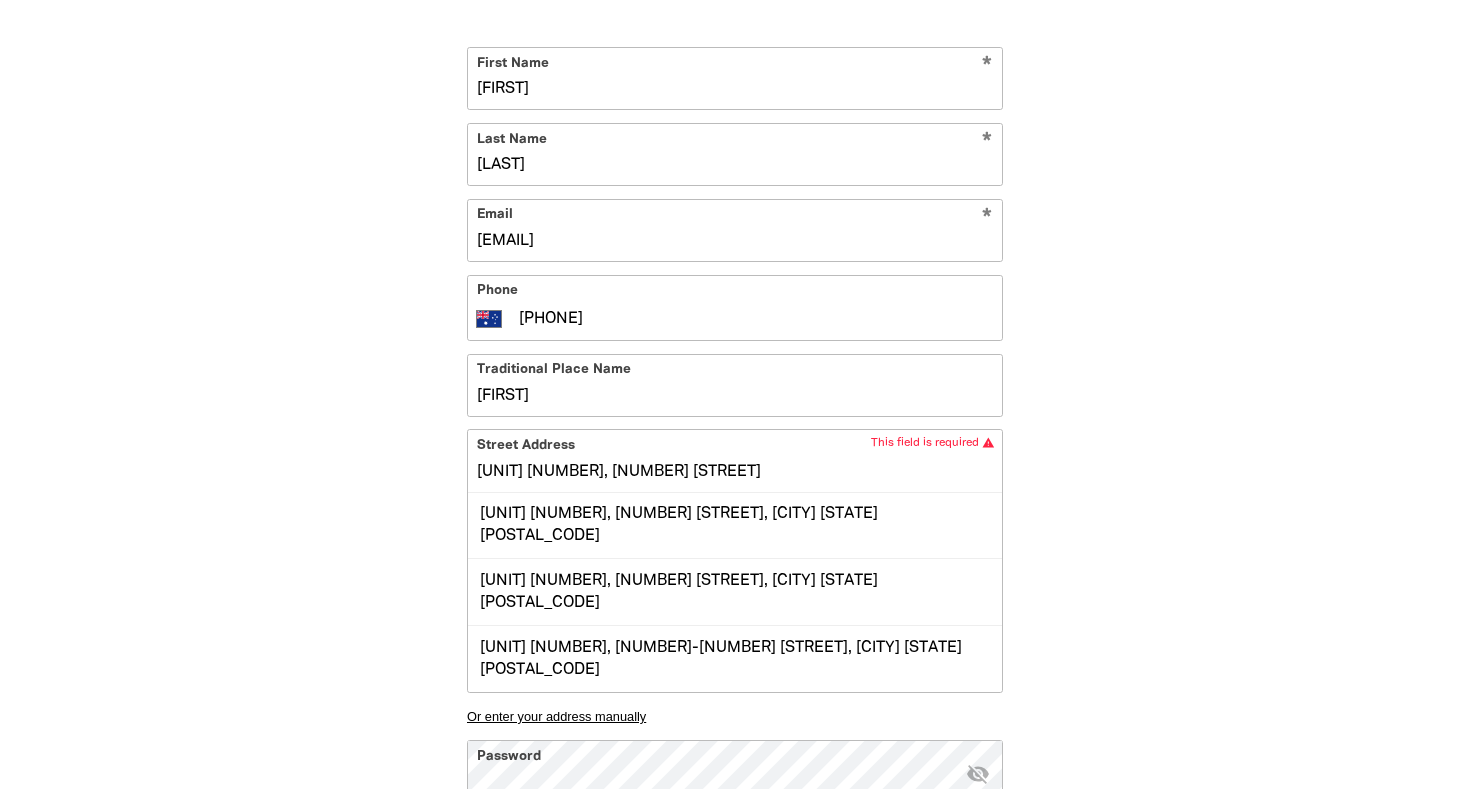 click on "[UNIT] [NUMBER], [NUMBER] [STREET]" at bounding box center (735, 460) 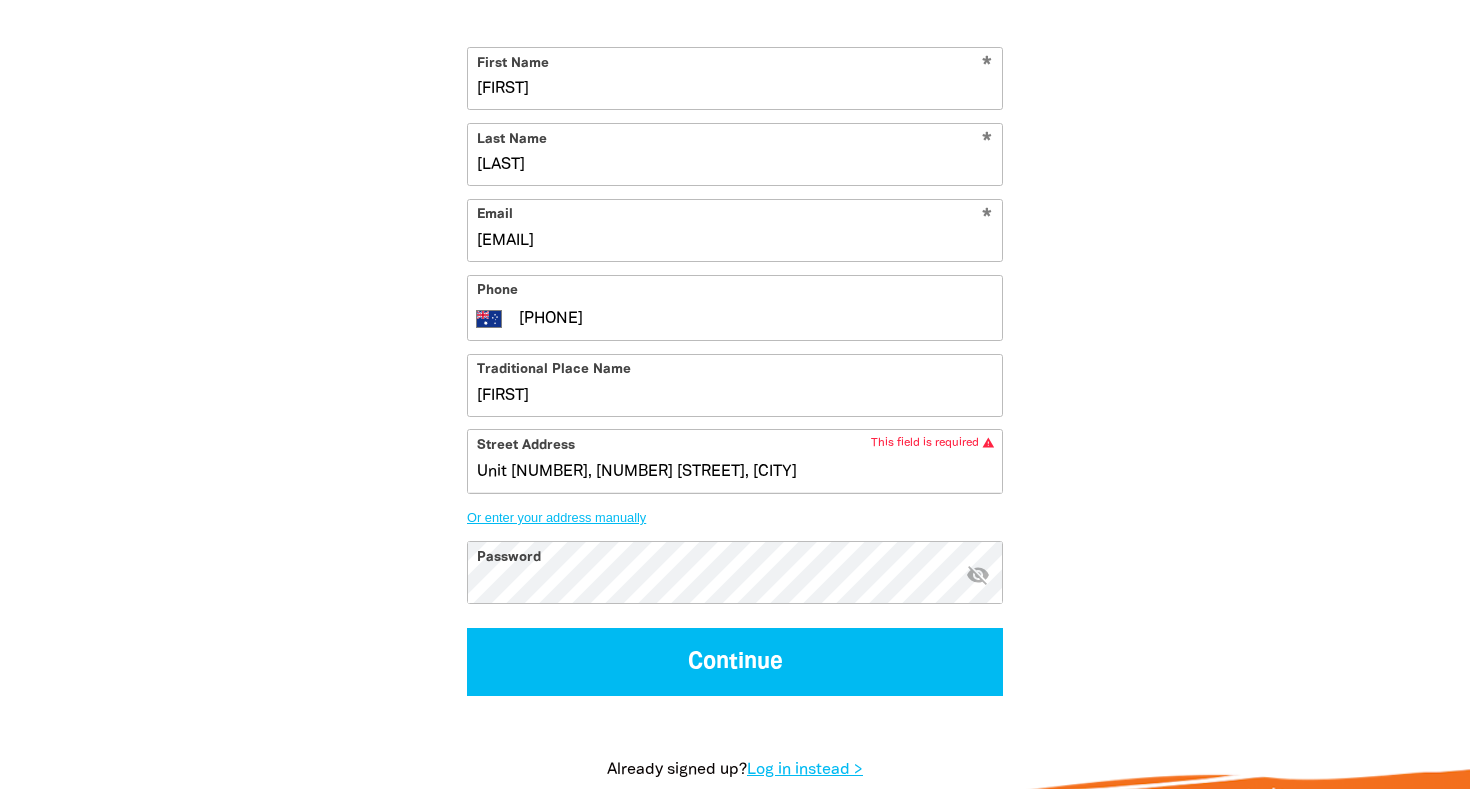 type on "Unit [NUMBER], [NUMBER] [STREET], [CITY]" 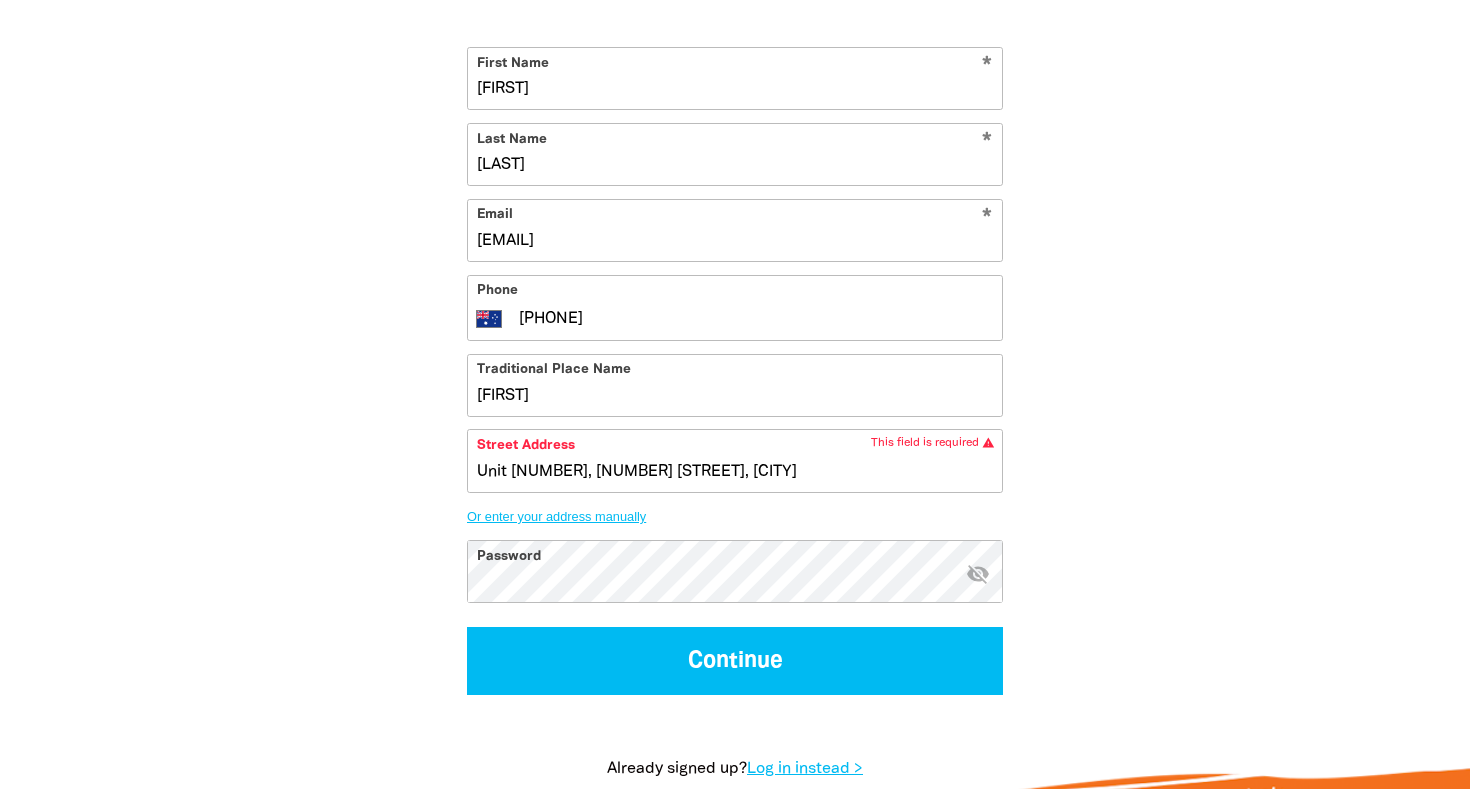 click on "Or enter your address manually" at bounding box center (735, 516) 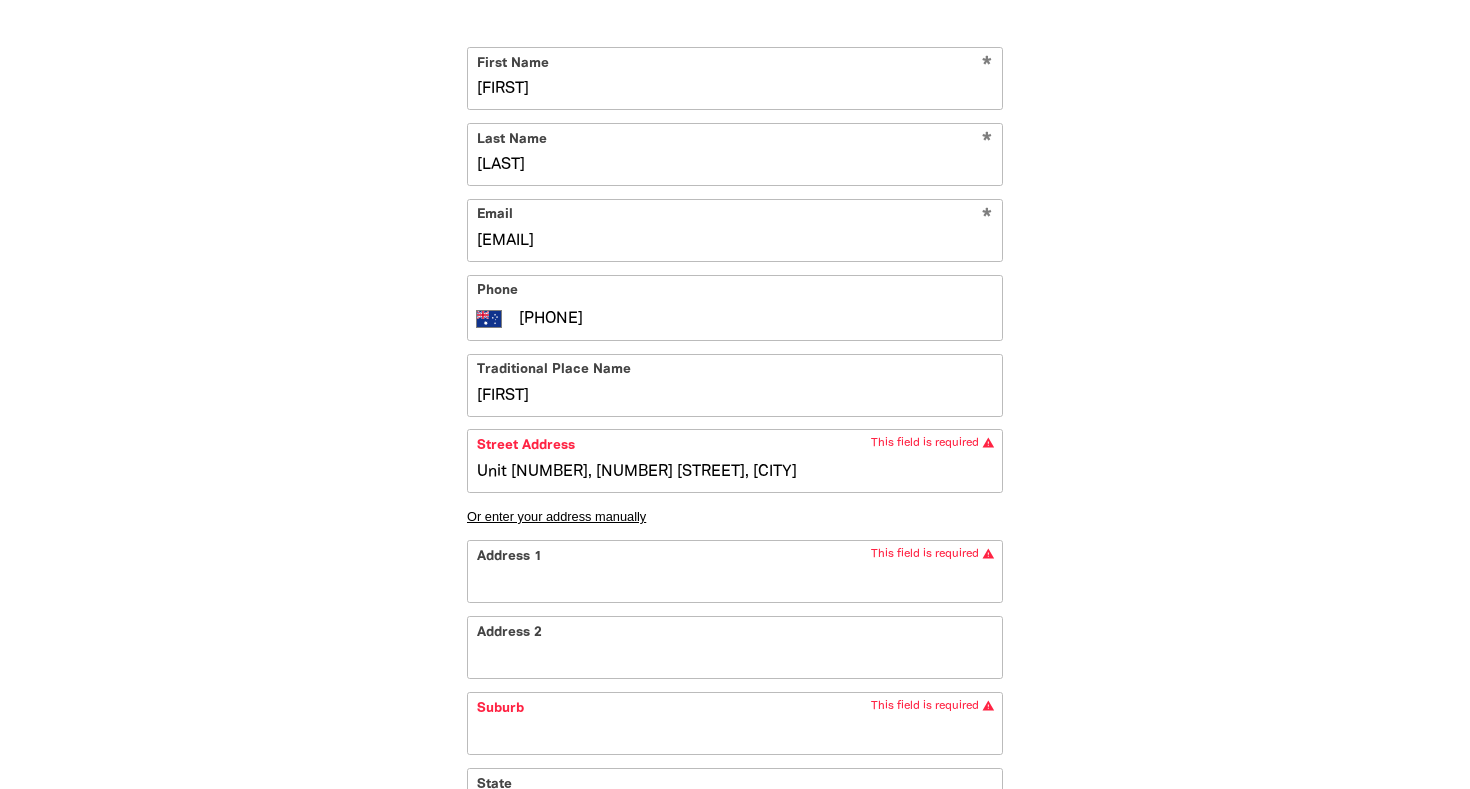 click on "Address 1" at bounding box center (735, 571) 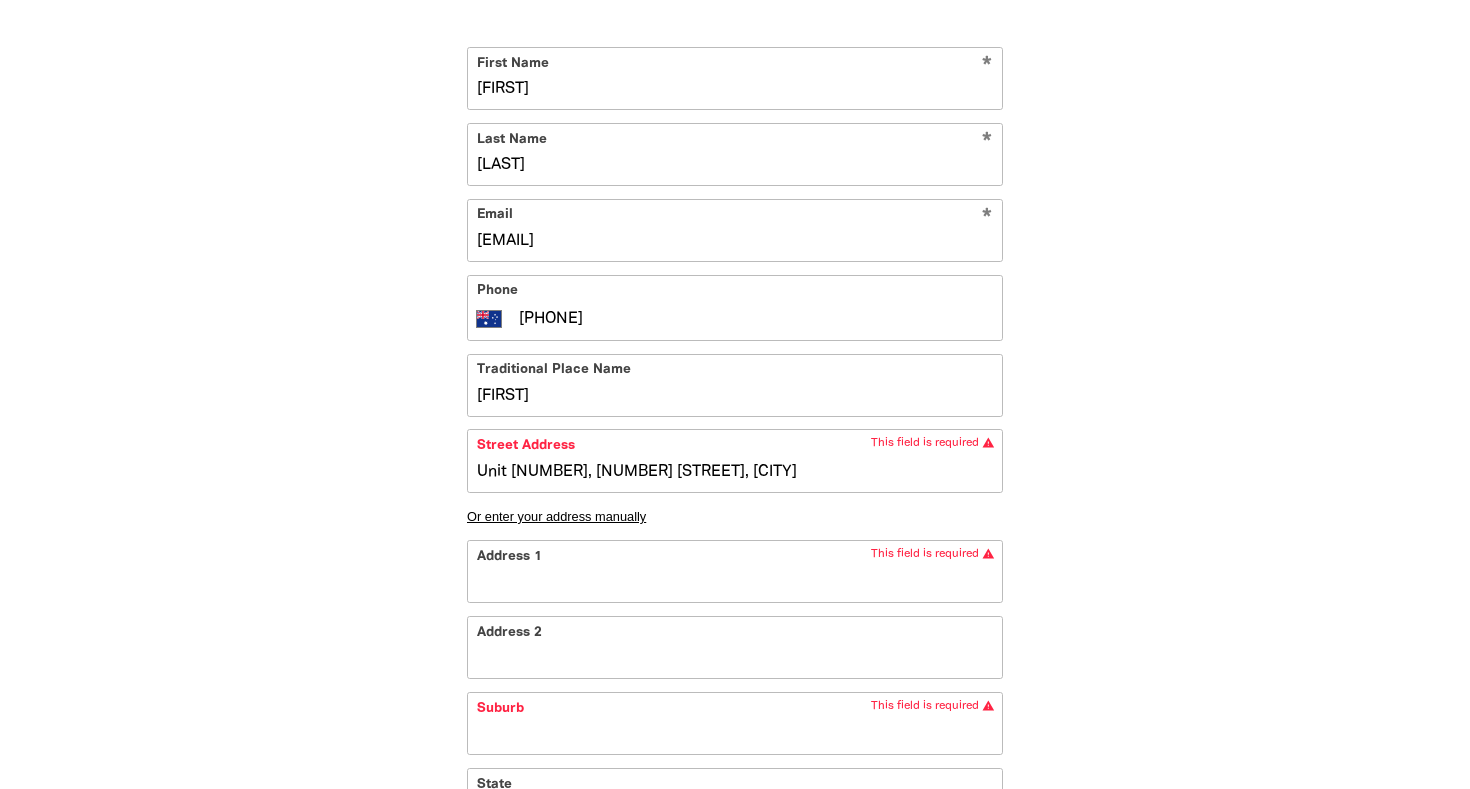 type on "[NUMBER]/[NUMBER] [STREET]" 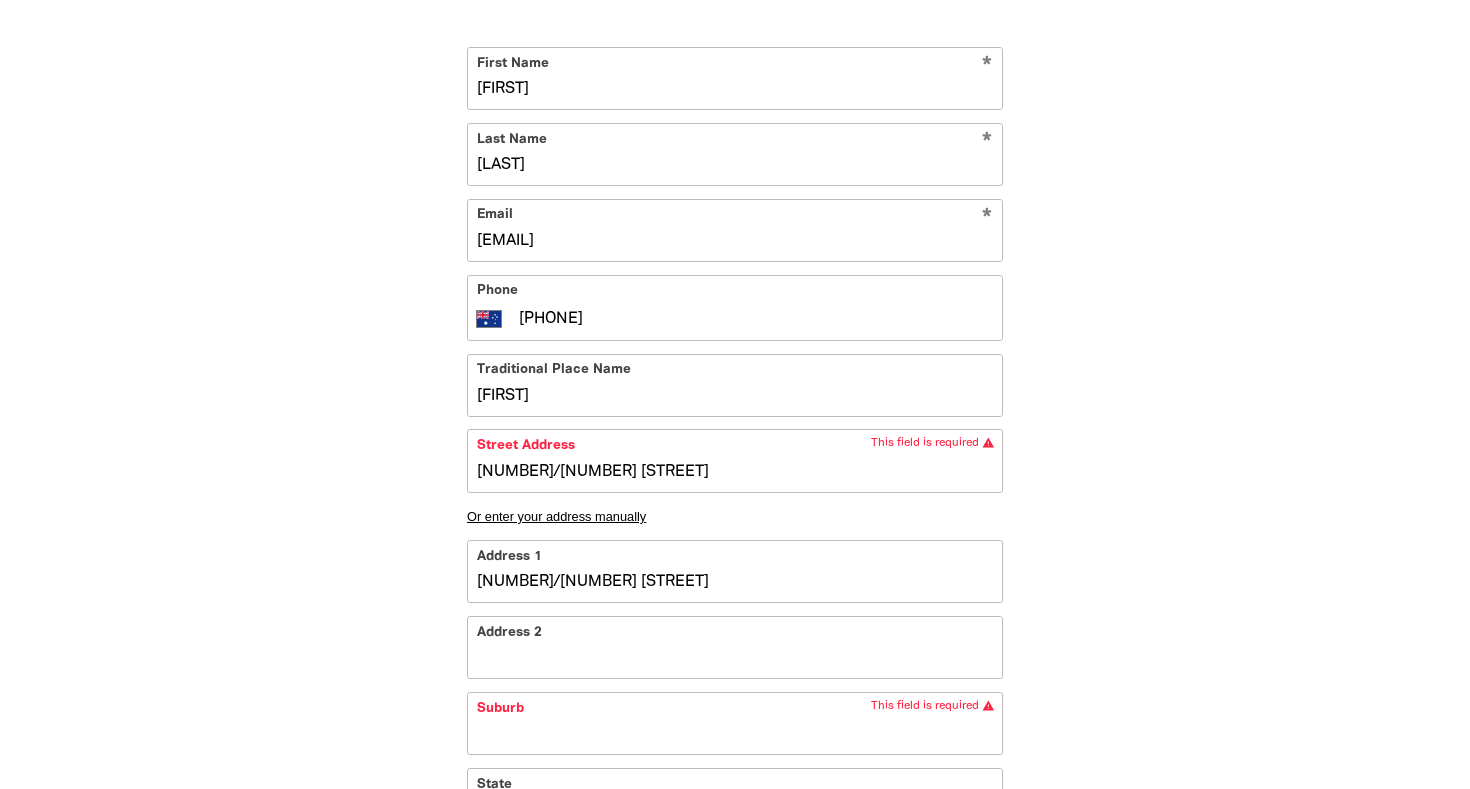 click on "Address 2" at bounding box center [735, 647] 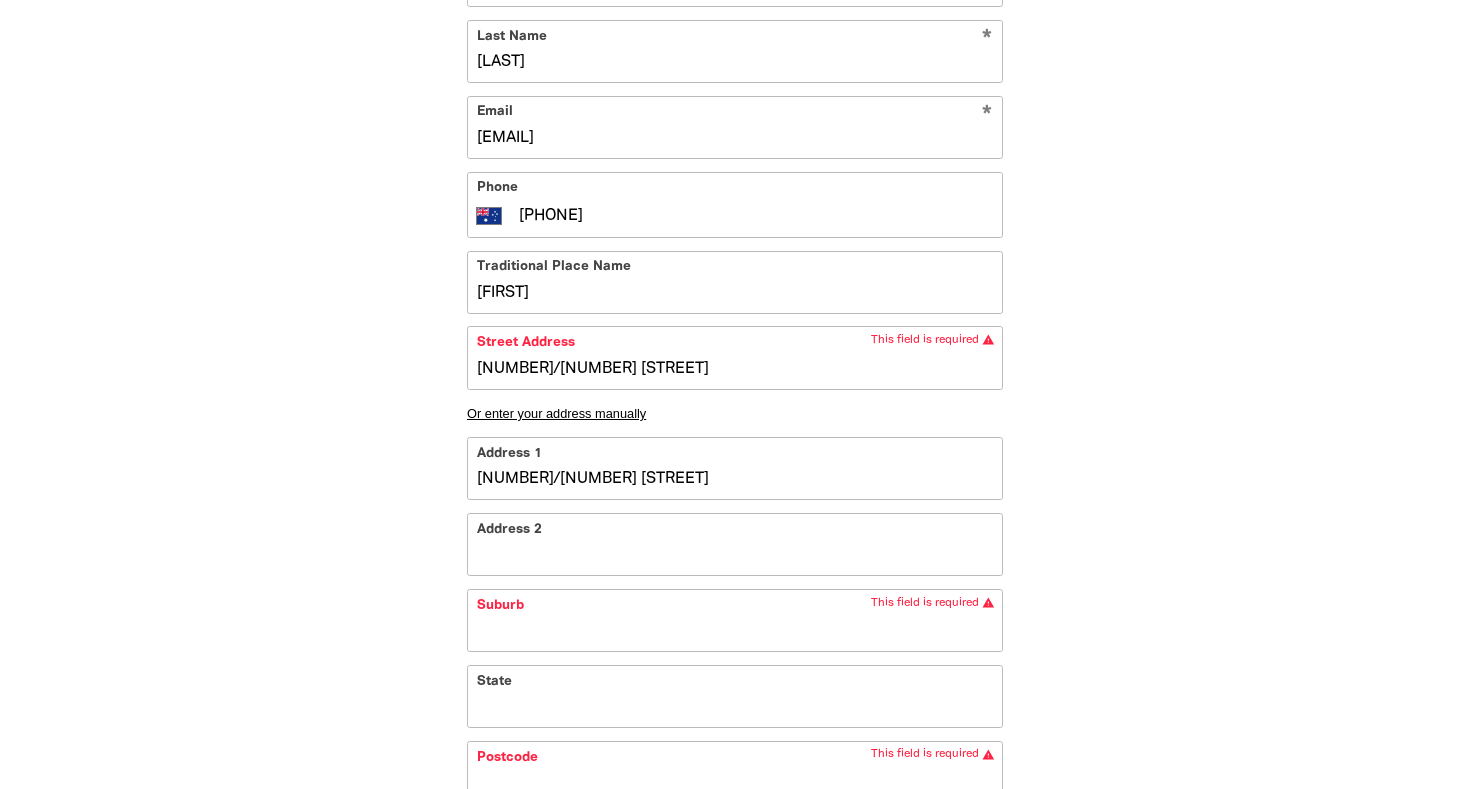 scroll, scrollTop: 718, scrollLeft: 0, axis: vertical 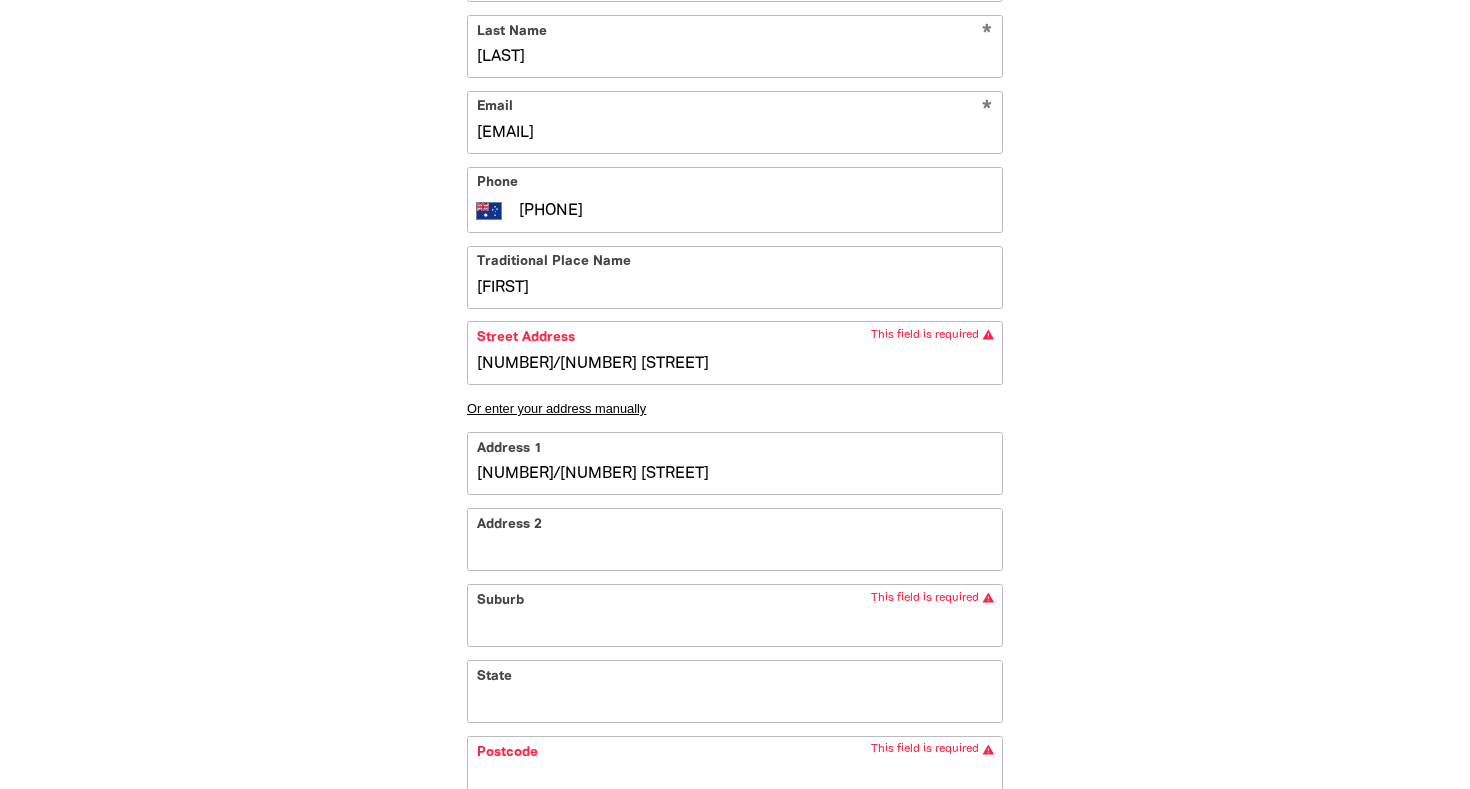 click on "Suburb" at bounding box center [735, 615] 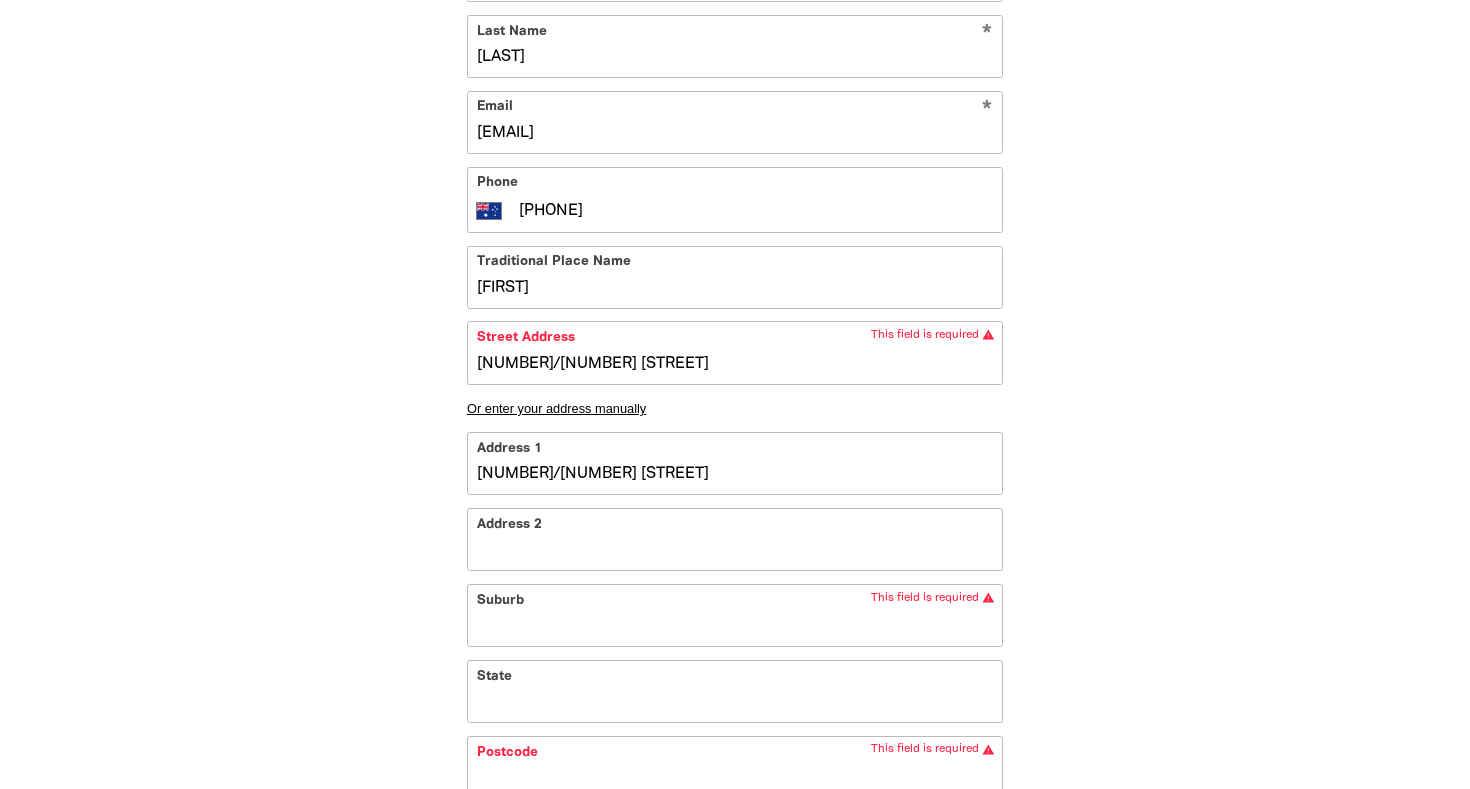 type on "[NUMBER]/[NUMBER] [STREET], [T]" 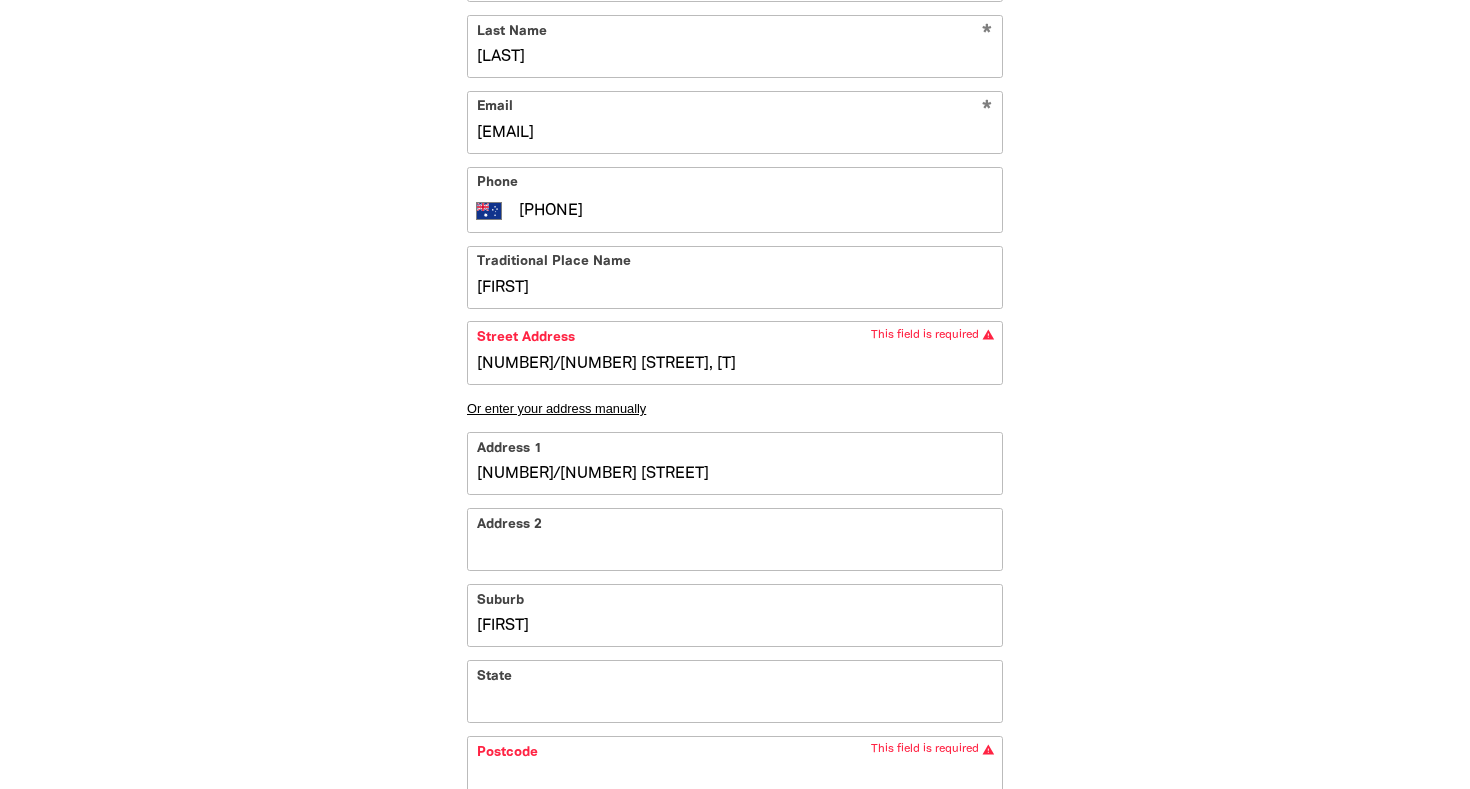 type on "[NUMBER]/[NUMBER] [STREET], [T]" 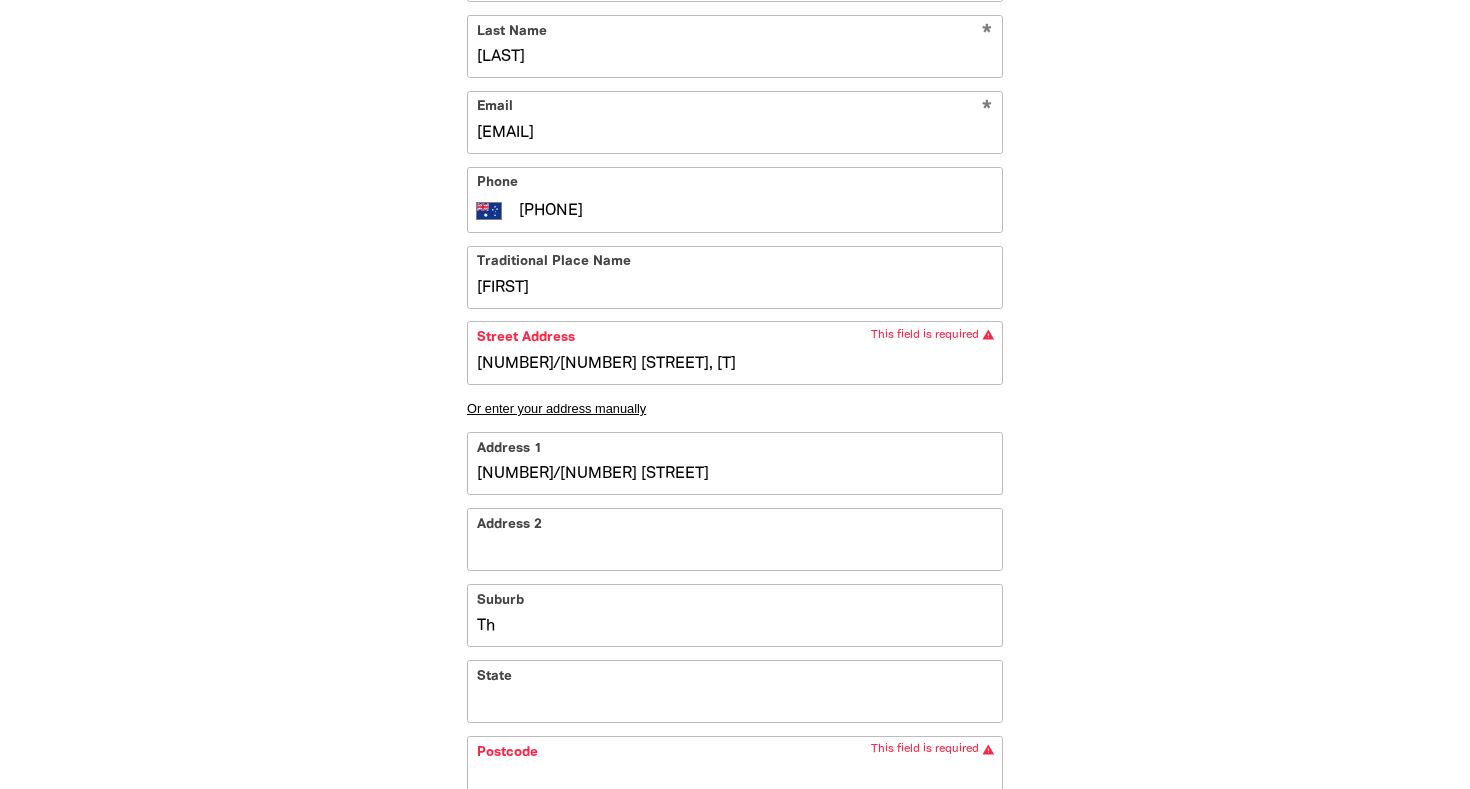 type on "[NUMBER]/[NUMBER] [STREET], [T]" 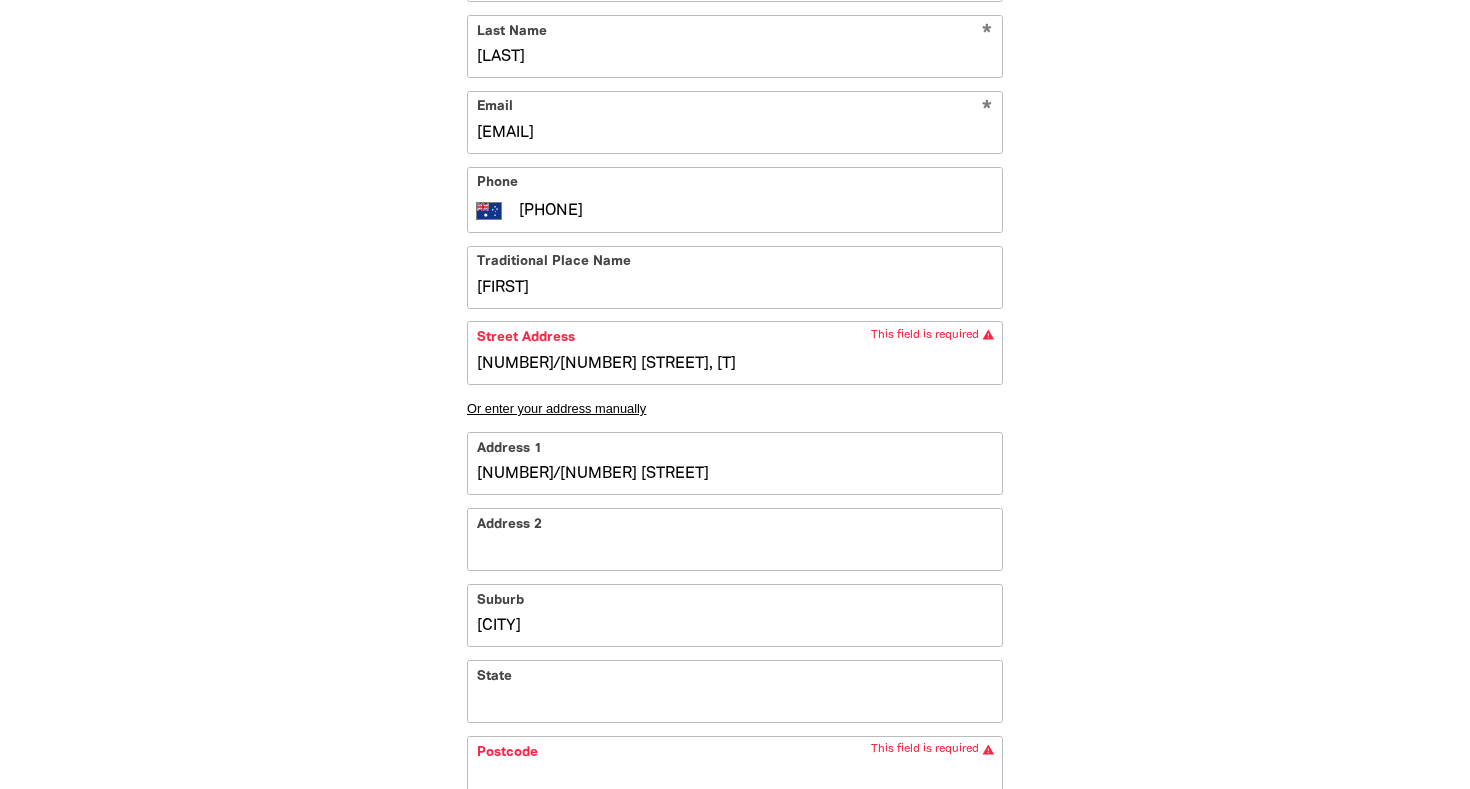 type on "[NUMBER]/[NUMBER] [STREET], [T]" 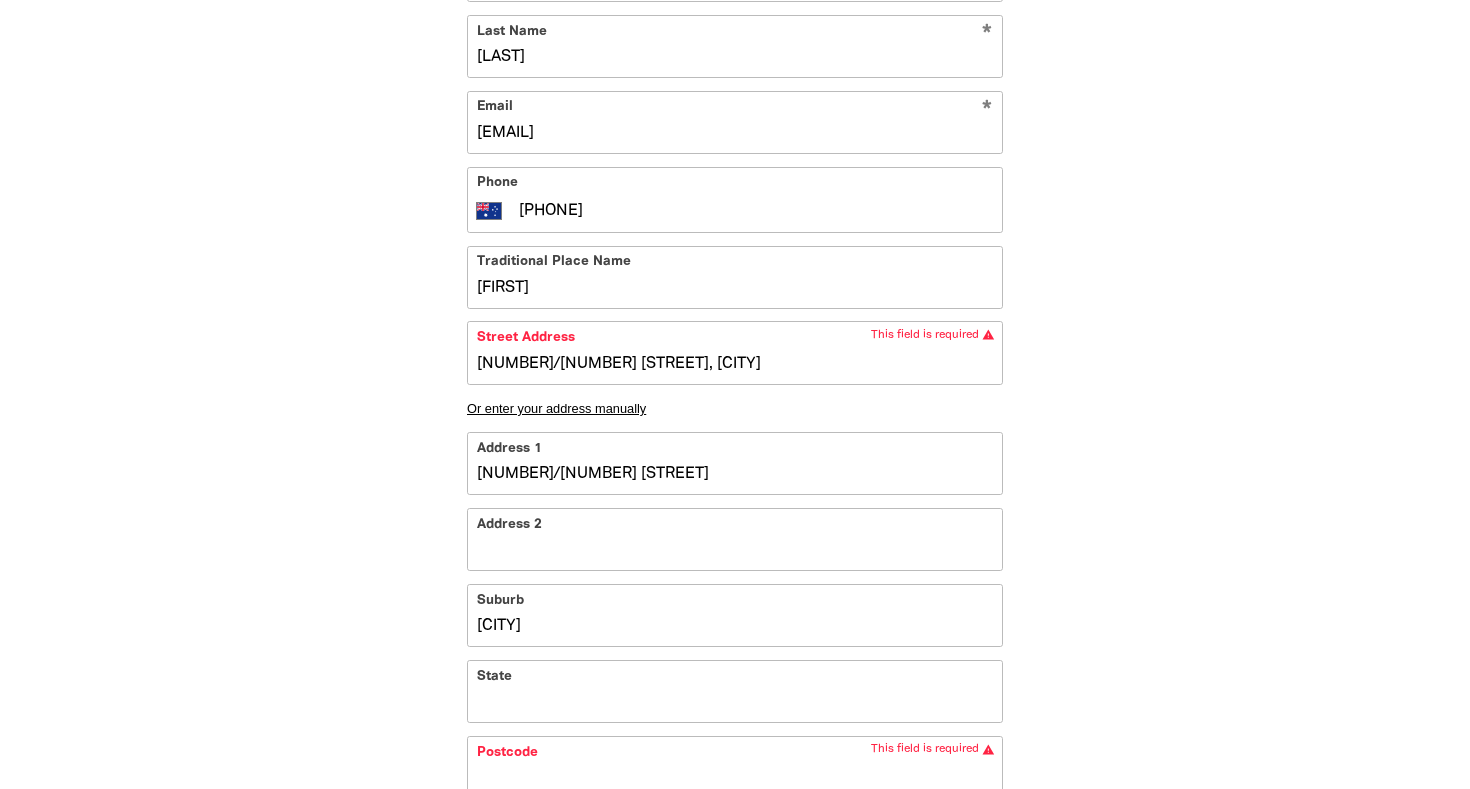 type on "[NUMBER]/[NUMBER] [STREET], [CITY]" 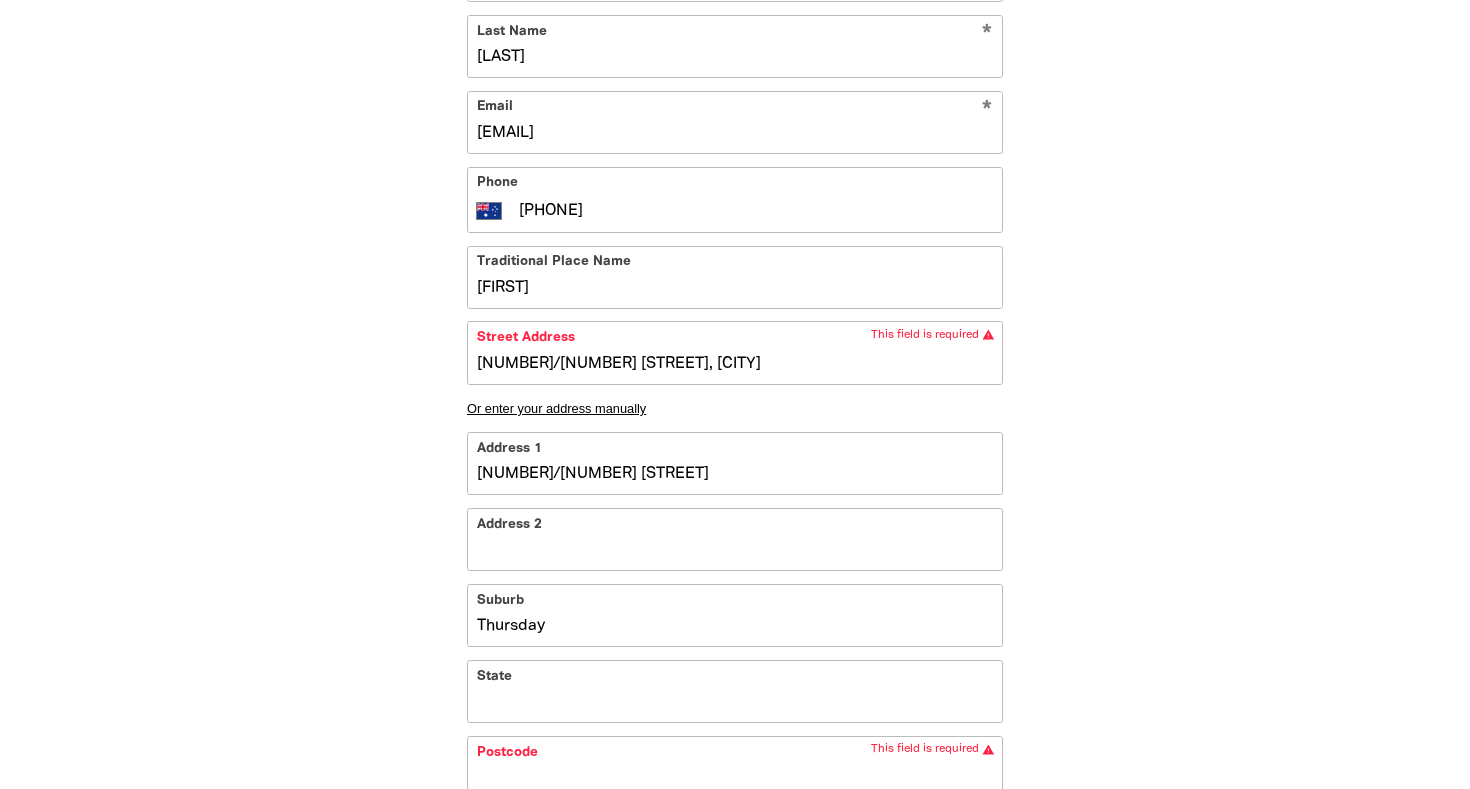 type on "[NUMBER] [STREET], [CITY]" 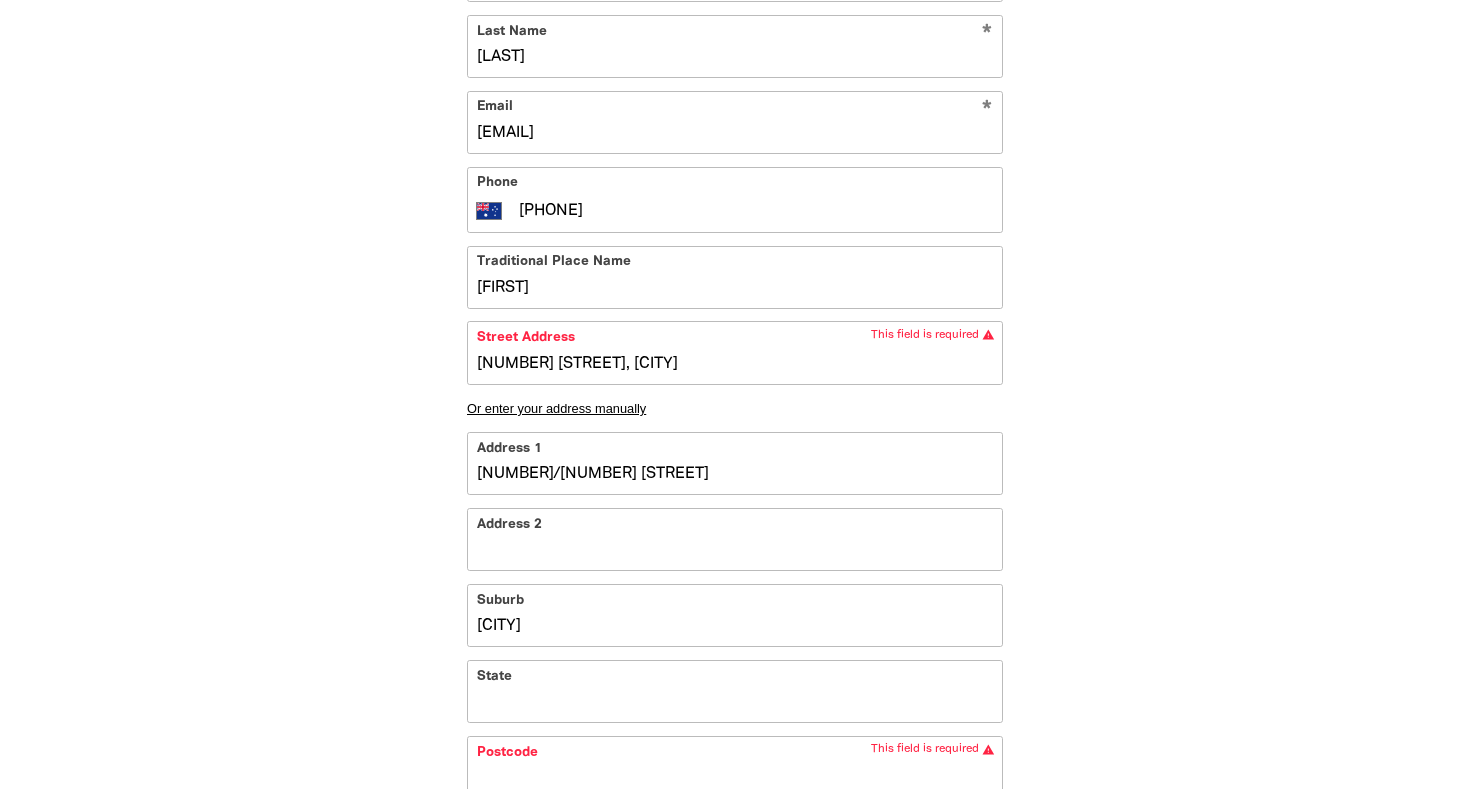 type on "[CITY]" 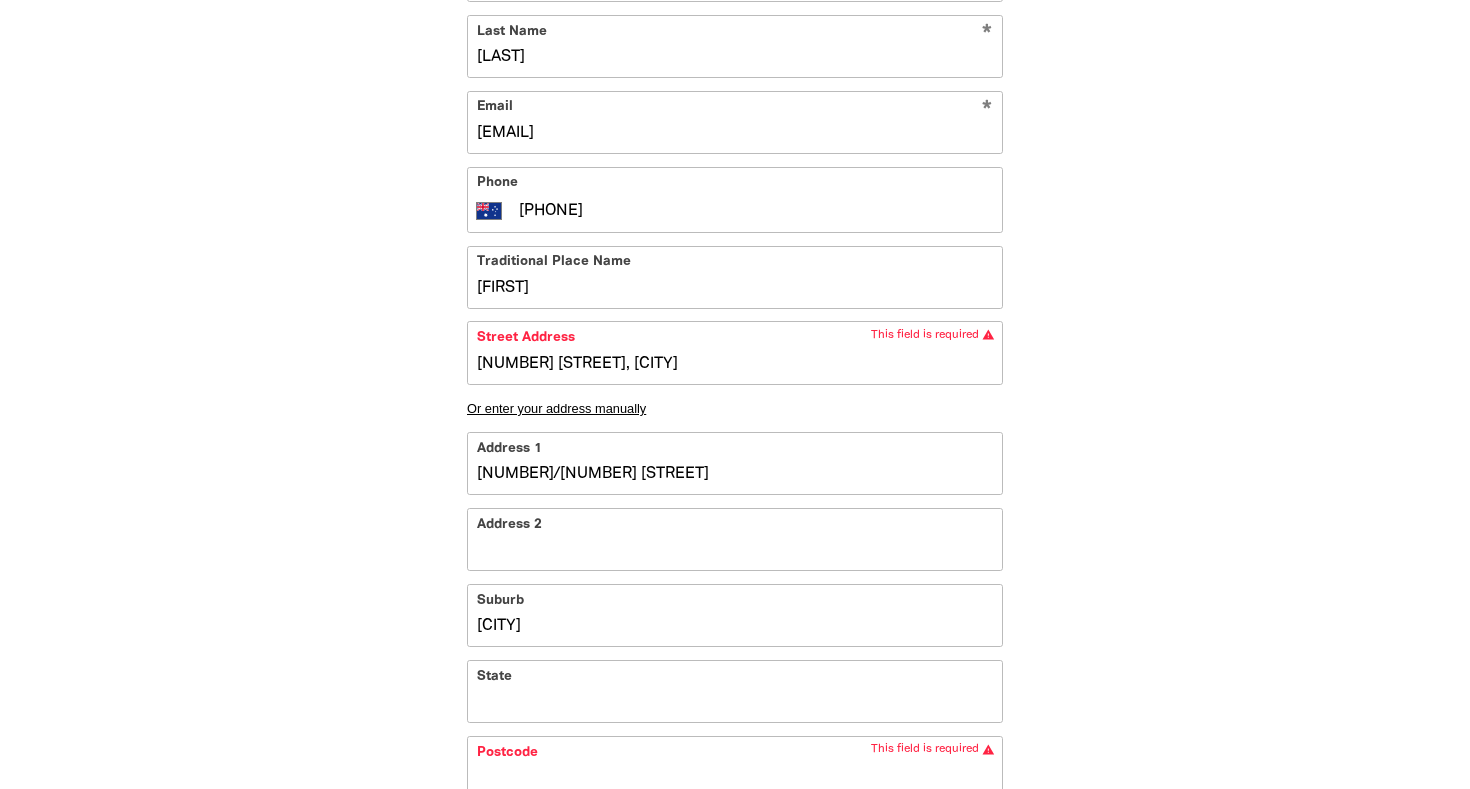 type on "[NUMBER]/[NUMBER] [STREET], [CITY]" 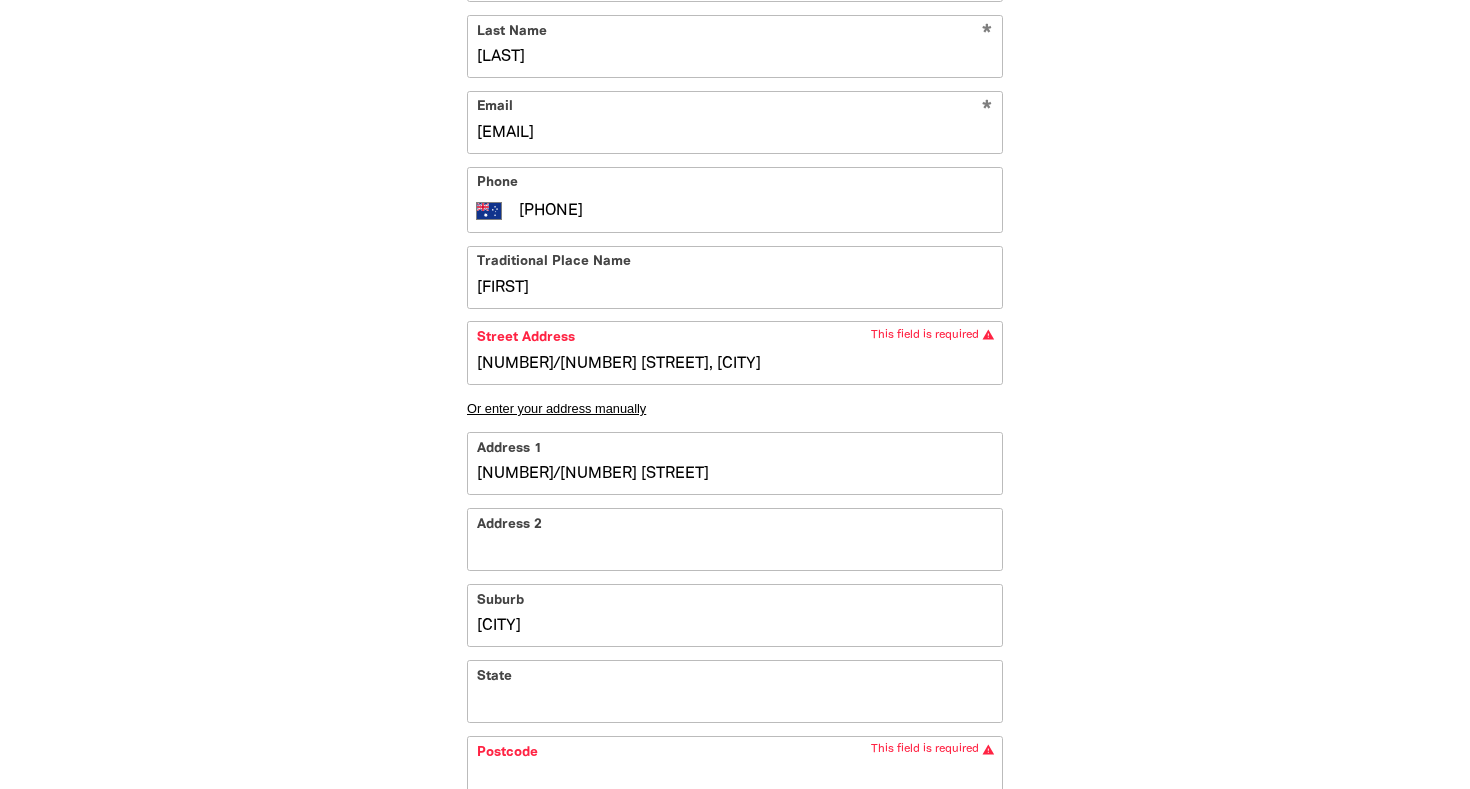 type on "[NUMBER]/[NUMBER] [STREET], [CITY]" 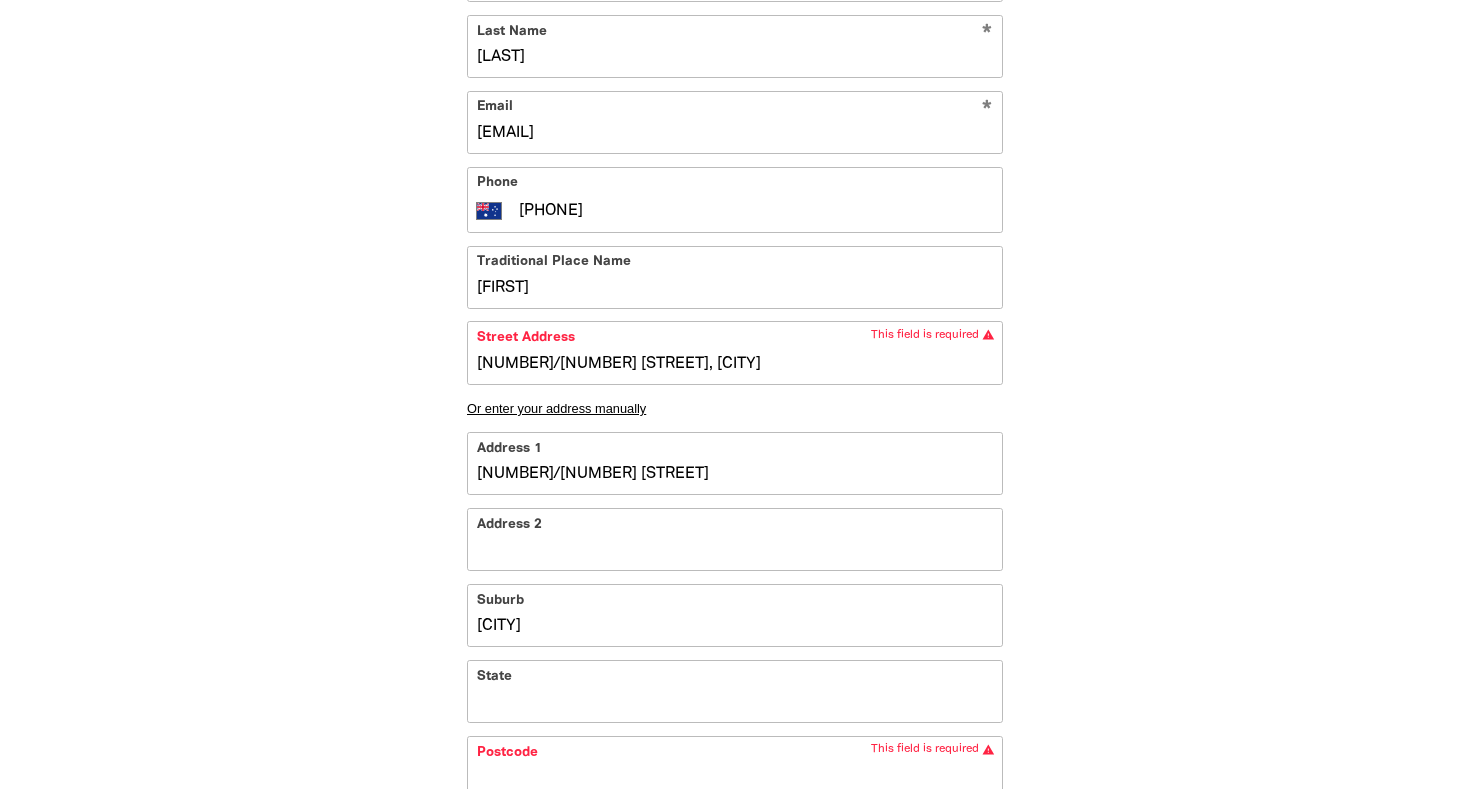 type on "[CITY]" 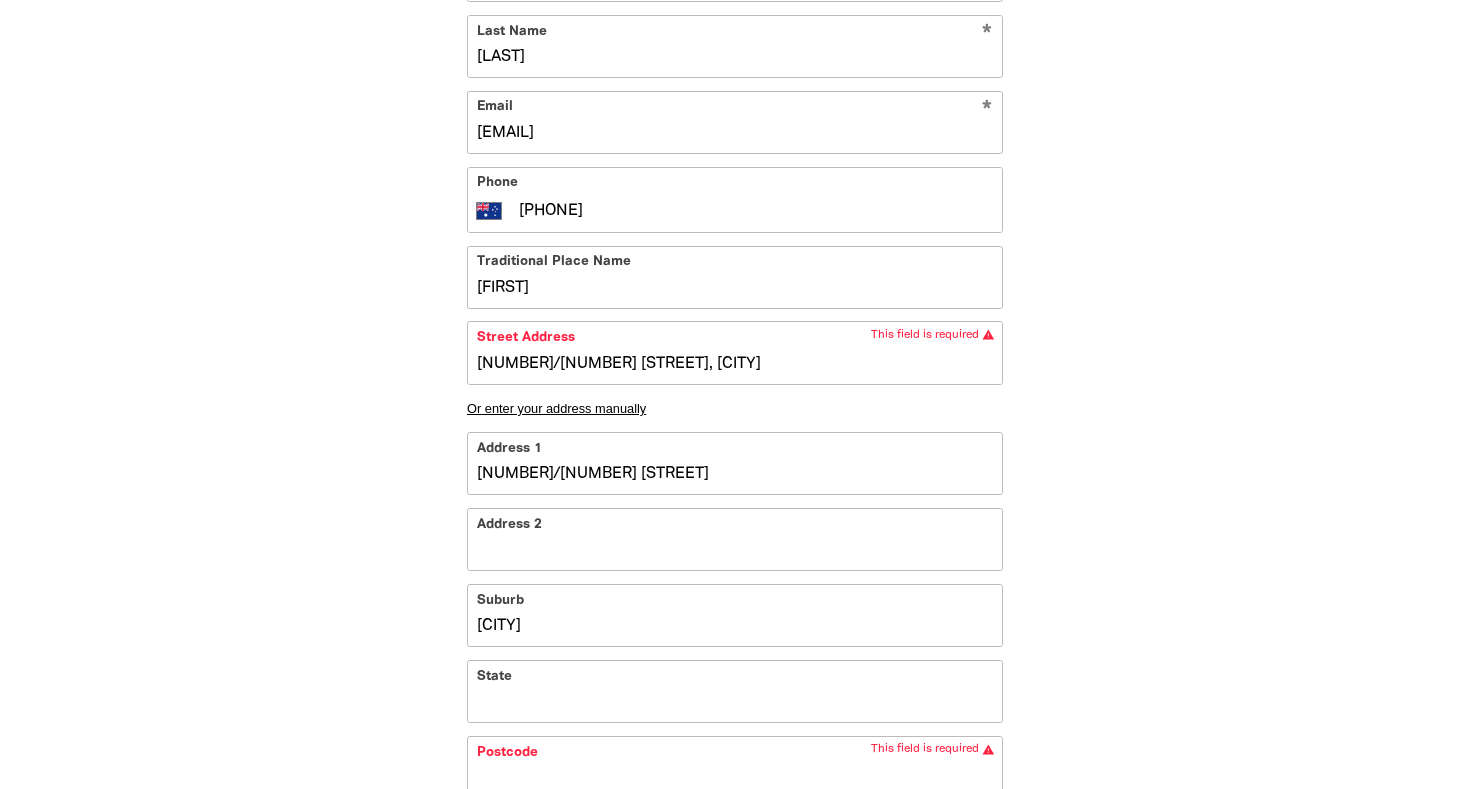 type on "[NUMBER] [STREET], [CITY]" 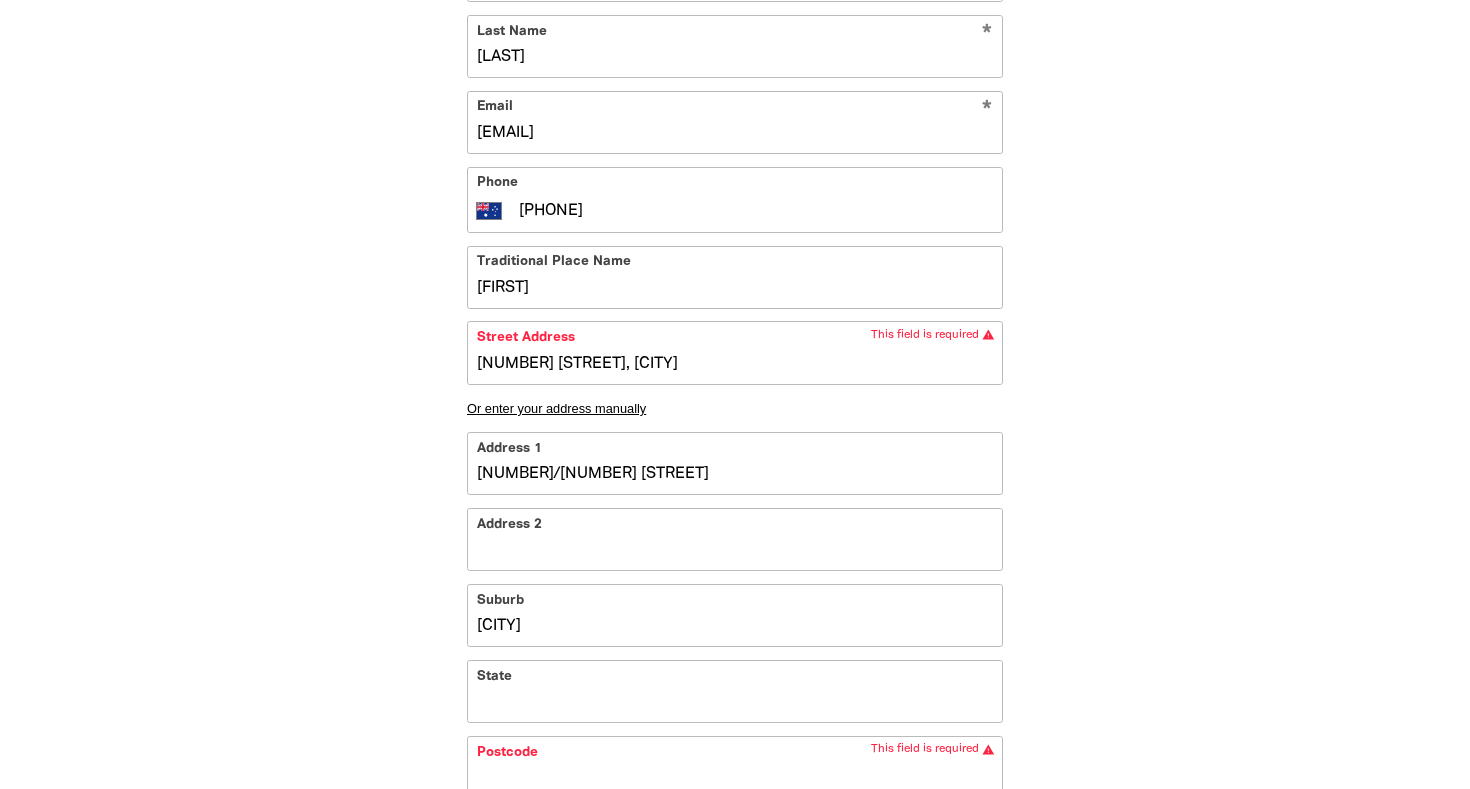 type on "[NUMBER]/[NUMBER] [STREET], [CITY]" 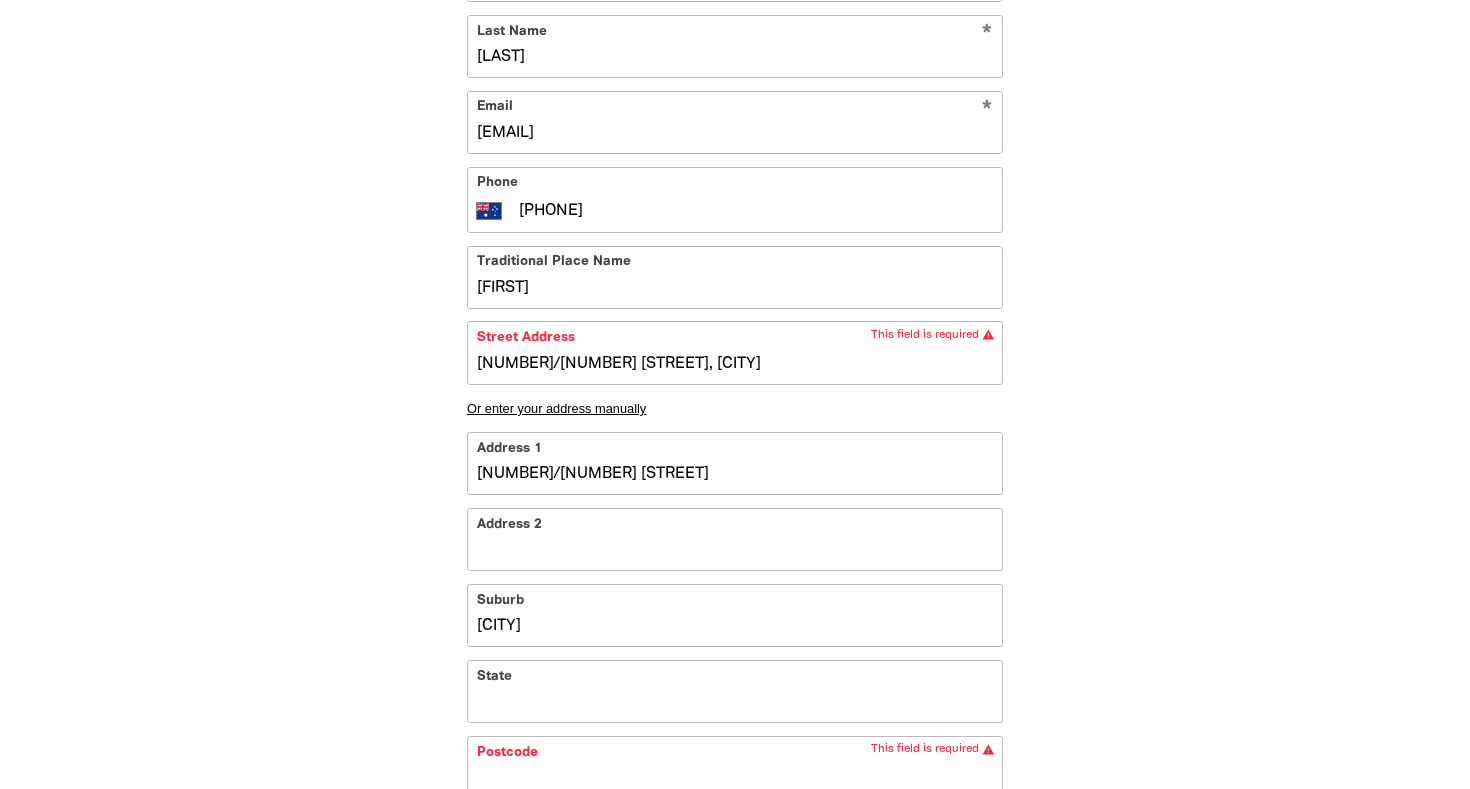 type on "[NUMBER] [STREET], [CITY], [STATE]" 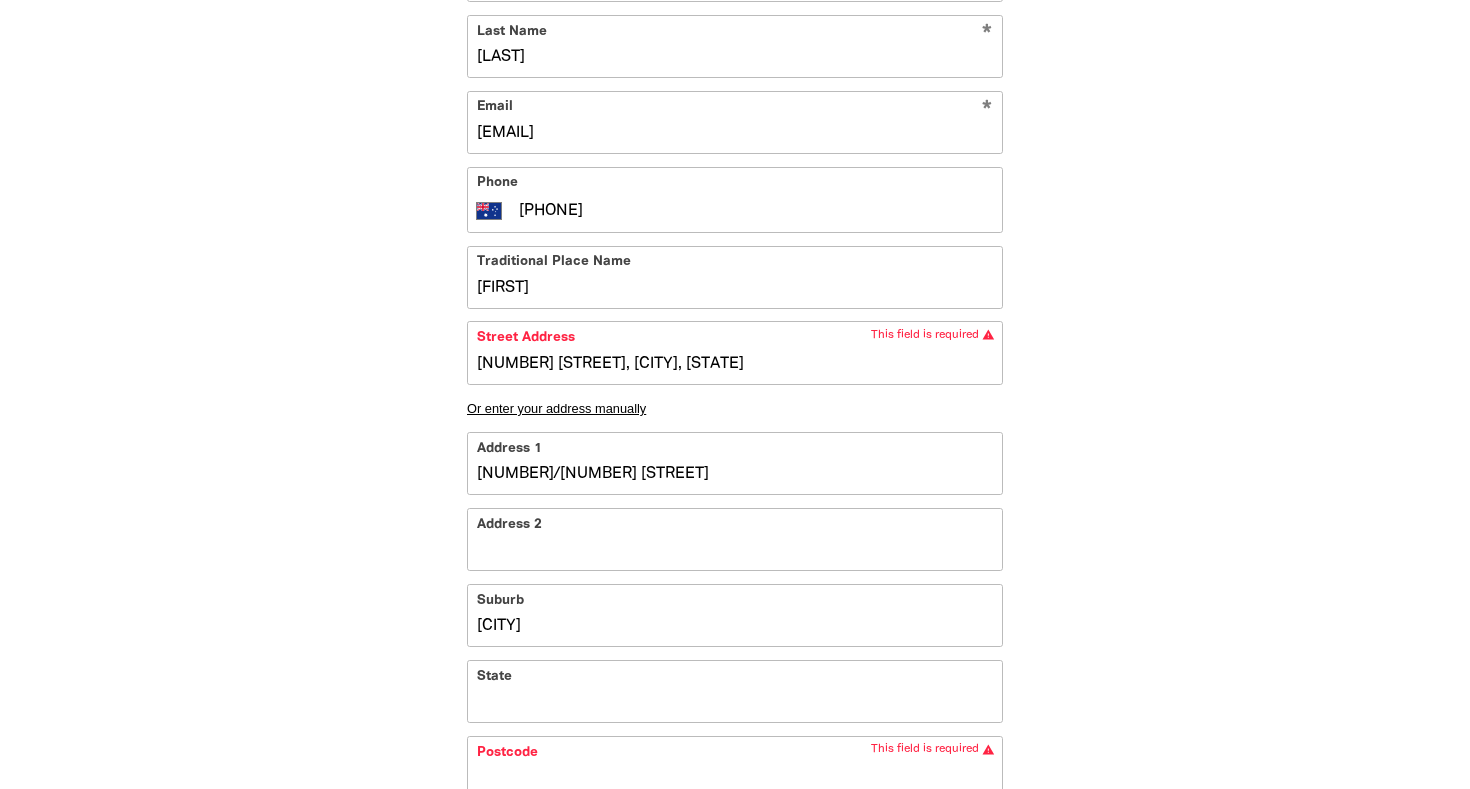 type on "[NUMBER]/[NUMBER] [STREET], [CITY]" 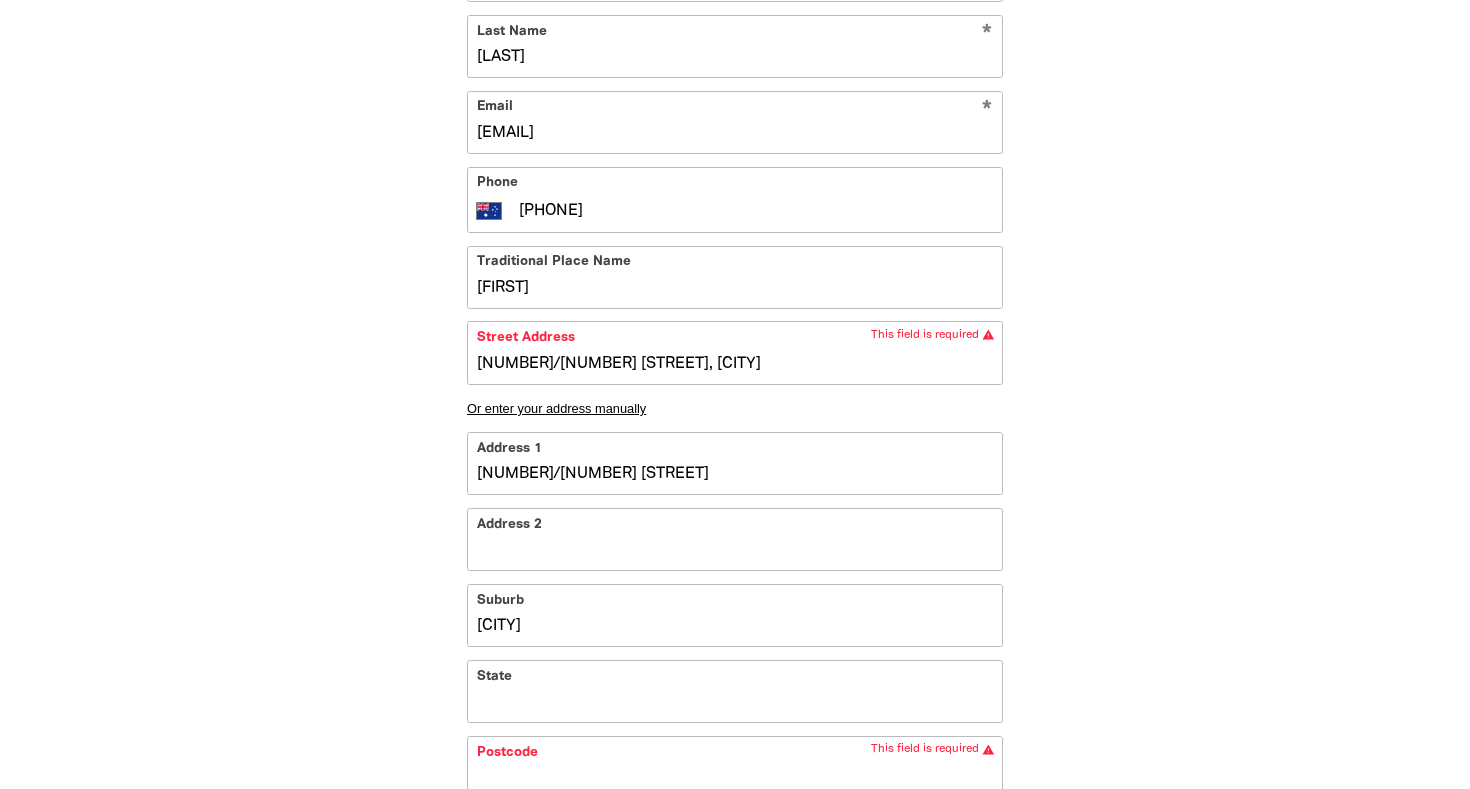 type on "[NUMBER]/[NUMBER] [STREET], [CITY]" 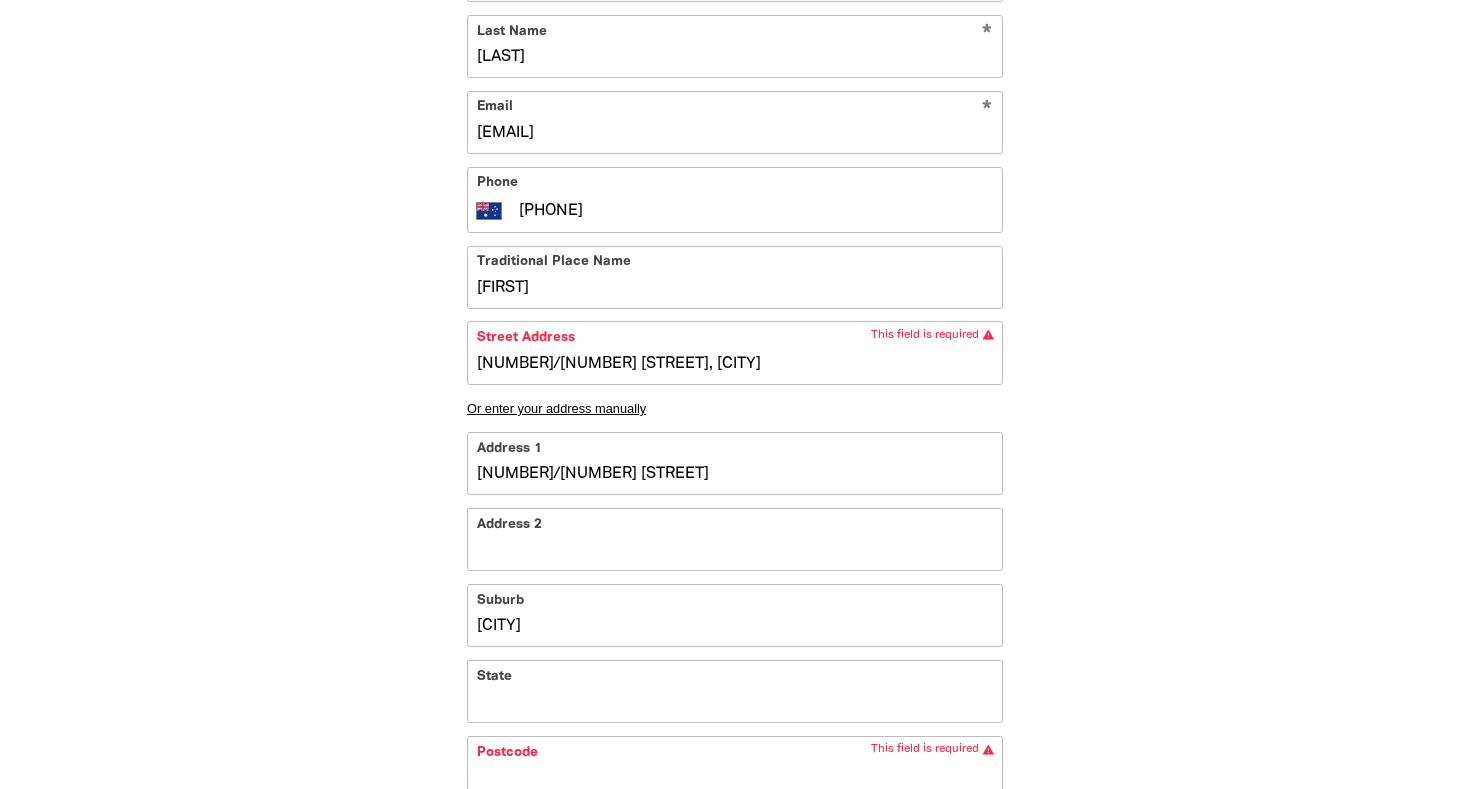 type on "[NUMBER]/[NUMBER] [STREET], [CITY]" 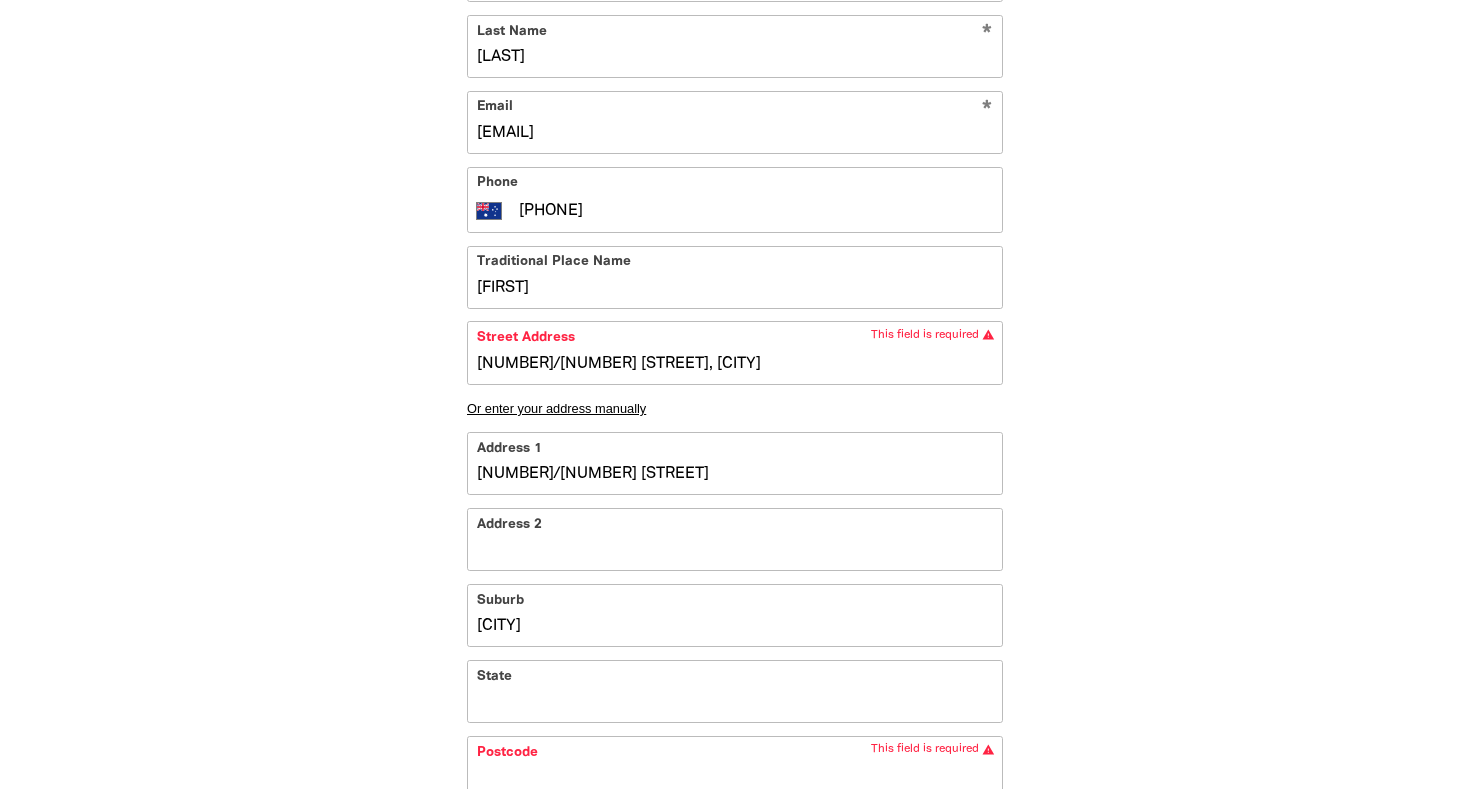 type on "[NUMBER] [STREET], [CITY]" 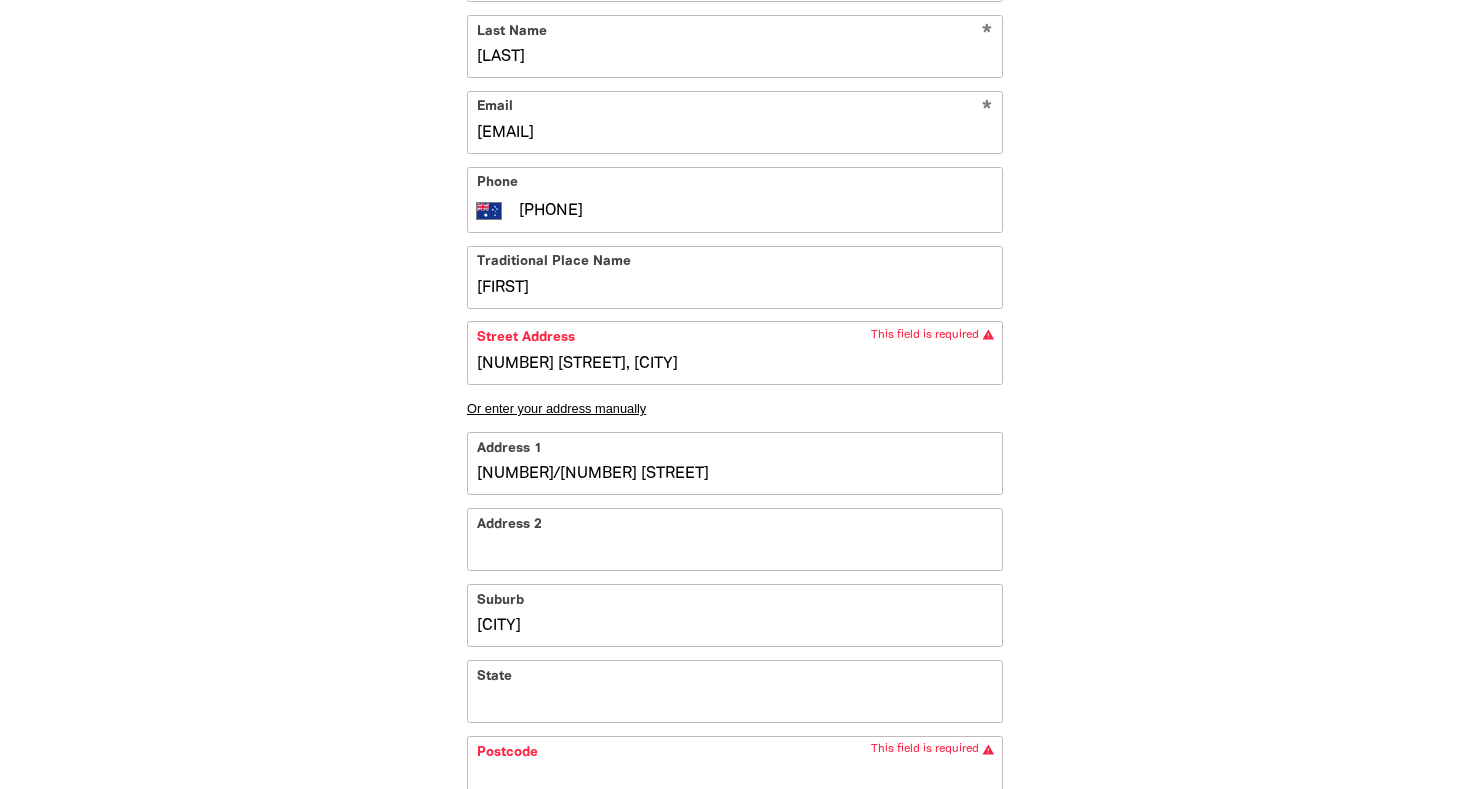type on "[NUMBER]/[NUMBER] [STREET], [CITY]" 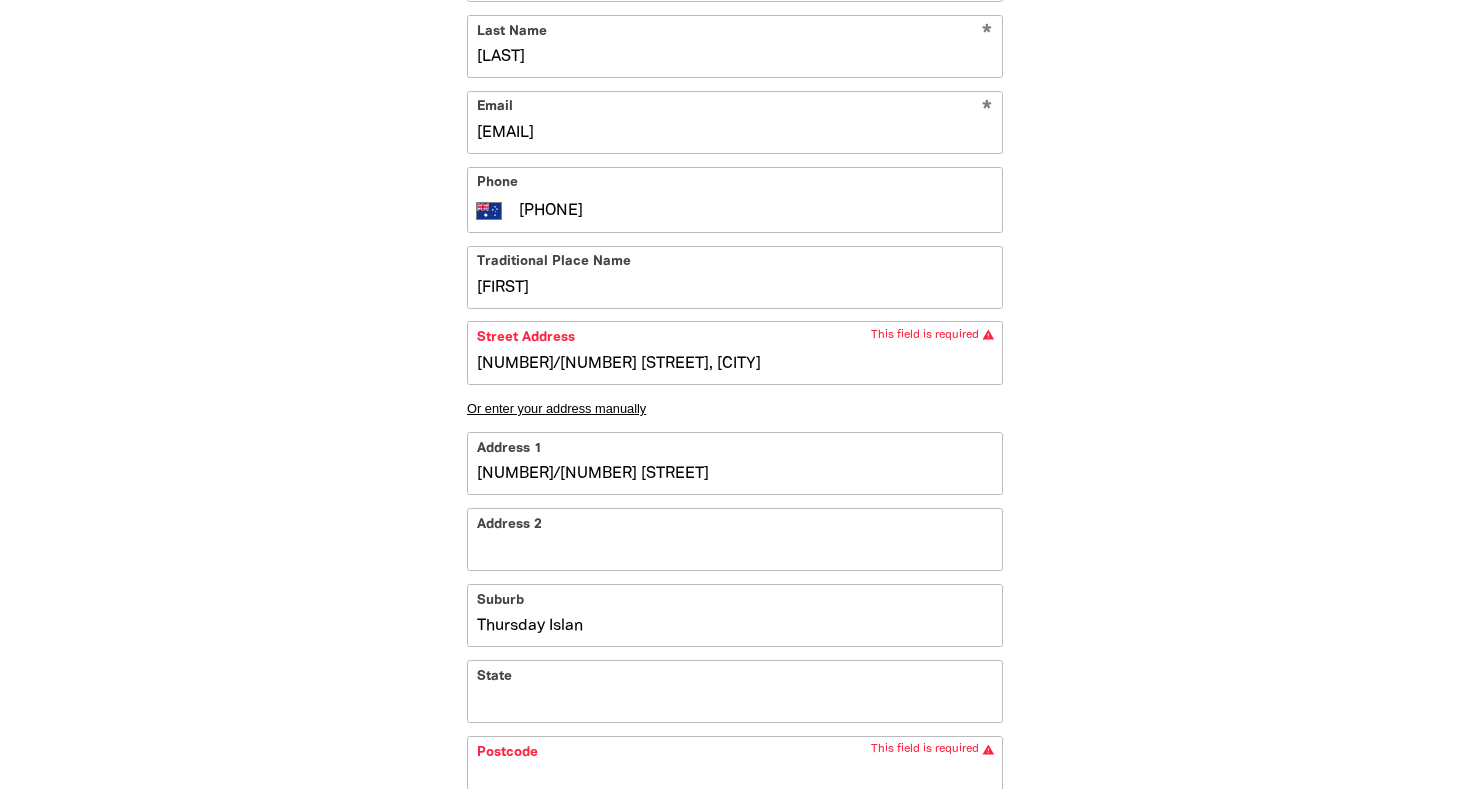type on "[NUMBER]/[NUMBER] [STREET], [CITY]" 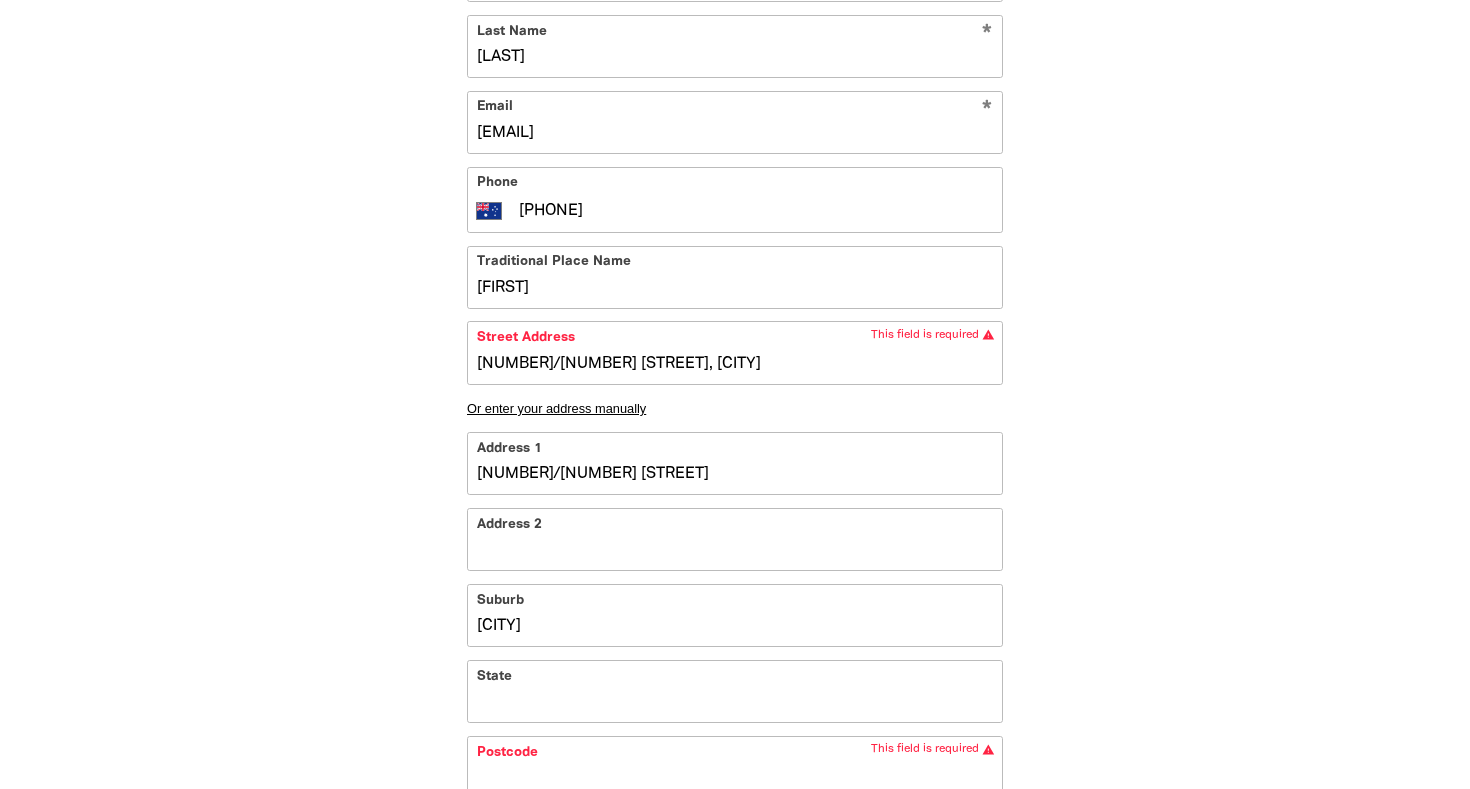type on "[CITY]" 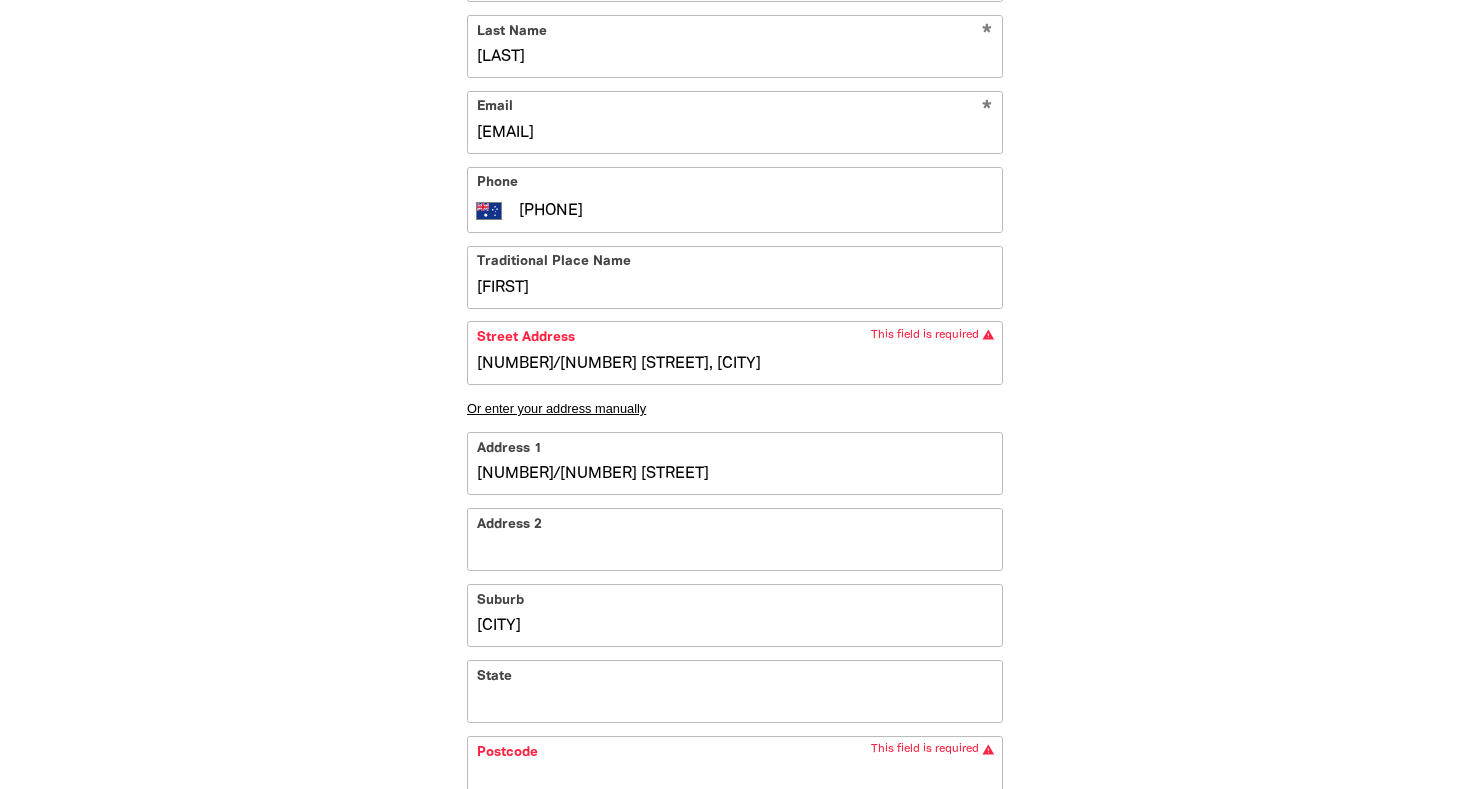 type on "[NUMBER] [STREET], [CITY], [STATE]" 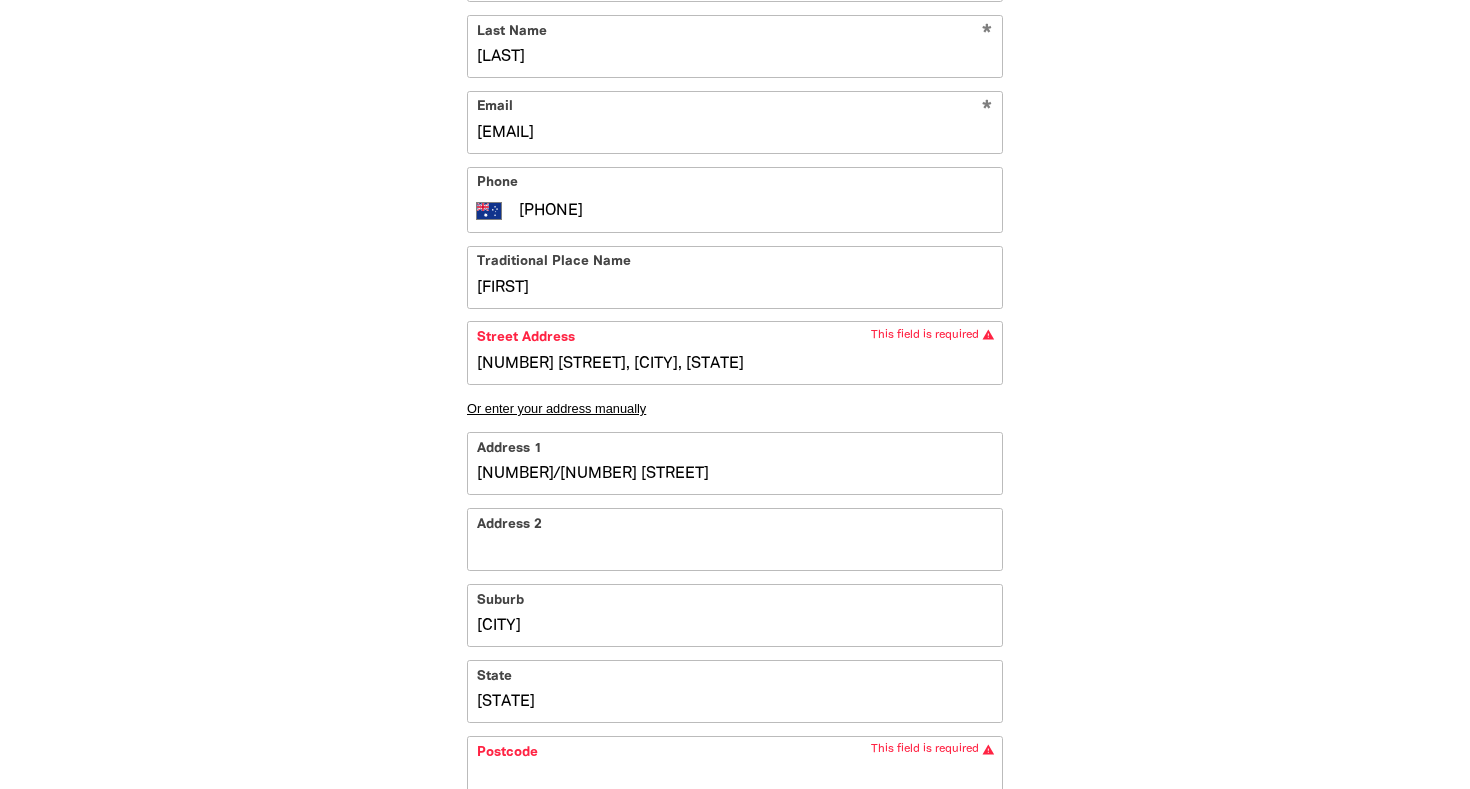 type on "[NUMBER]/[NUMBER] [STREET], [CITY], [STATE]" 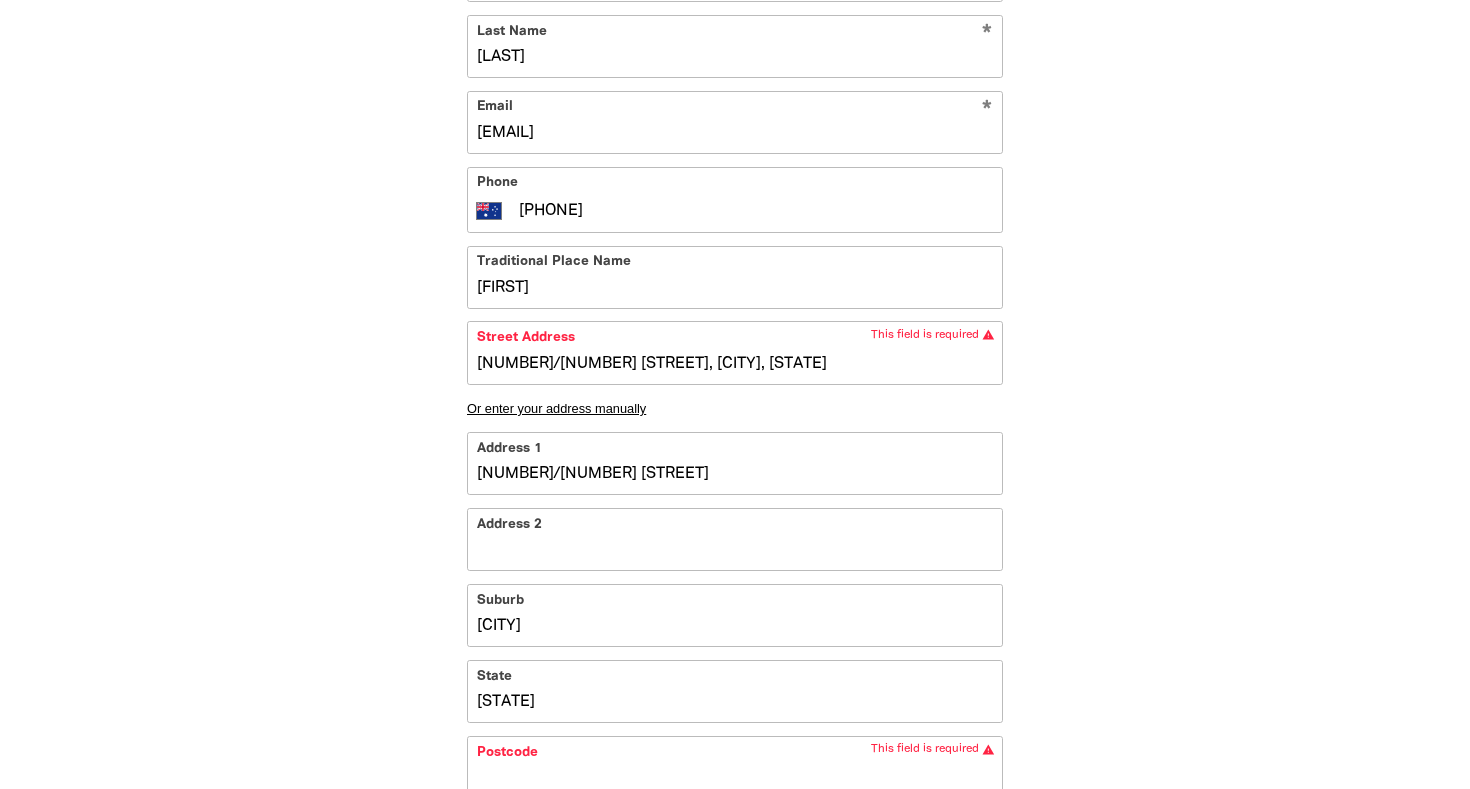 type on "[STATE]" 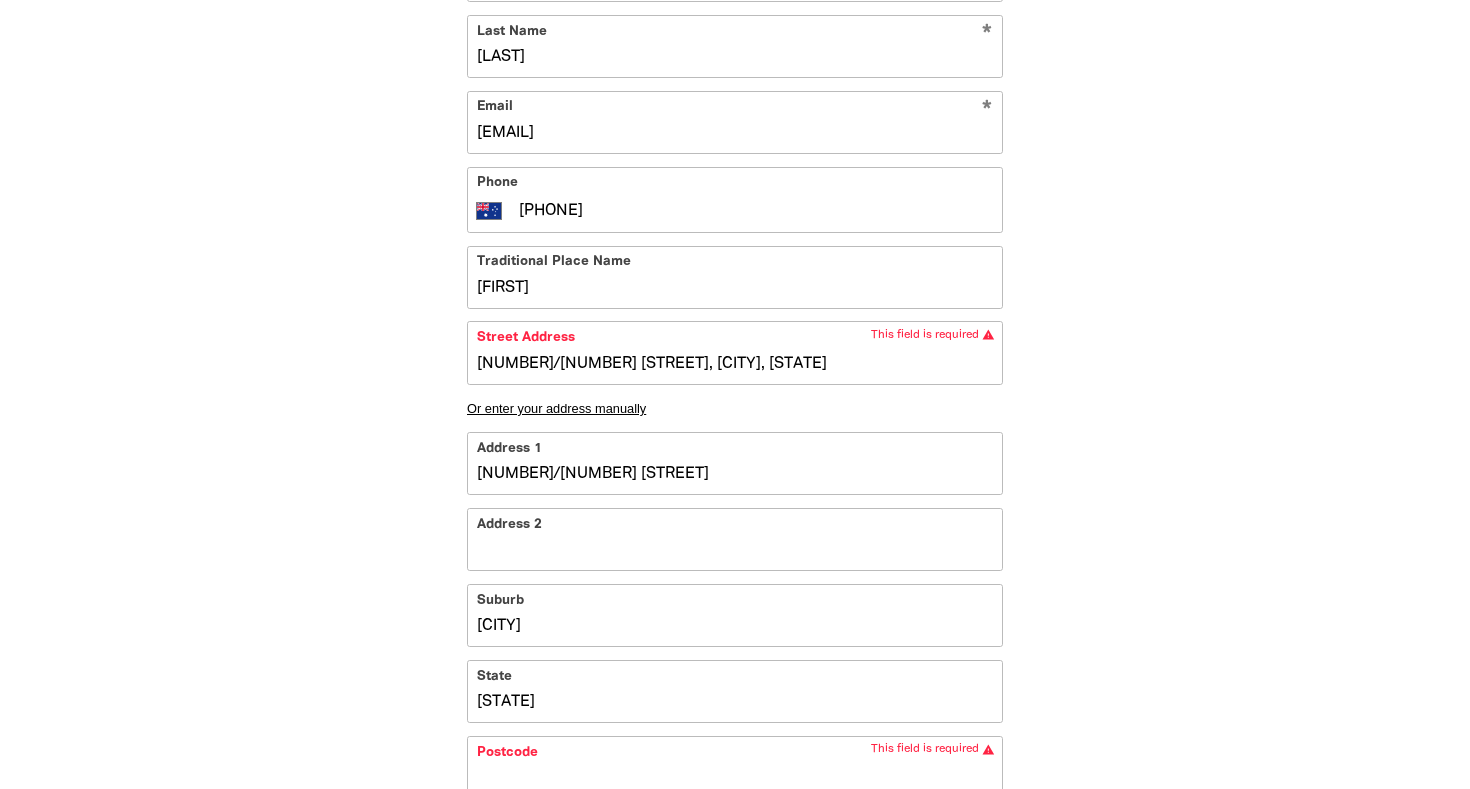 type on "[NUMBER]/[NUMBER] [STREET], [CITY], [STATE]" 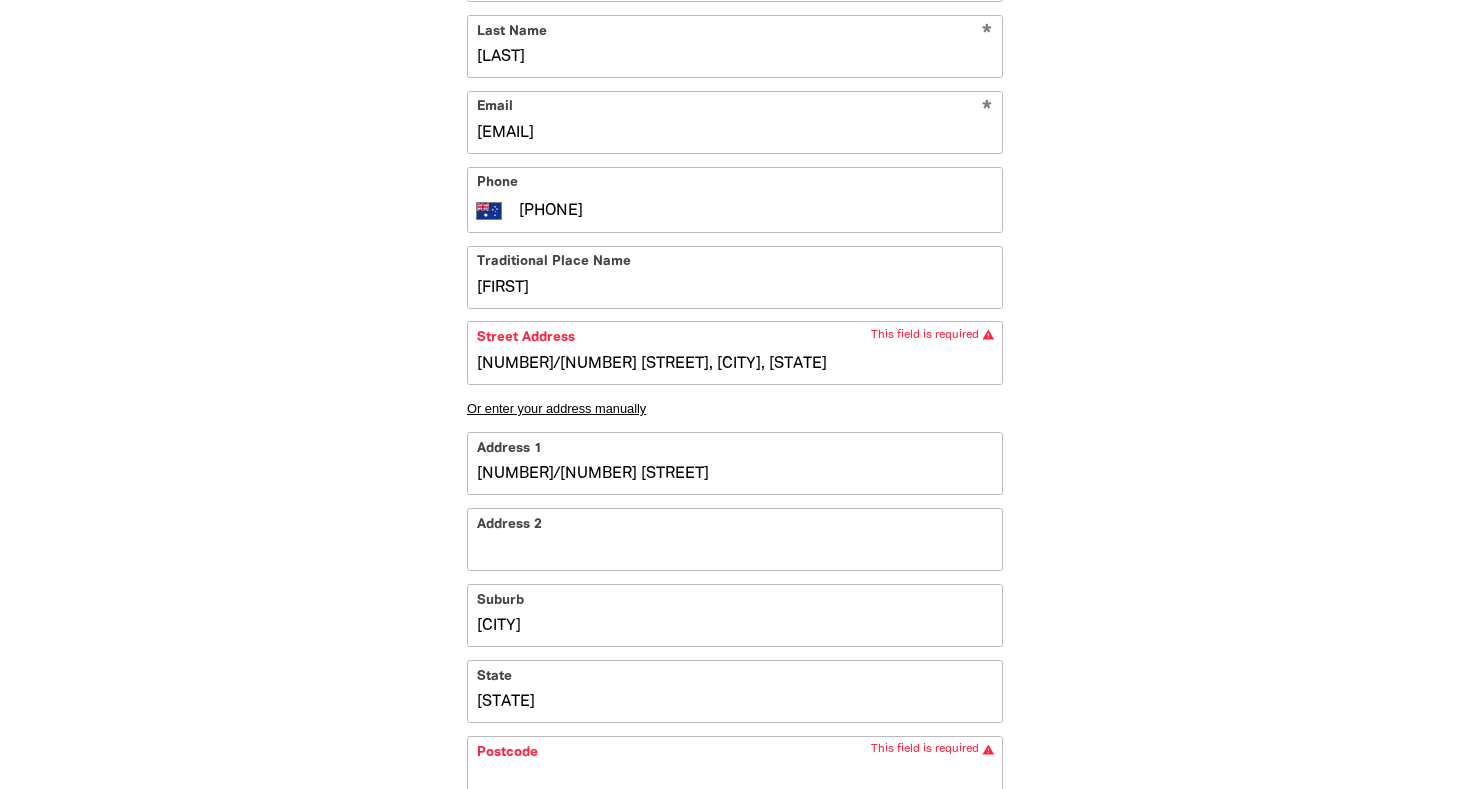 type on "[NUMBER]/[NUMBER] [STREET], [CITY], [STATE]" 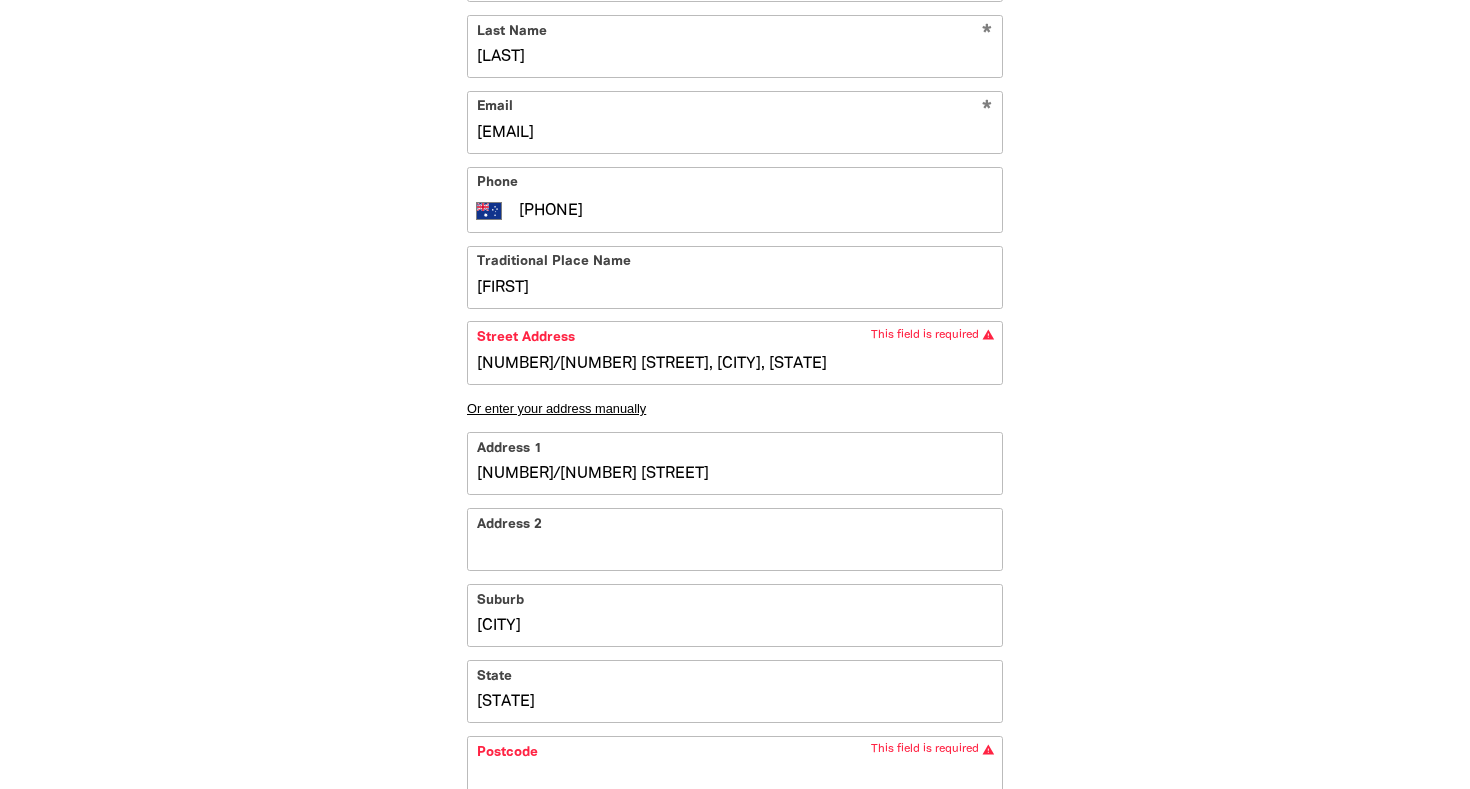 type on "[NUMBER]/[NUMBER] [STREET], [CITY], [STATE]" 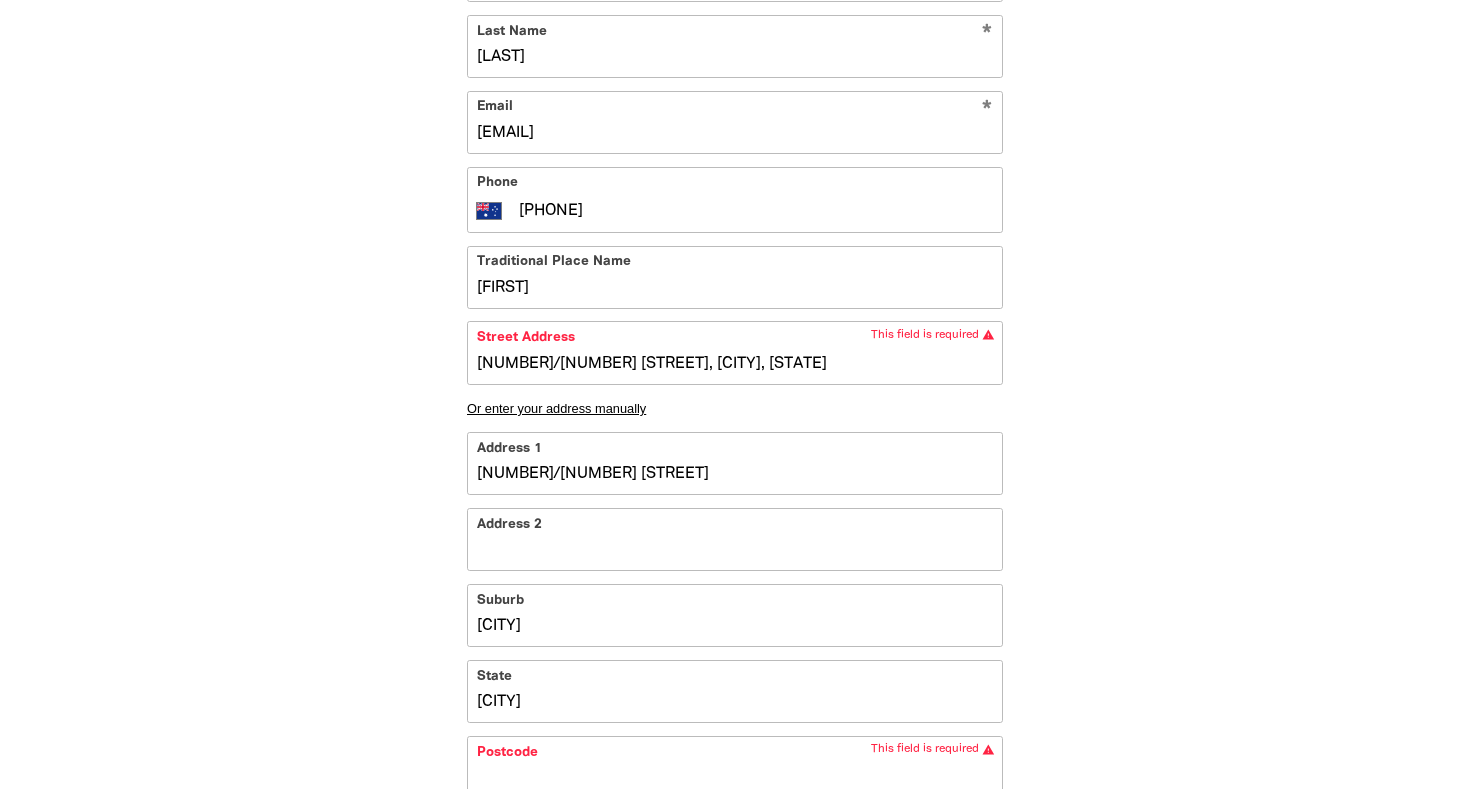 type on "[NUMBER]/[NUMBER] [STREET], [CITY], [STATE]" 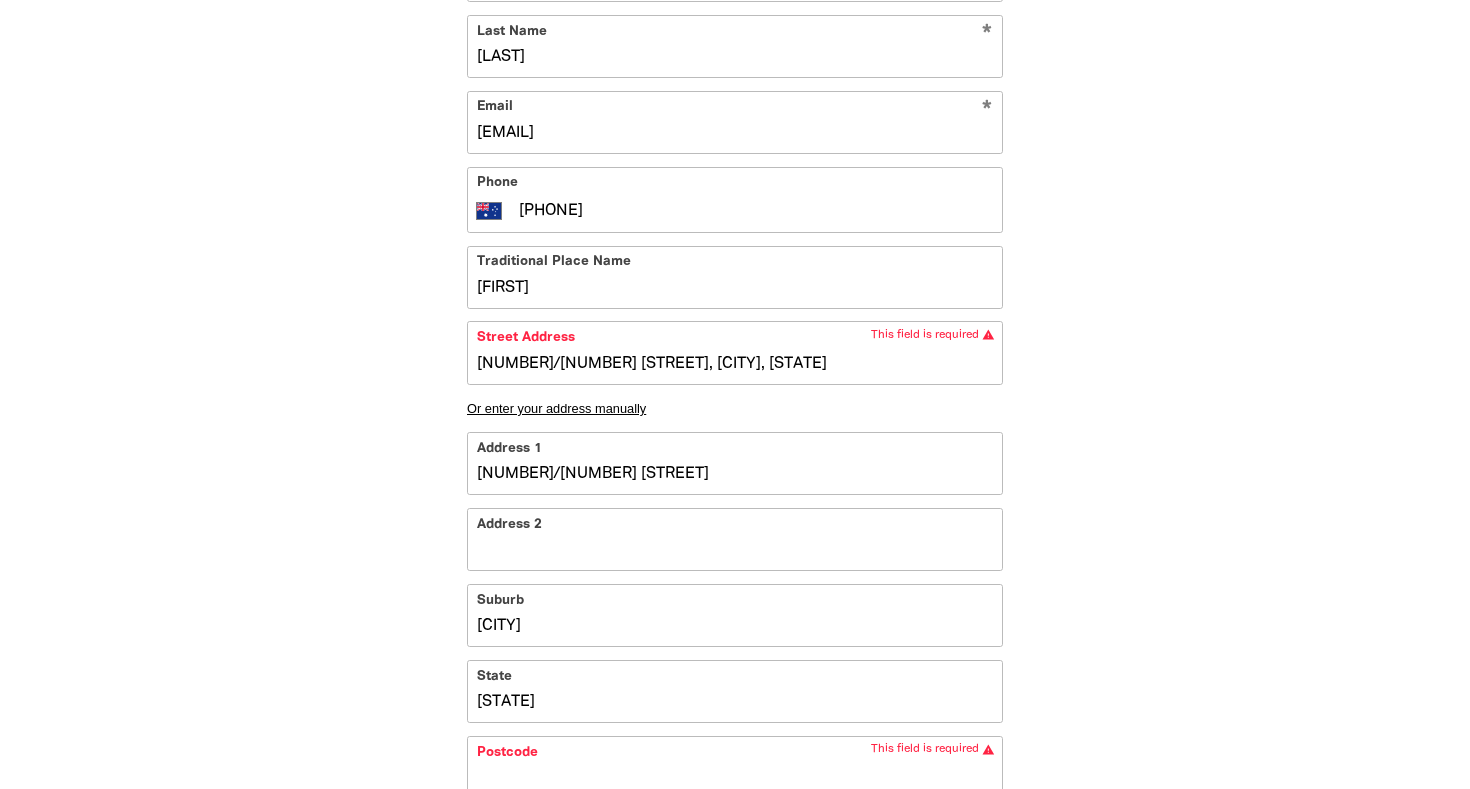 type on "[NUMBER] [STREET], [CITY], [STATE]" 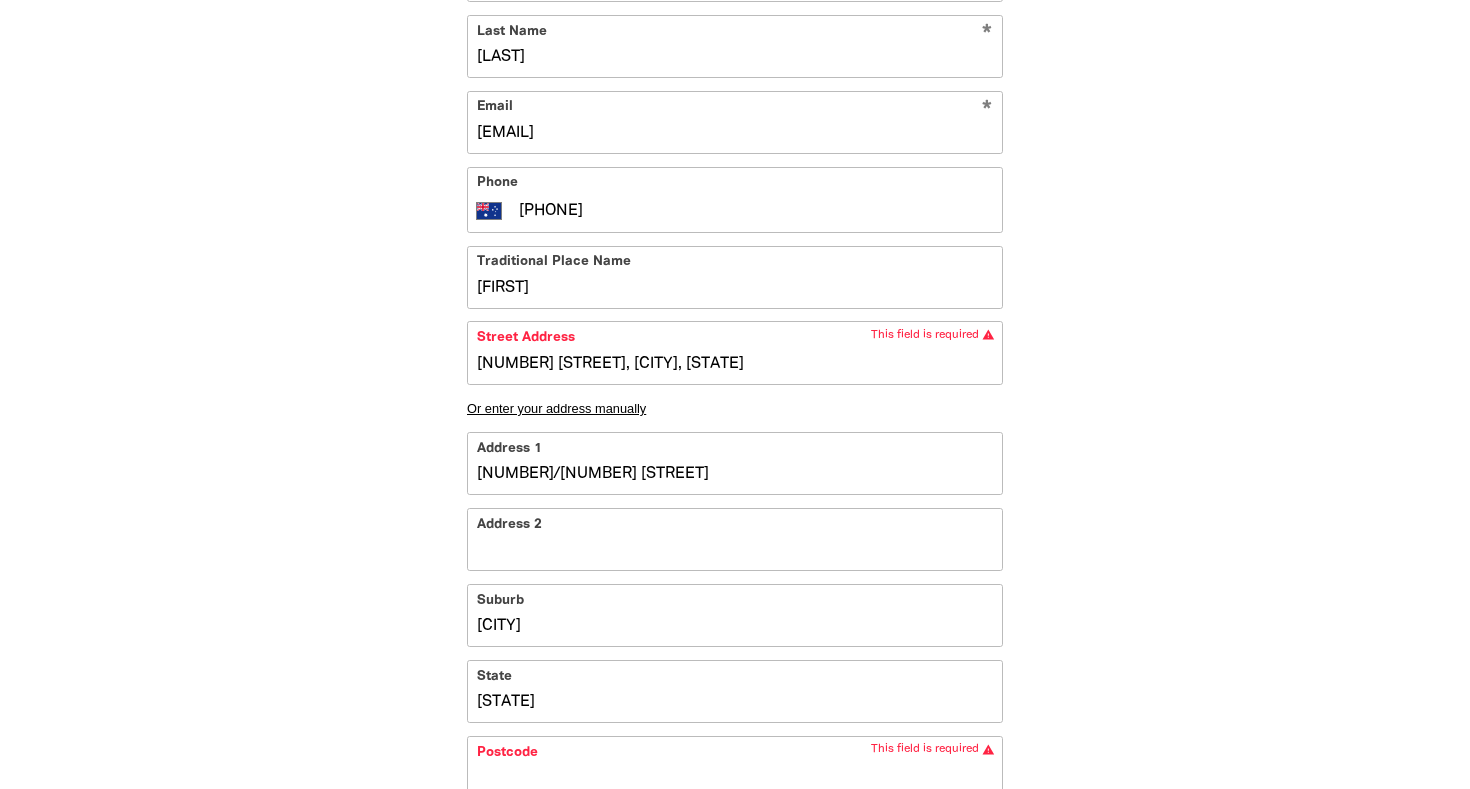 type on "[NUMBER]/[NUMBER] [STREET], [CITY], [STATE]" 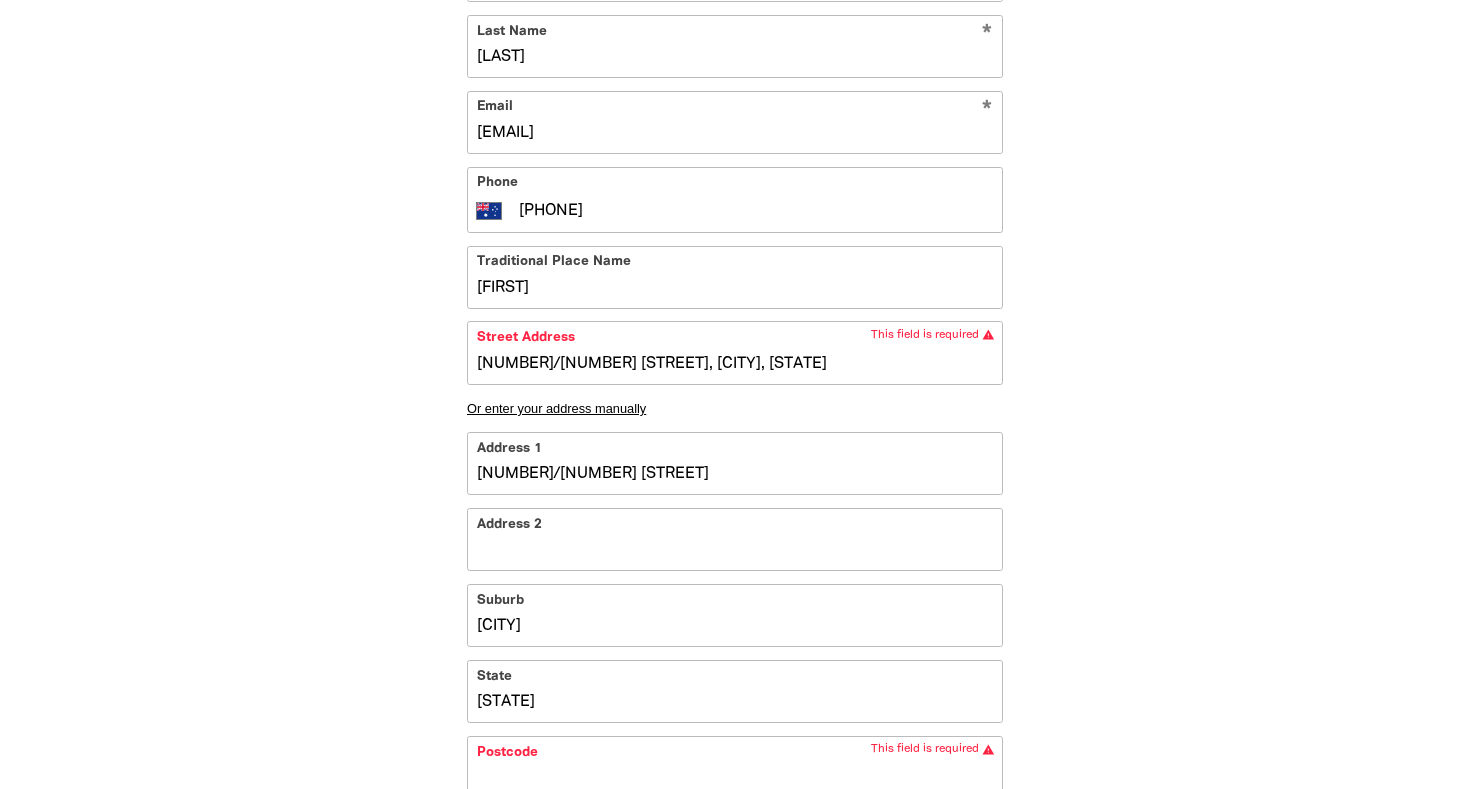 type on "[NUMBER]/[NUMBER] [STREET], [CITY], [STATE]" 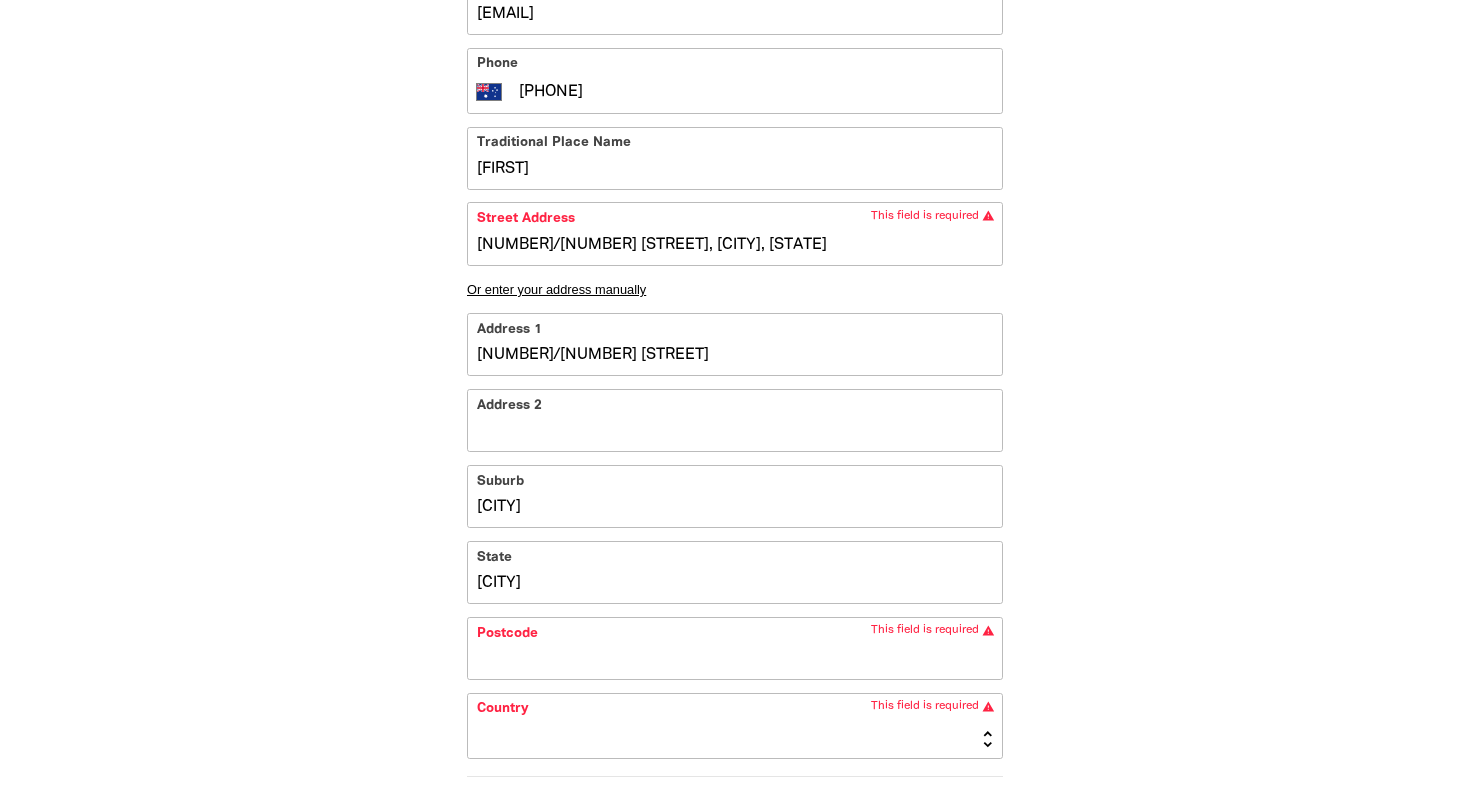 scroll, scrollTop: 856, scrollLeft: 0, axis: vertical 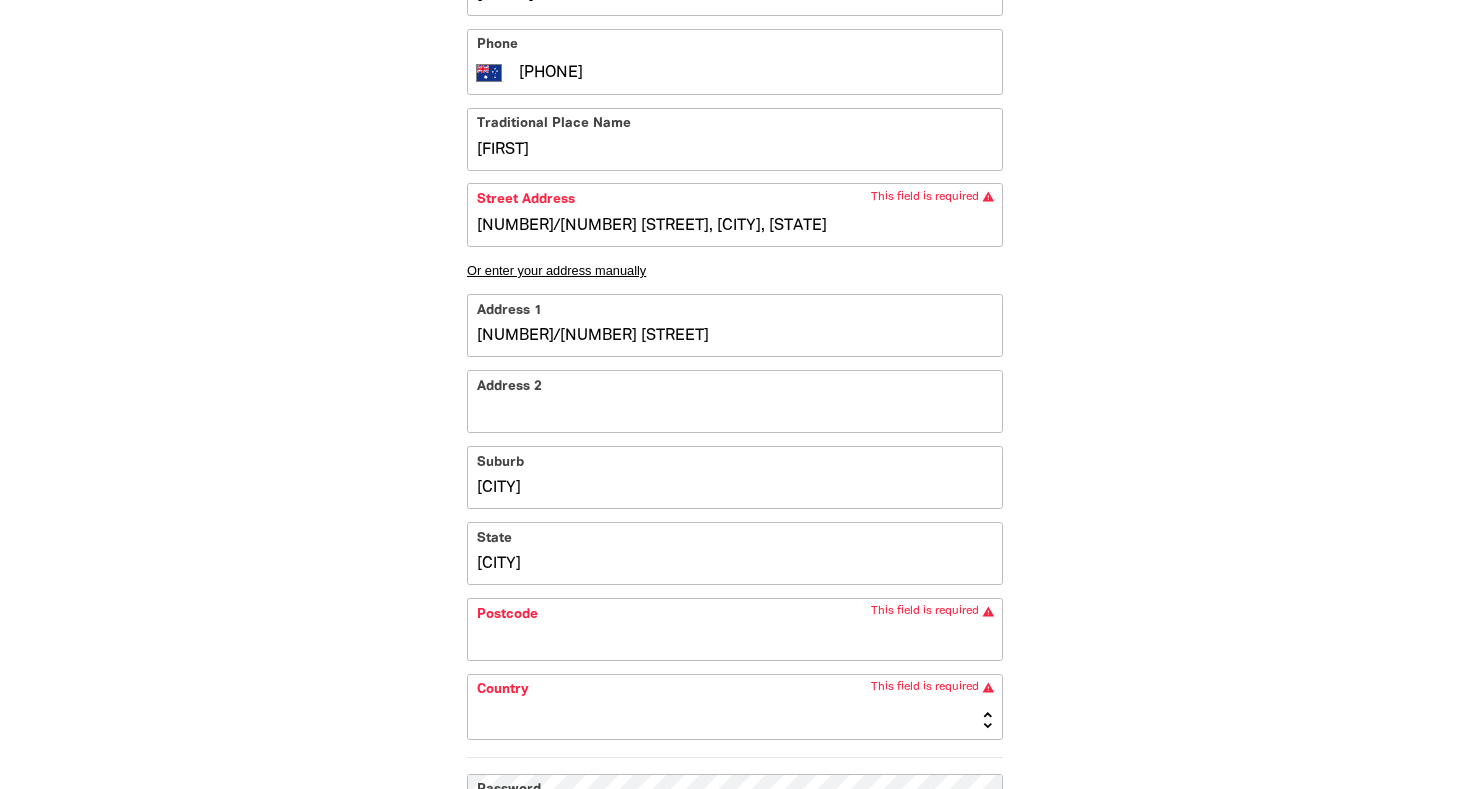 type on "[CITY]" 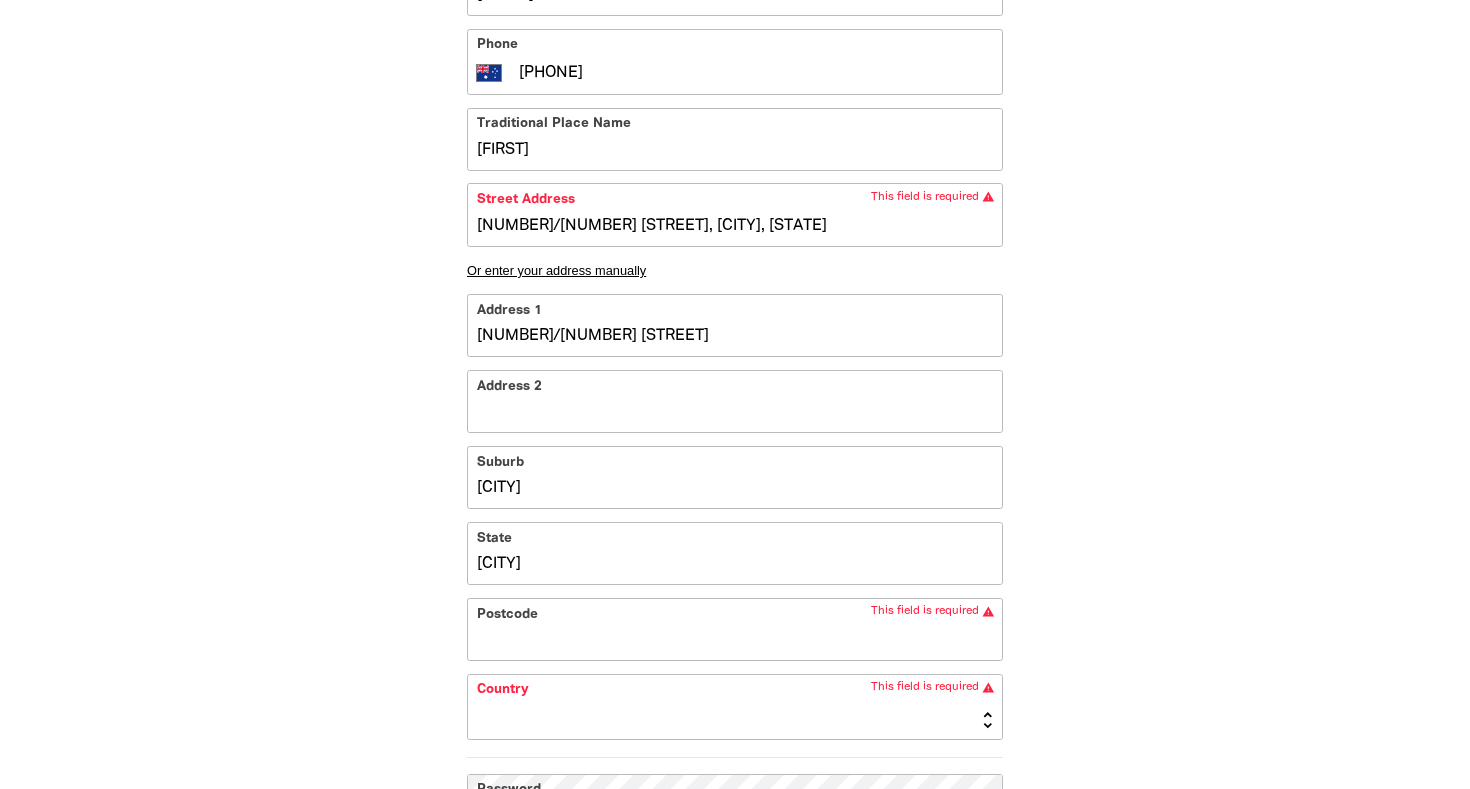 click on "Postcode" at bounding box center (735, 629) 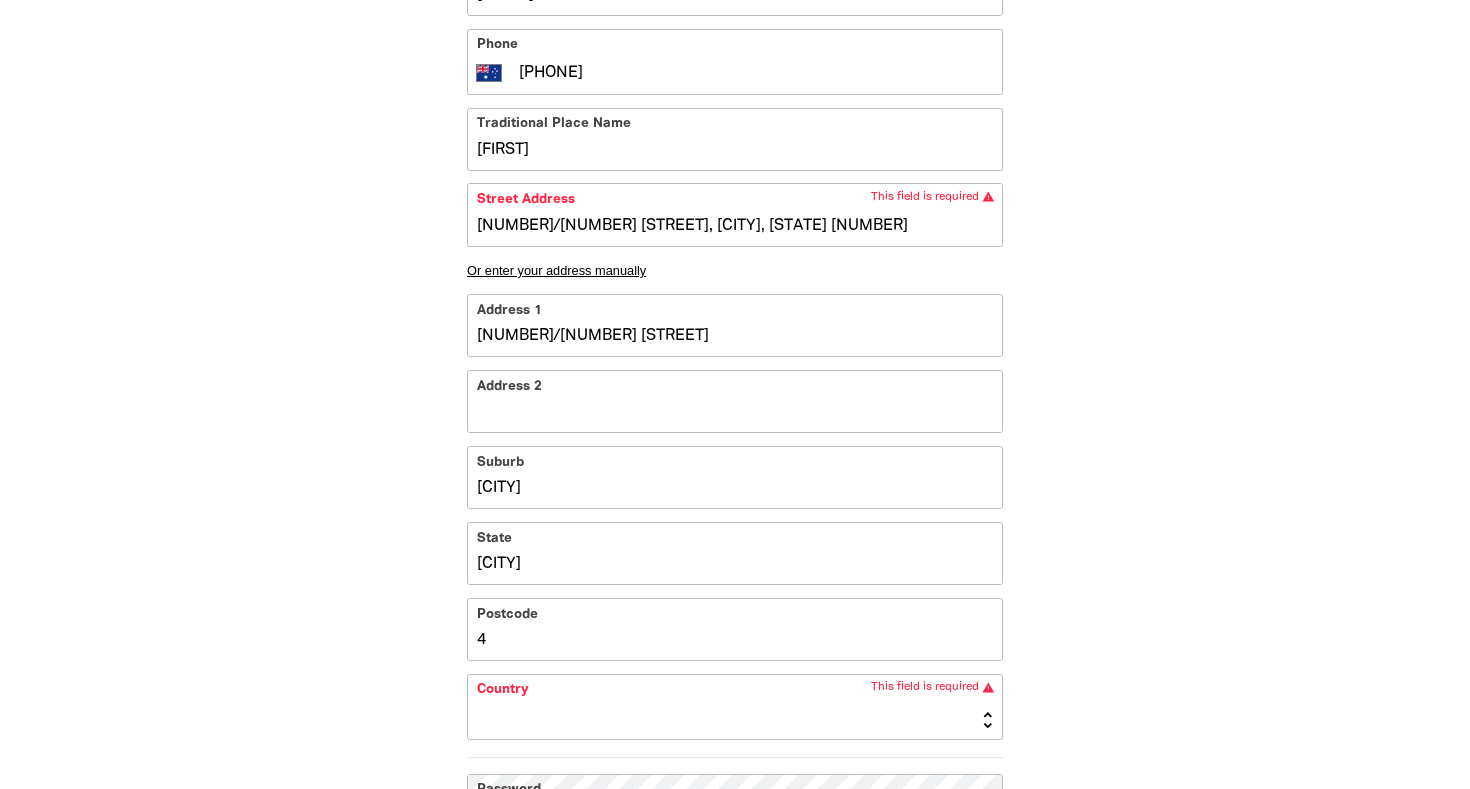 type on "[NUMBER]/[NUMBER] [STREET], [CITY], [STATE] [NUMBER]" 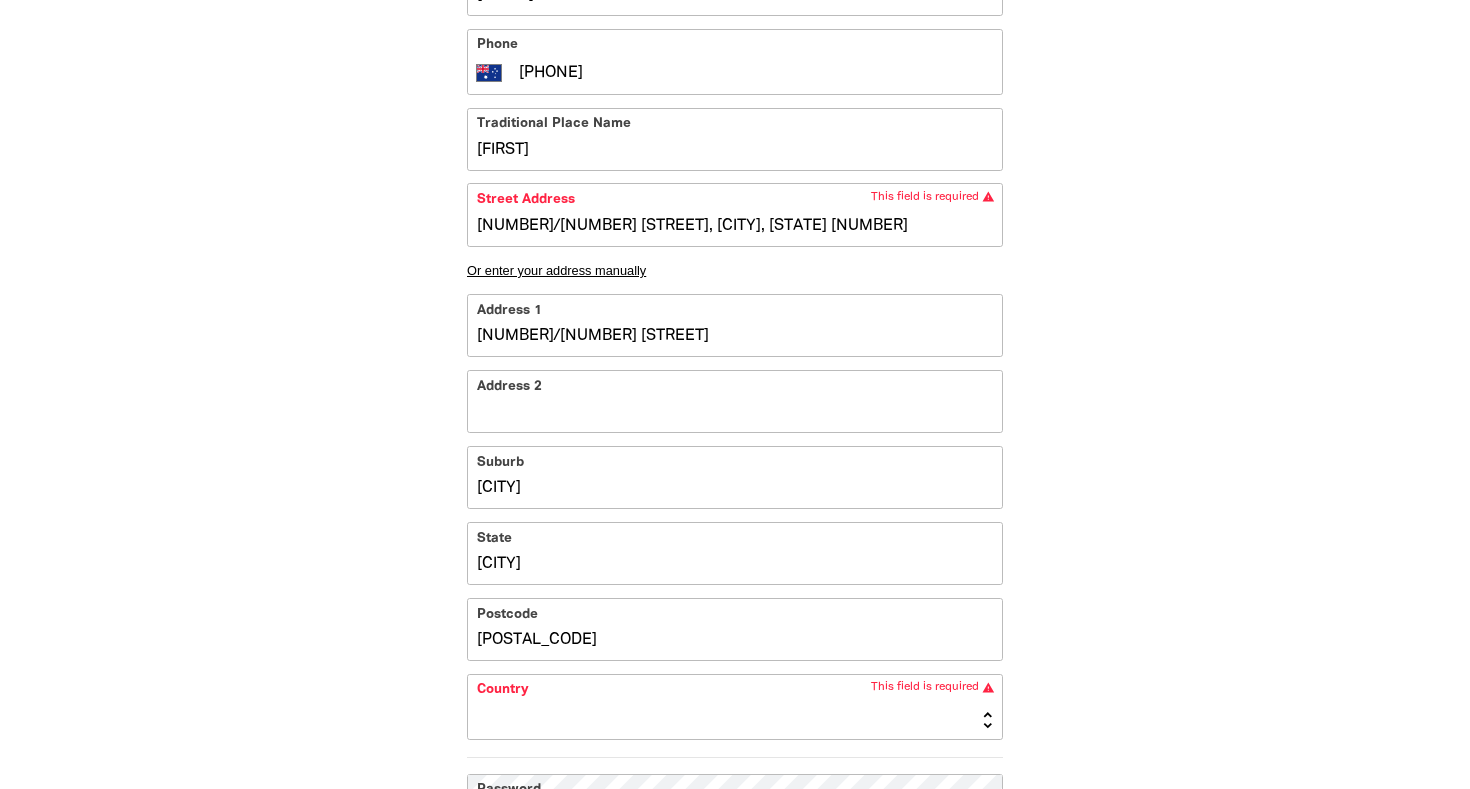 type on "[NUMBER] [STREET], [CITY], [STATE], [POSTAL_CODE]" 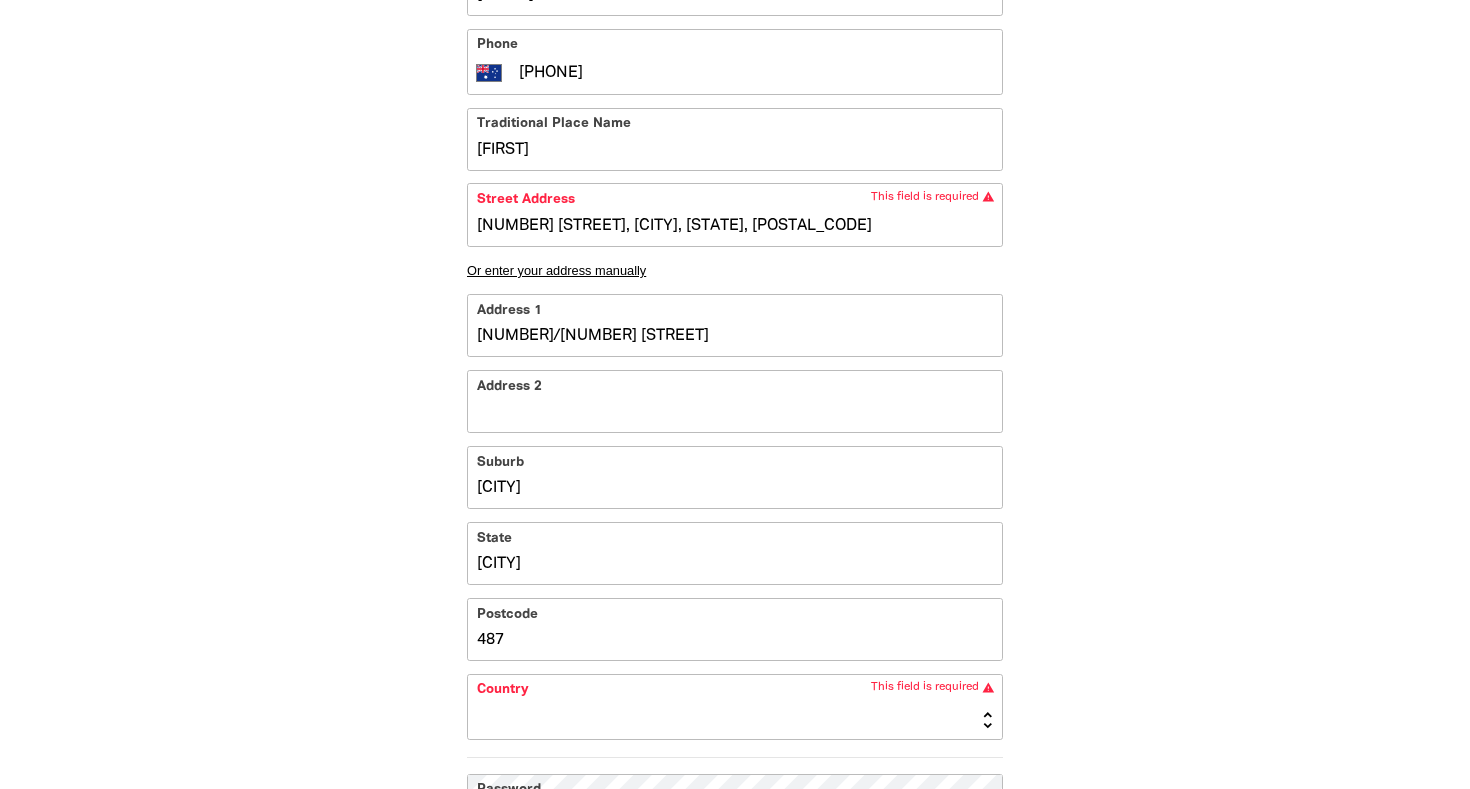 type on "[NUMBER]/[NUMBER] [STREET], [CITY], [STATE] [POSTAL_CODE]" 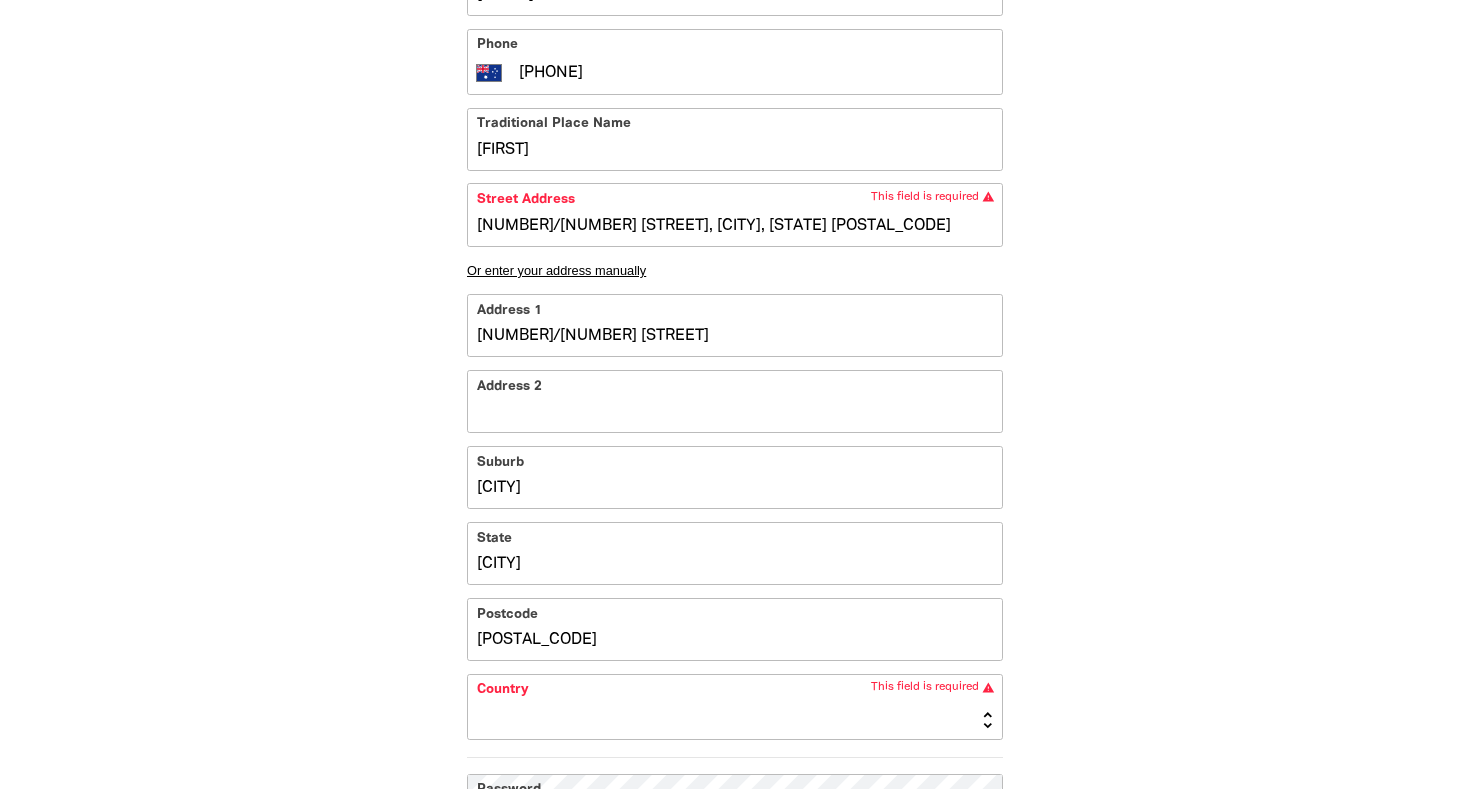 type on "[POSTAL_CODE]" 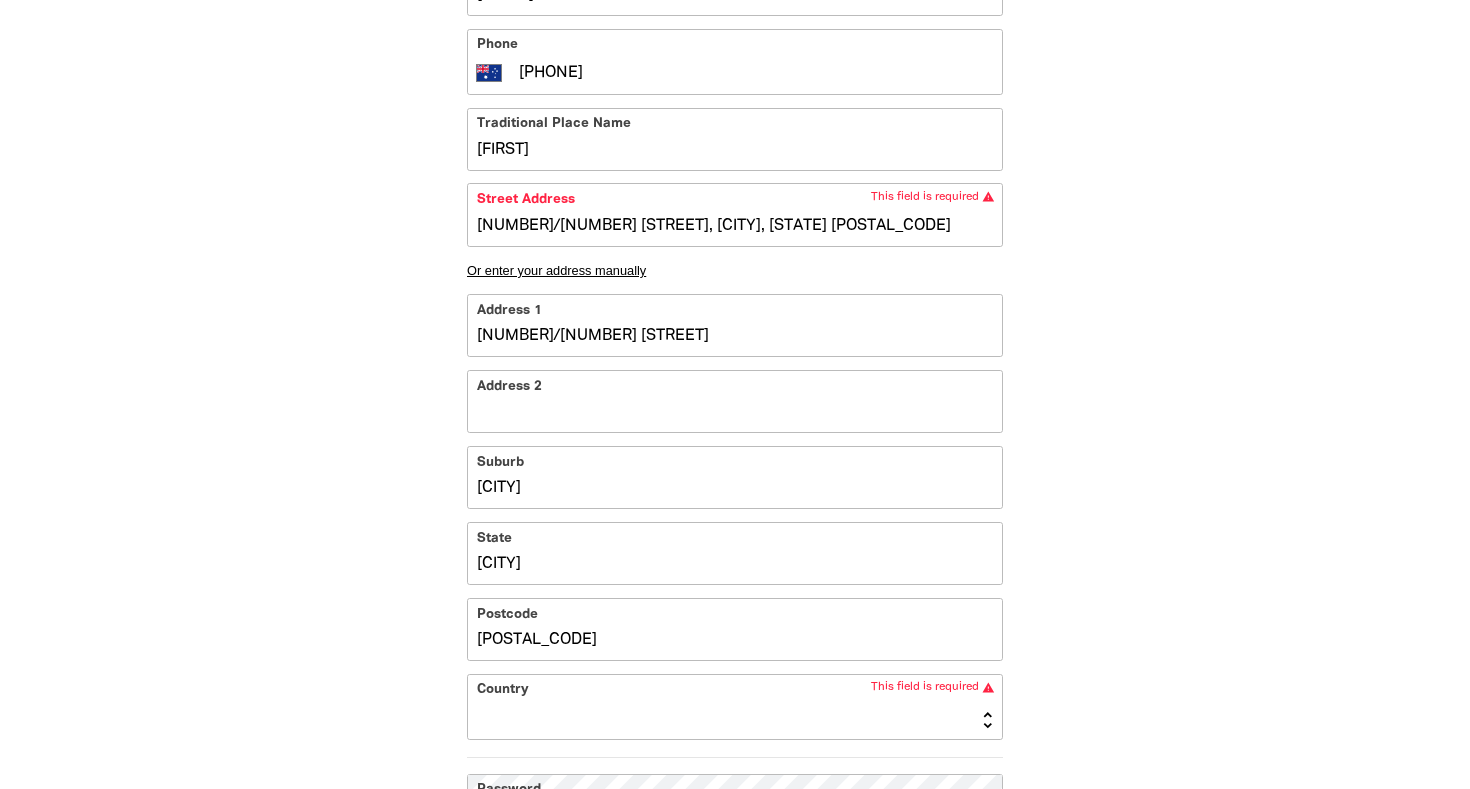 click on "[COUNTRY_LIST]" at bounding box center [735, 707] 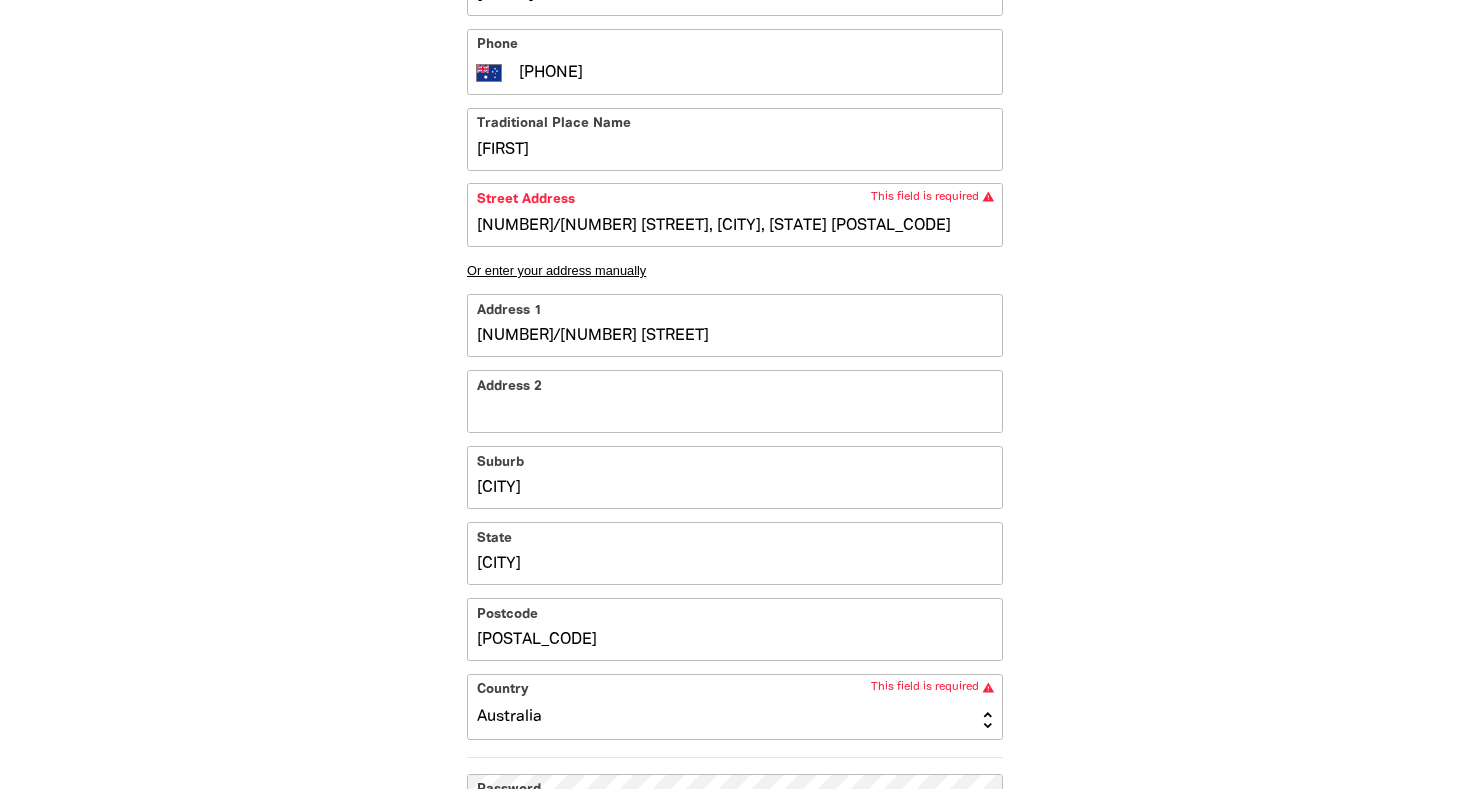 type on "[NUMBER]/[NUMBER] [STREET], [CITY], [STATE] [POSTAL_CODE], [COUNTRY_CODE]" 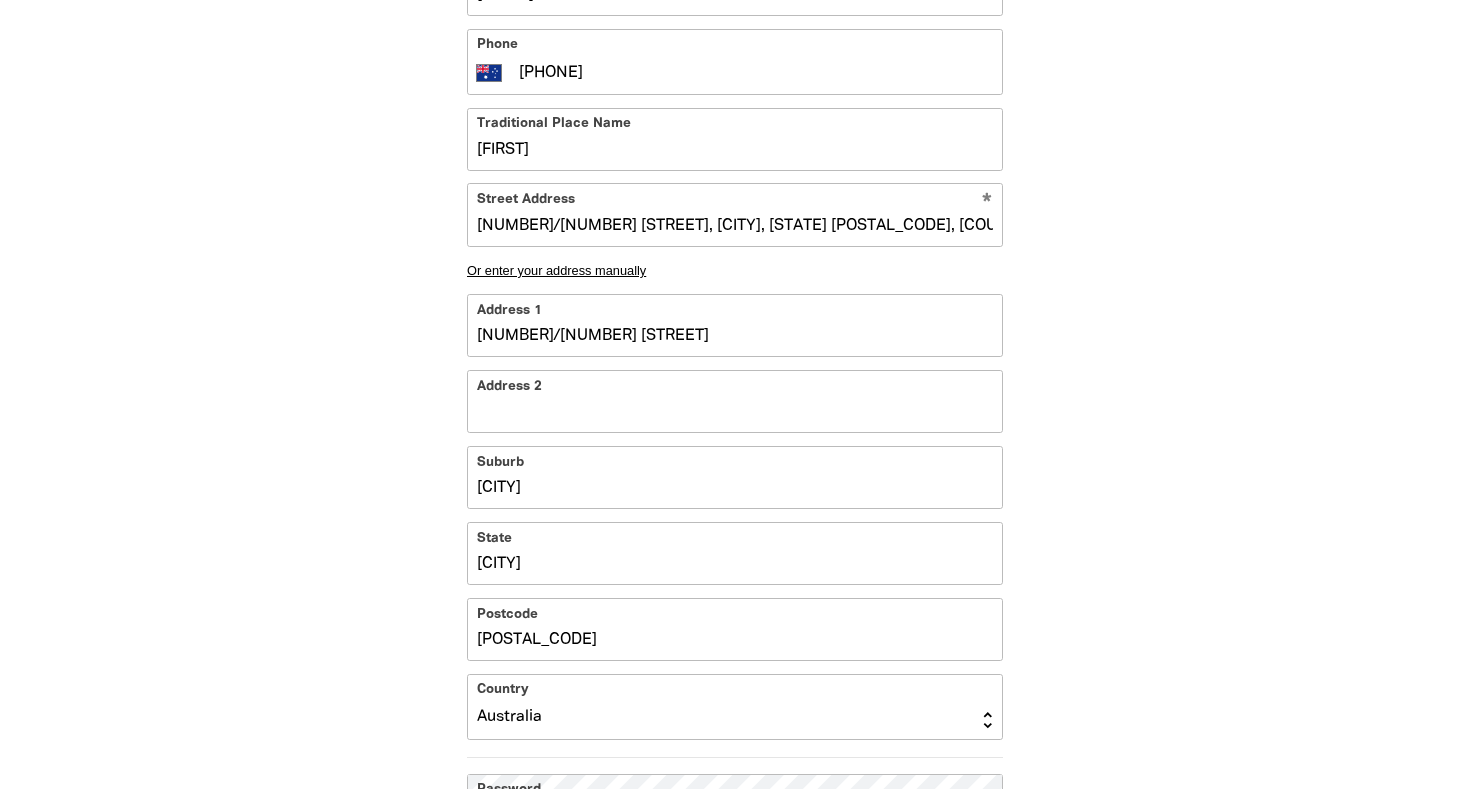 click on "[NUMBER] [NUMBER] [FIRST] [LAST], [EMAIL], [PHONE], [COUNTRY]" at bounding box center [735, 331] 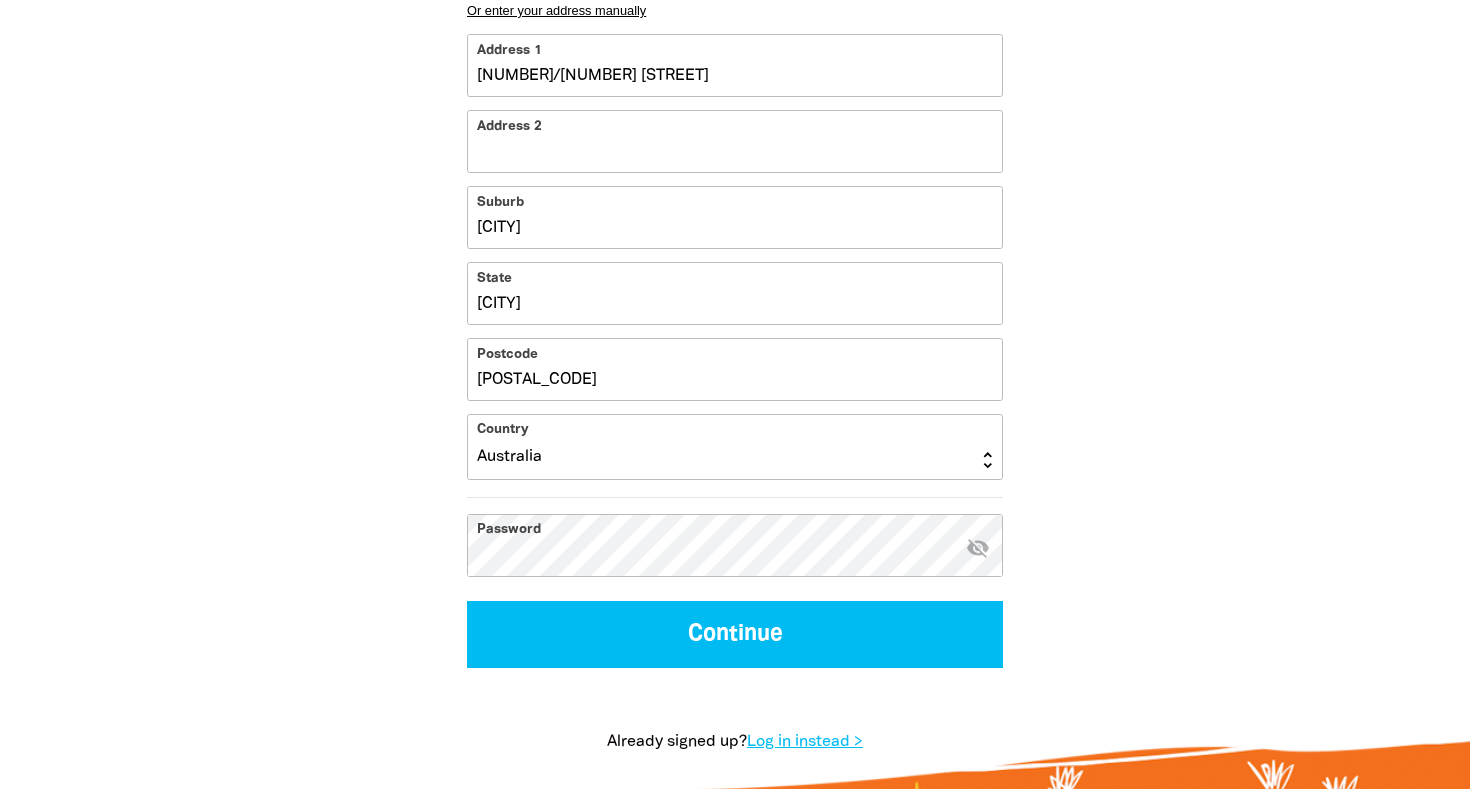 scroll, scrollTop: 1129, scrollLeft: 0, axis: vertical 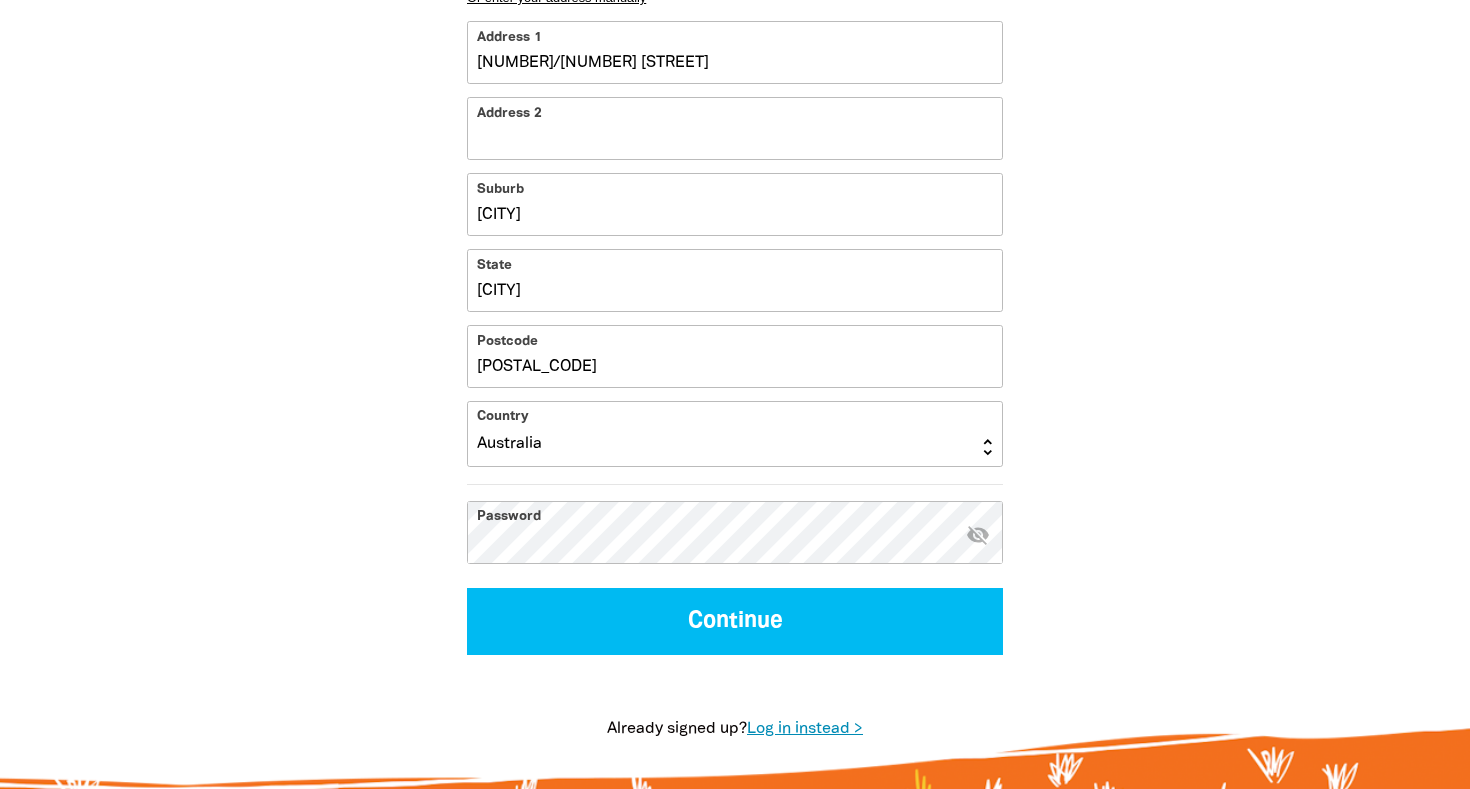 click on "Log in instead >" at bounding box center [805, 729] 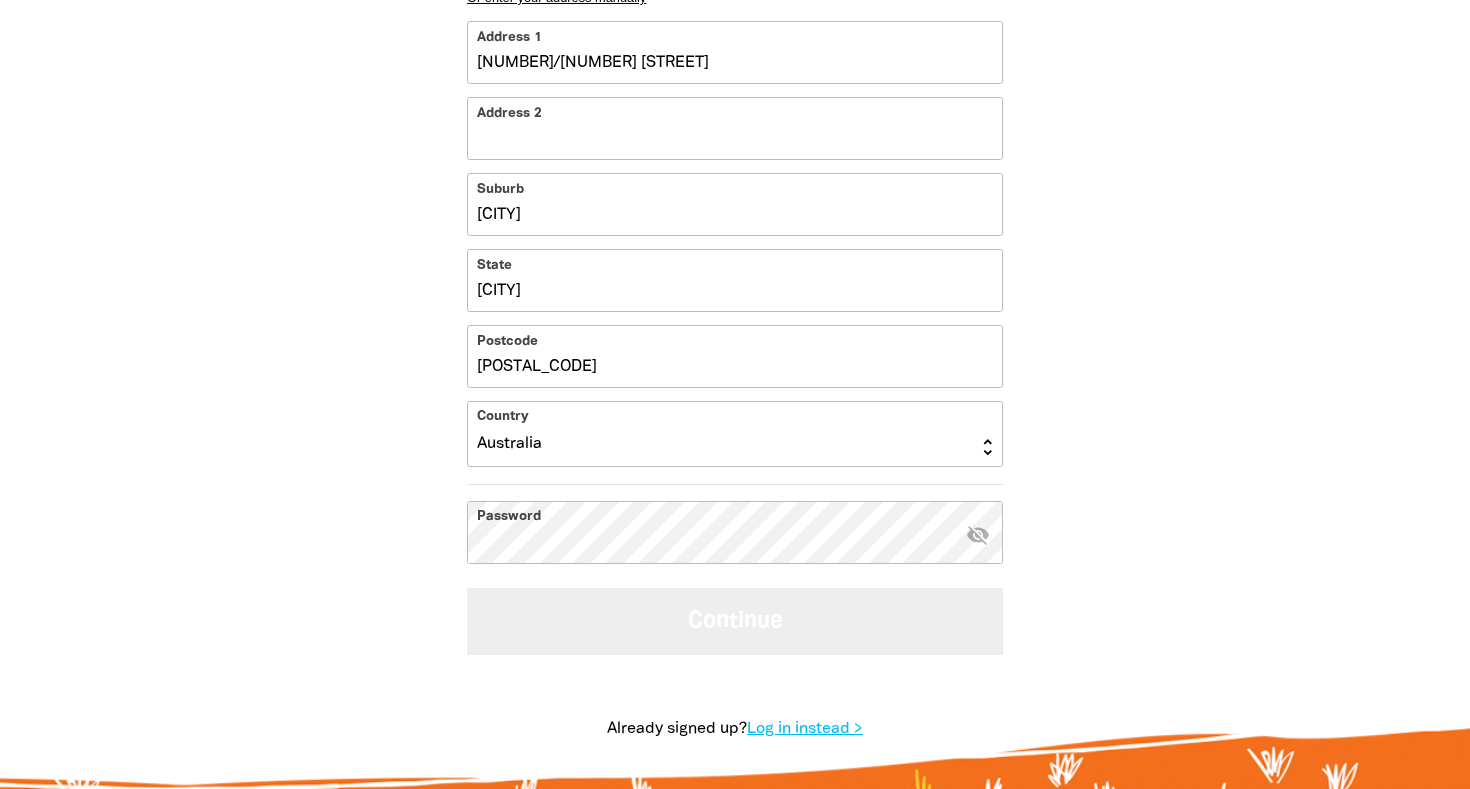 click on "Continue" at bounding box center (735, 621) 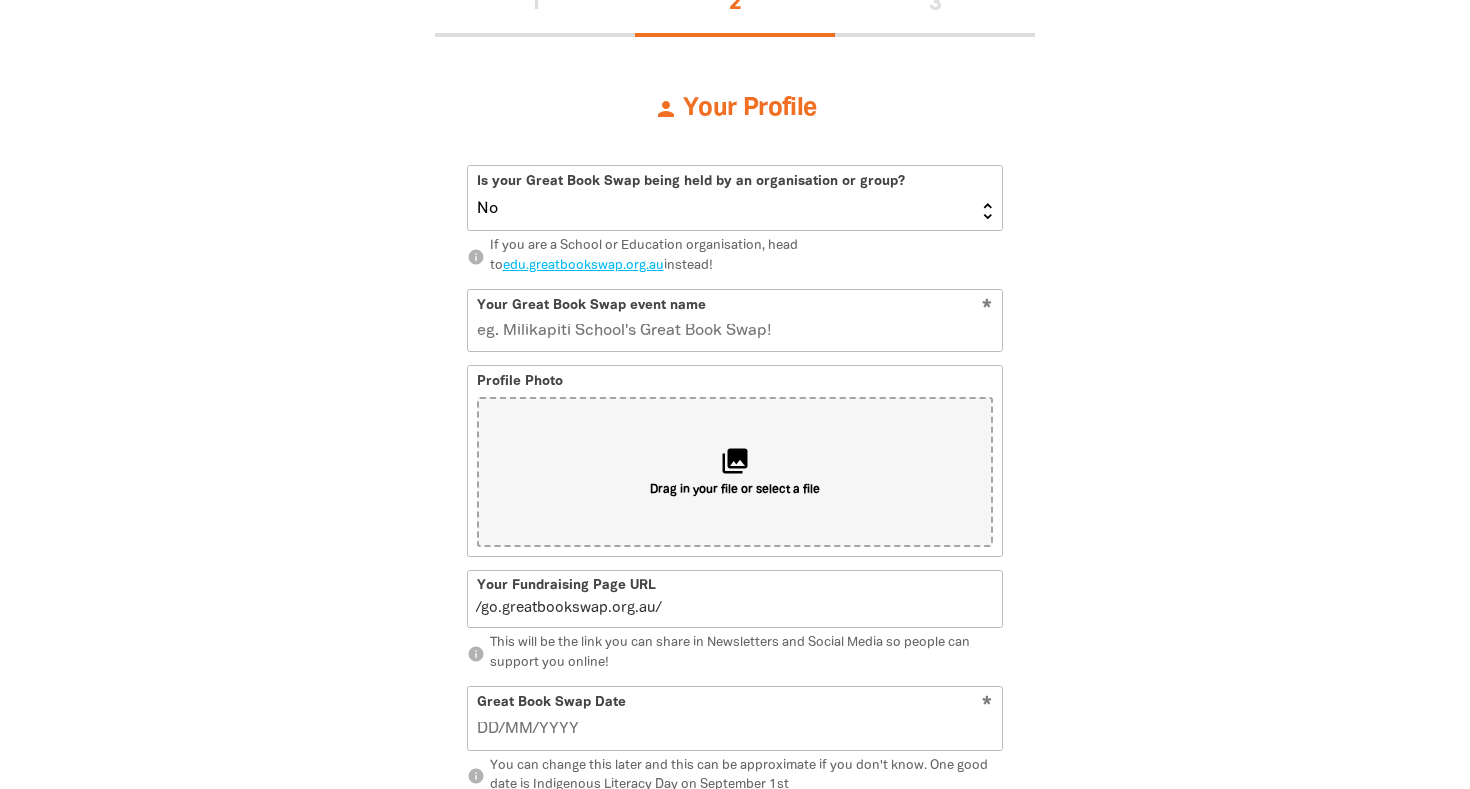 scroll, scrollTop: 441, scrollLeft: 0, axis: vertical 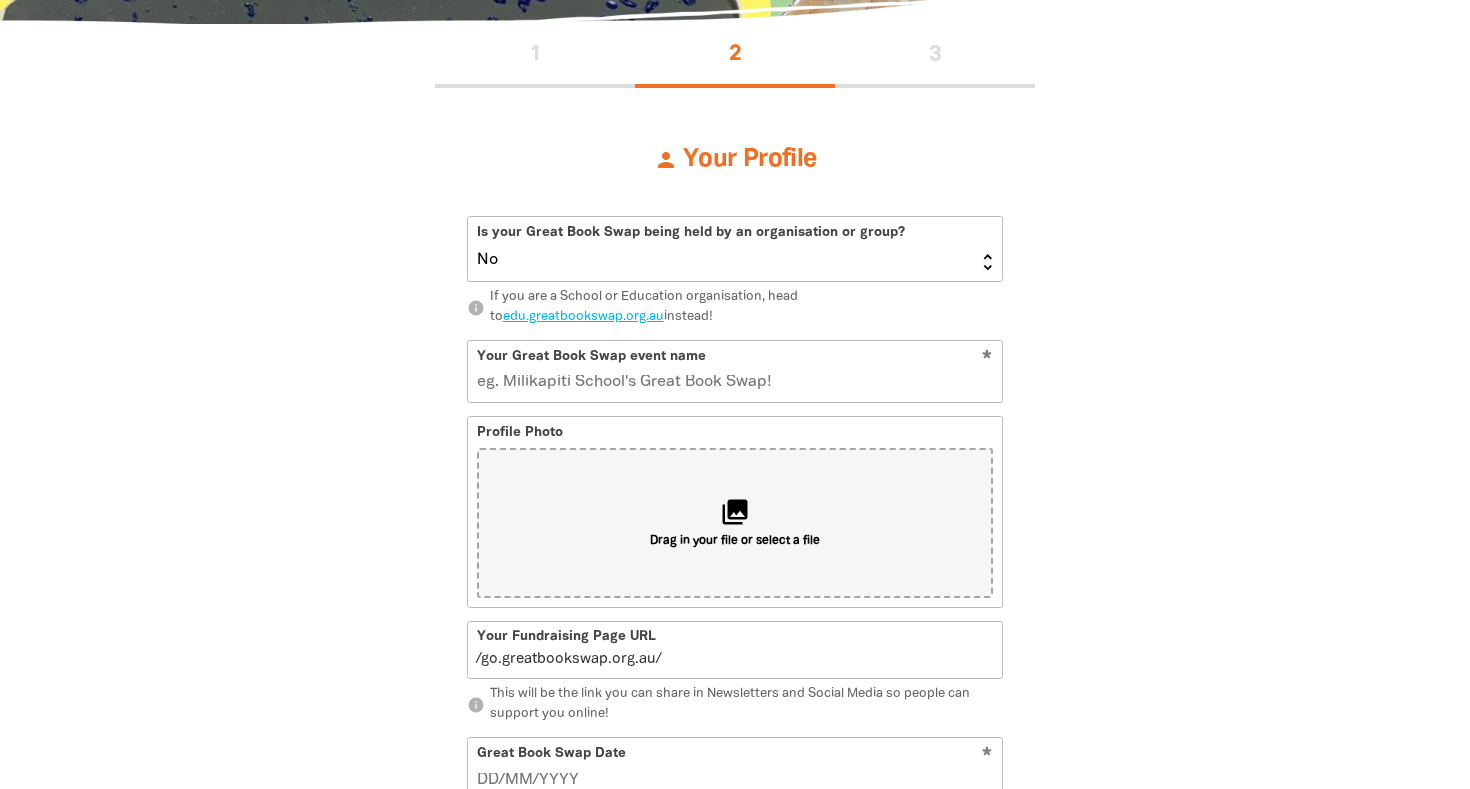 click on "Yes No" at bounding box center (735, 249) 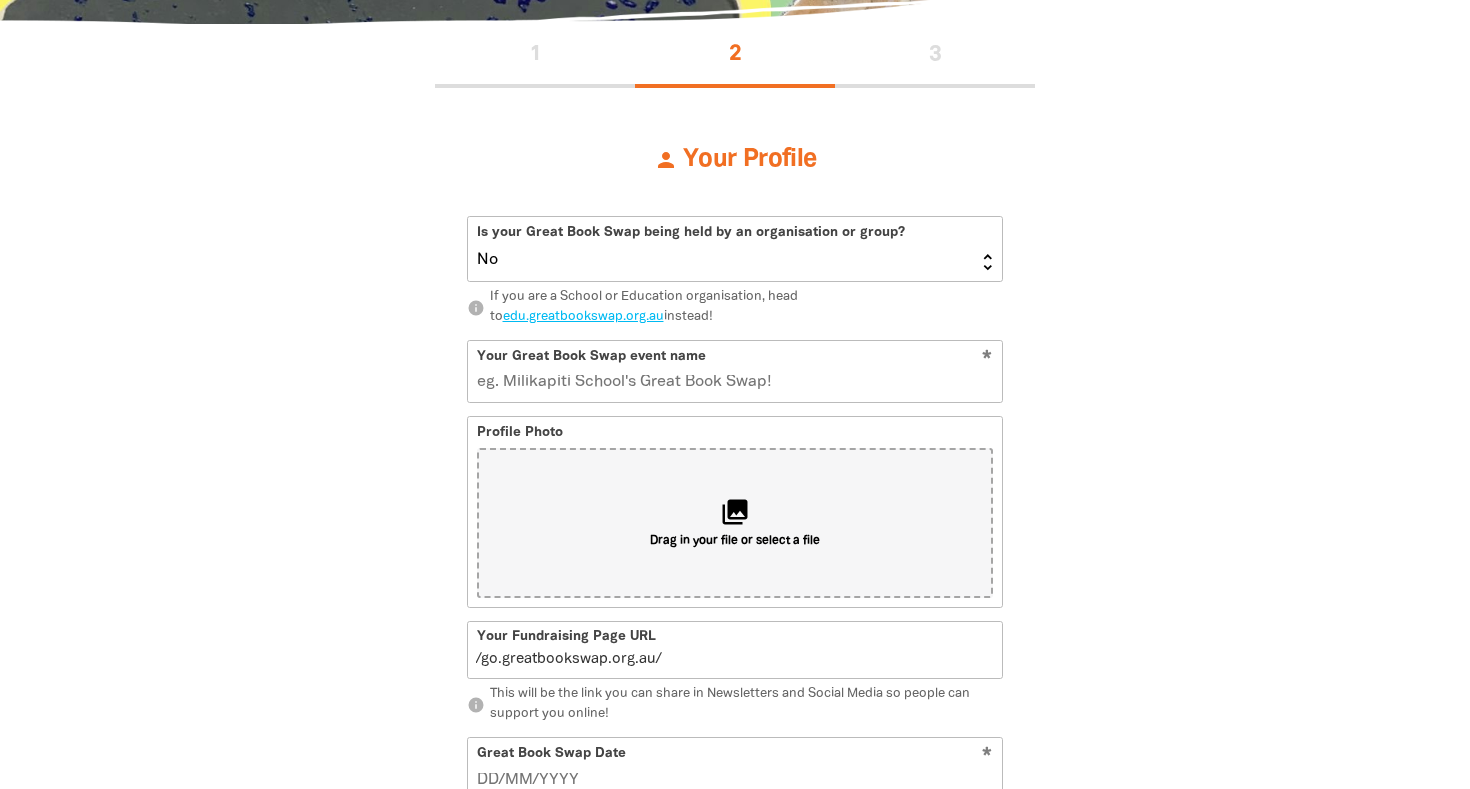 select on "Yes" 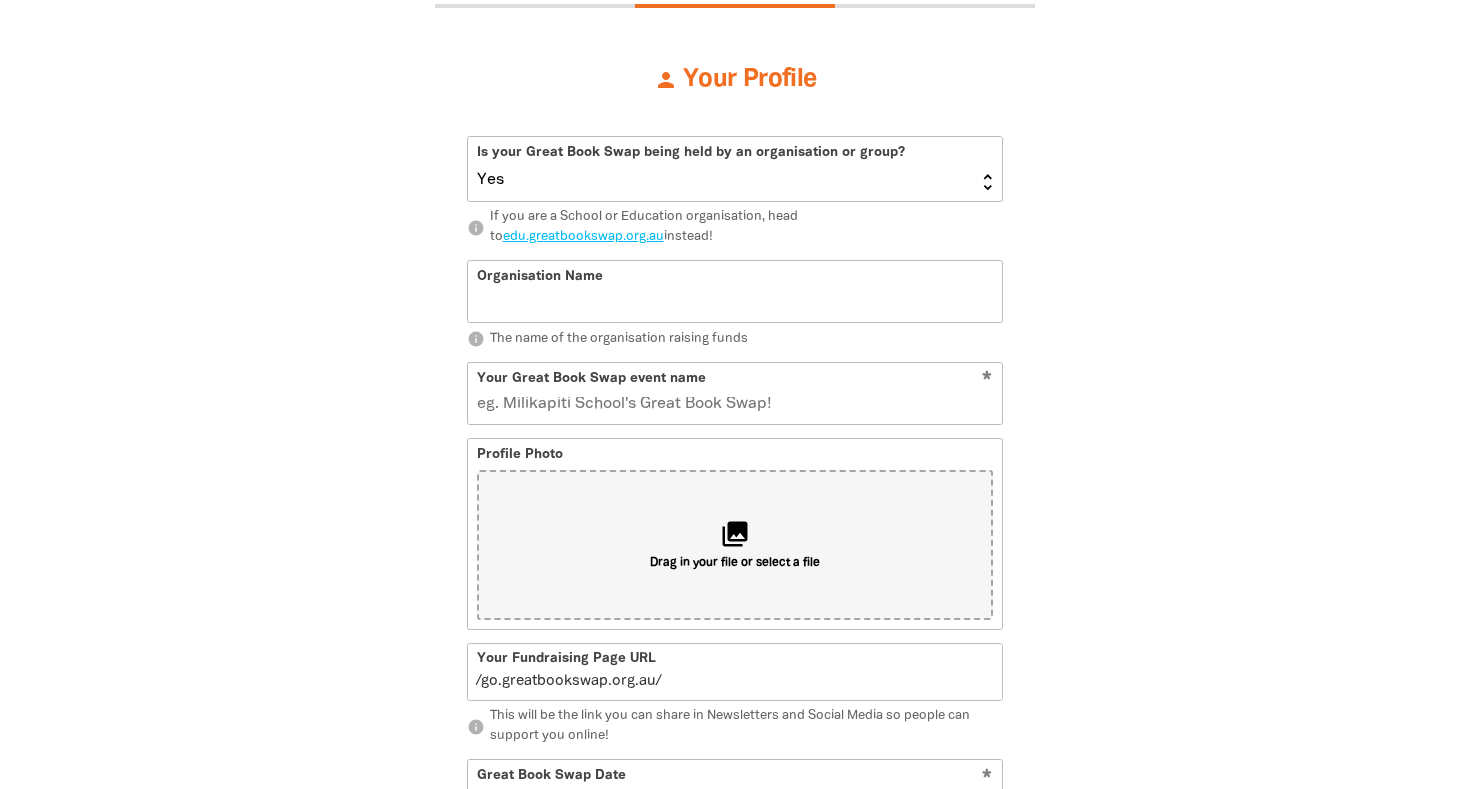 scroll, scrollTop: 534, scrollLeft: 0, axis: vertical 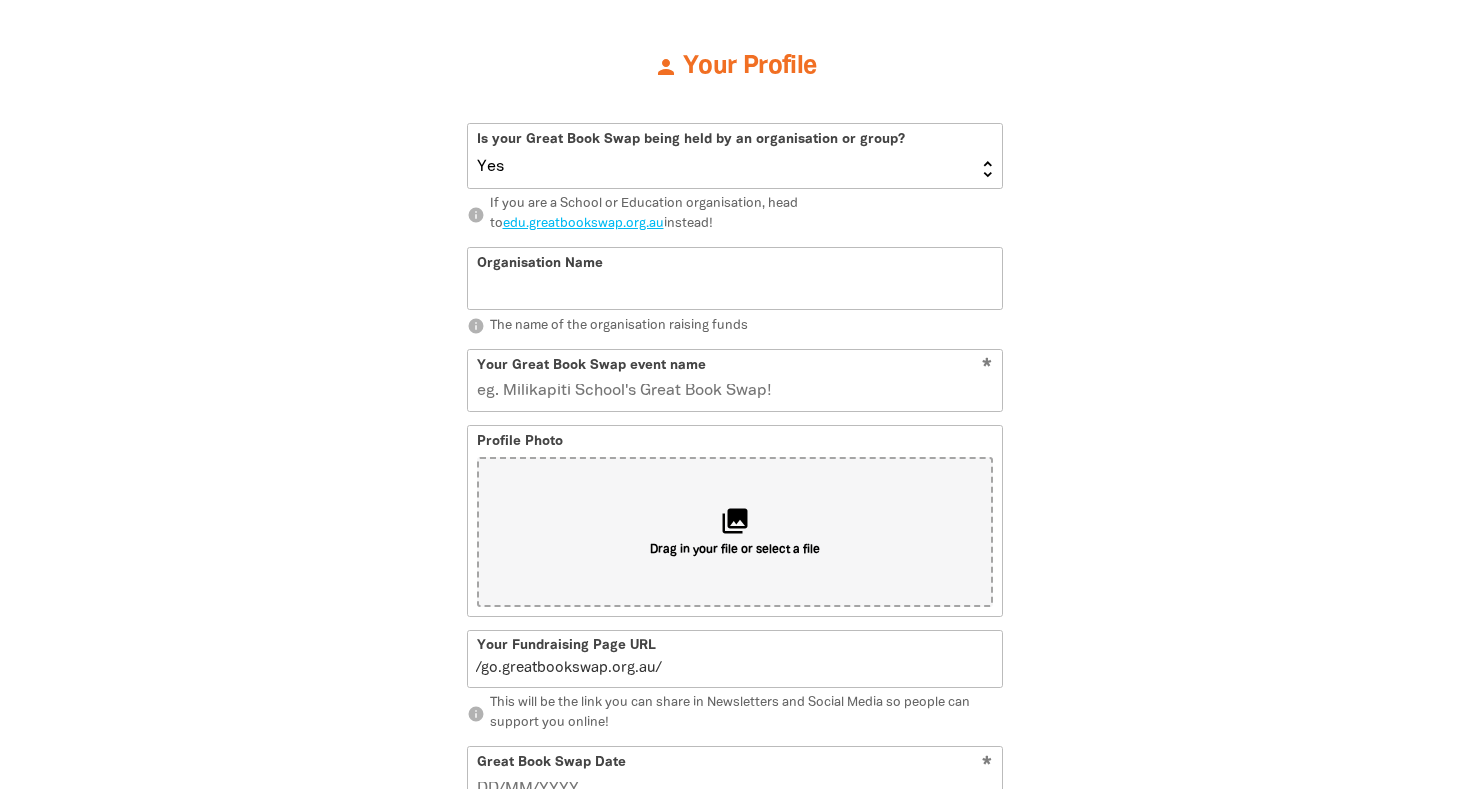 click on "Organisation Name" at bounding box center [735, 278] 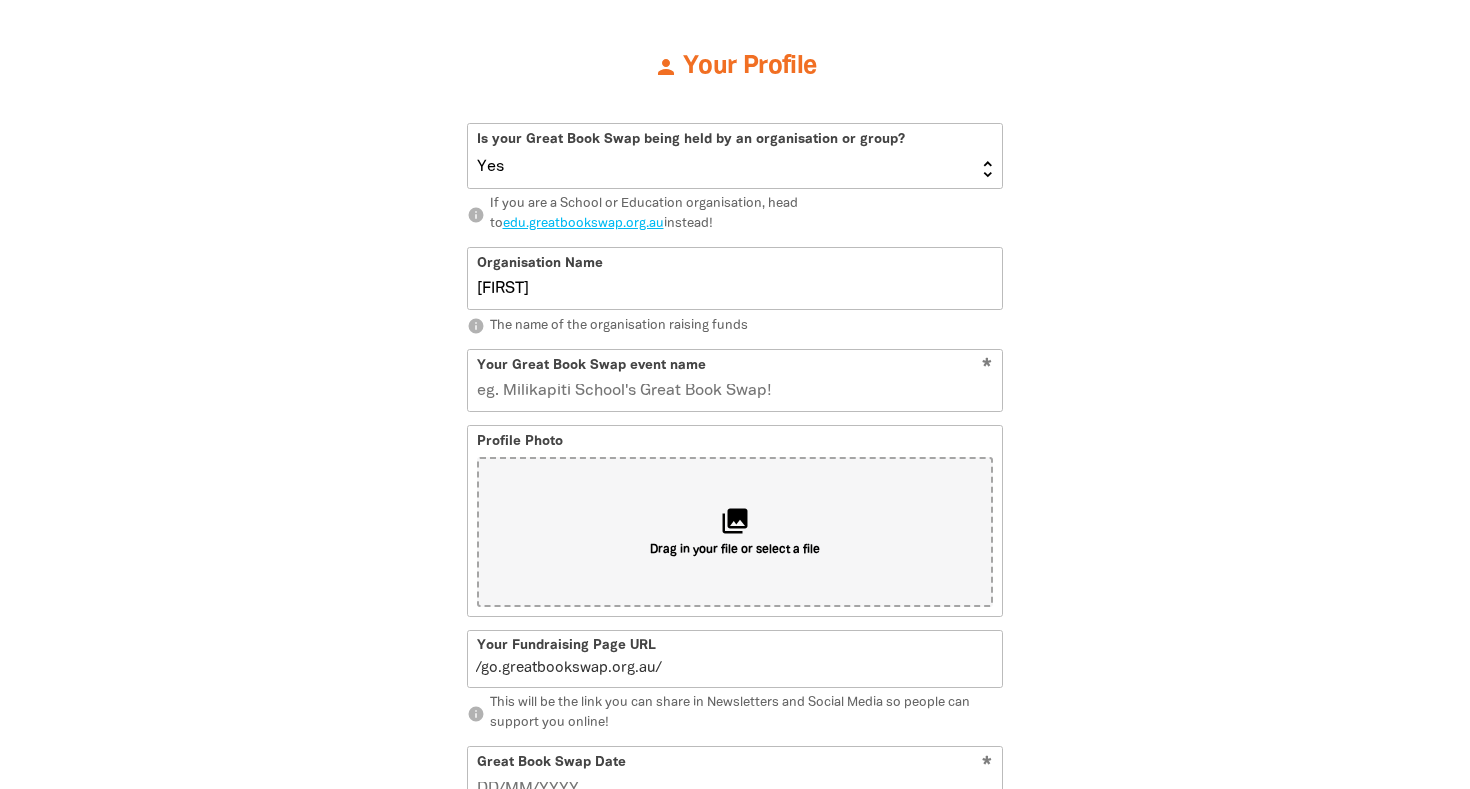 type on "[FIRST]" 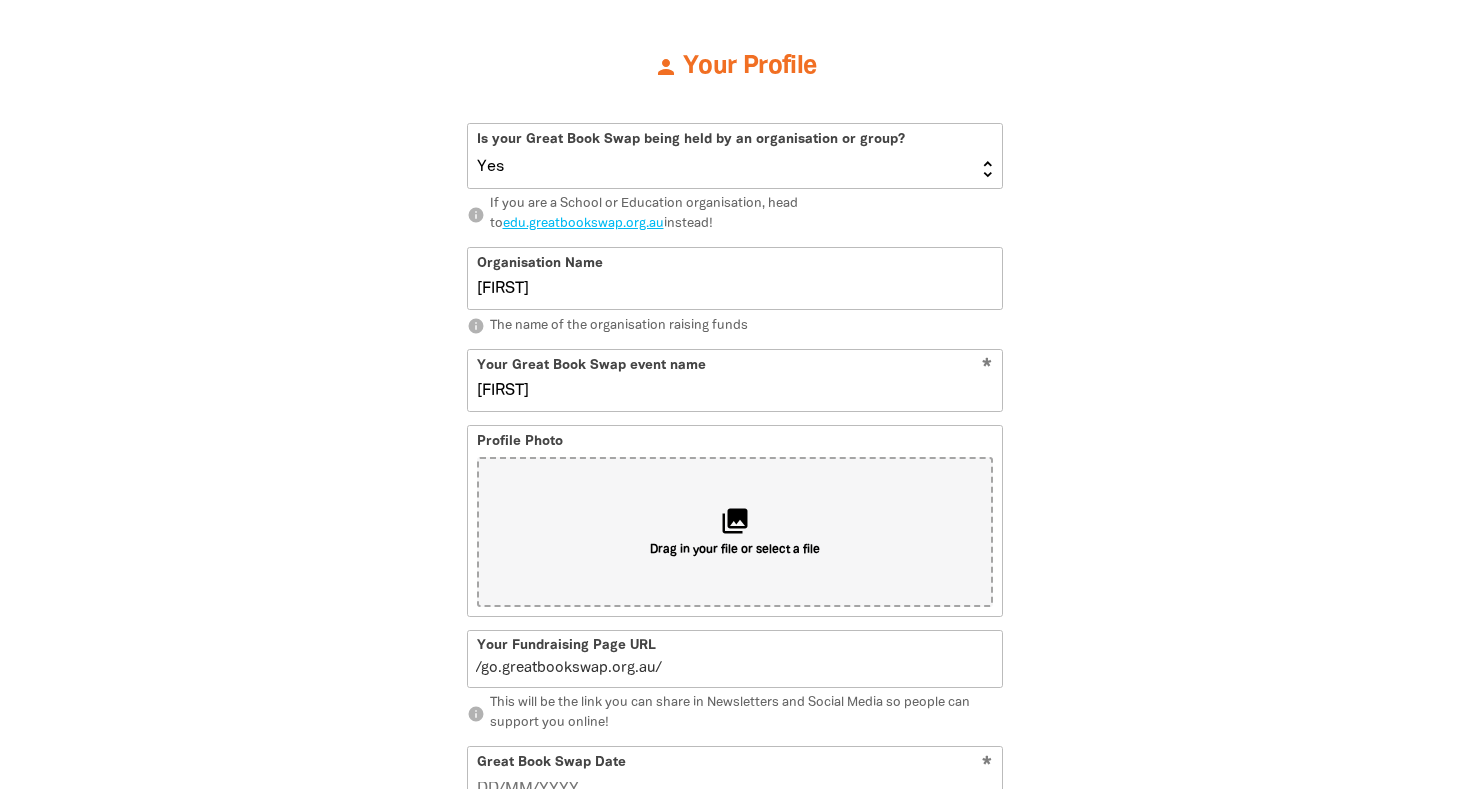 type on "Waib" 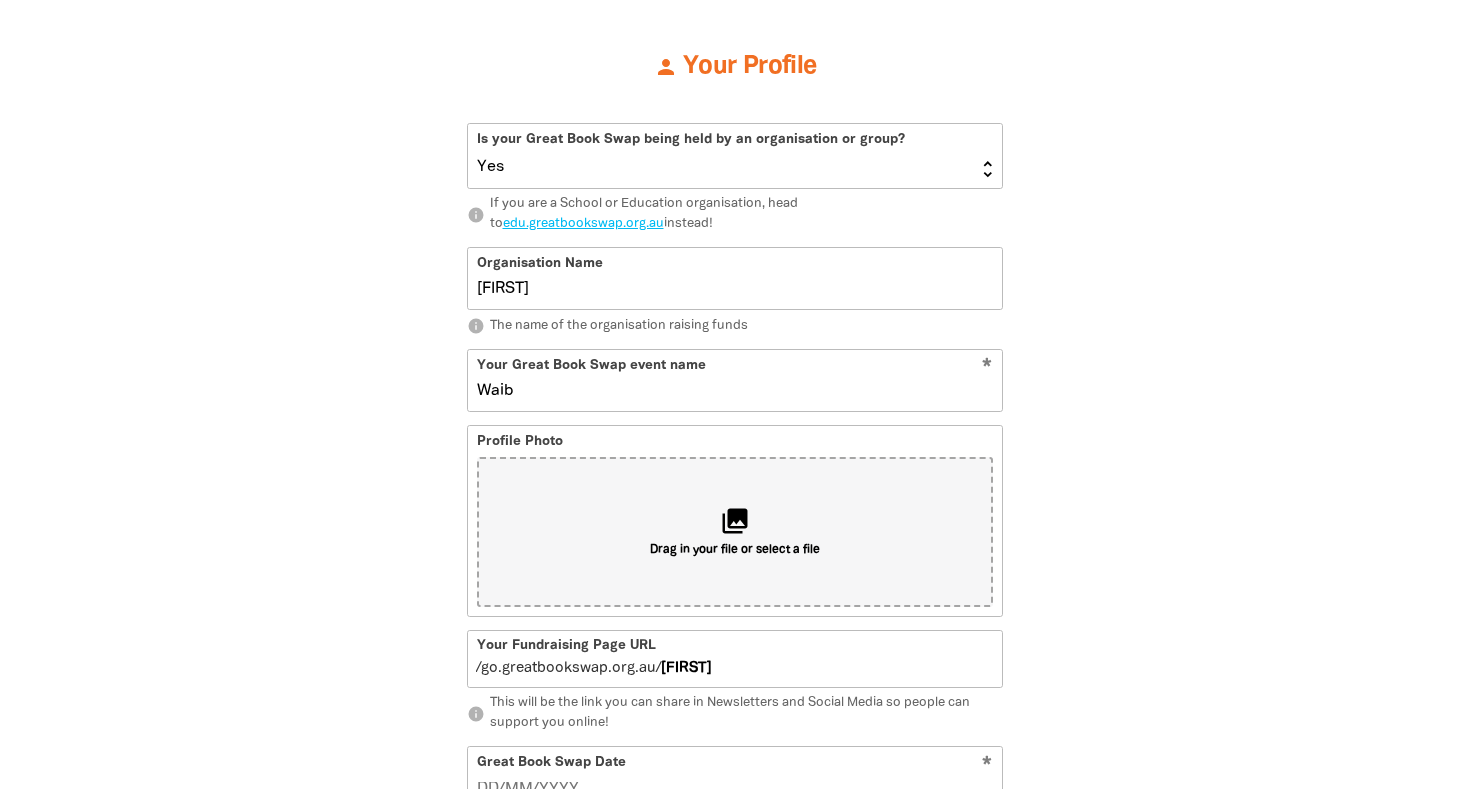 type on "[FIRST]" 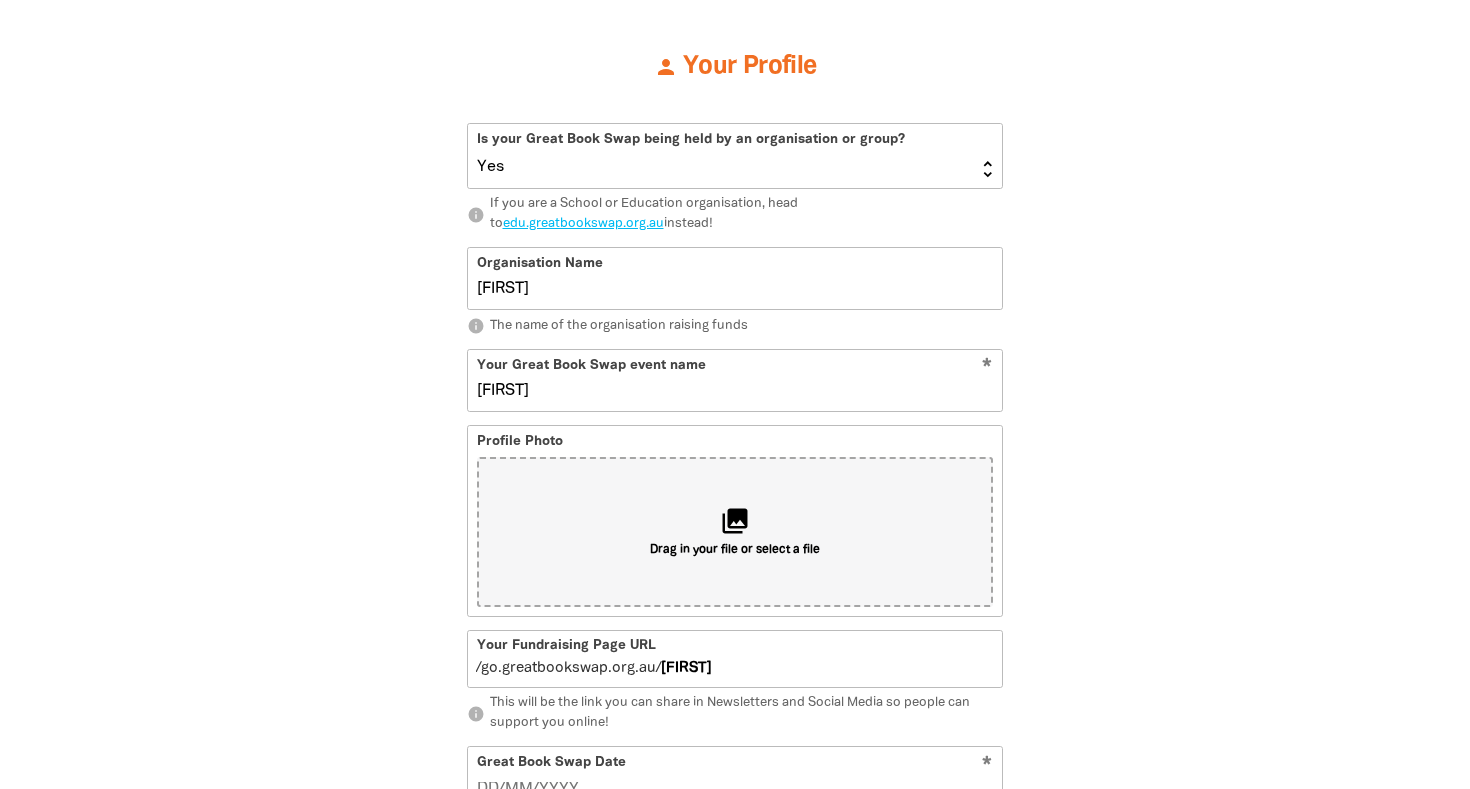 type on "[FIRST]" 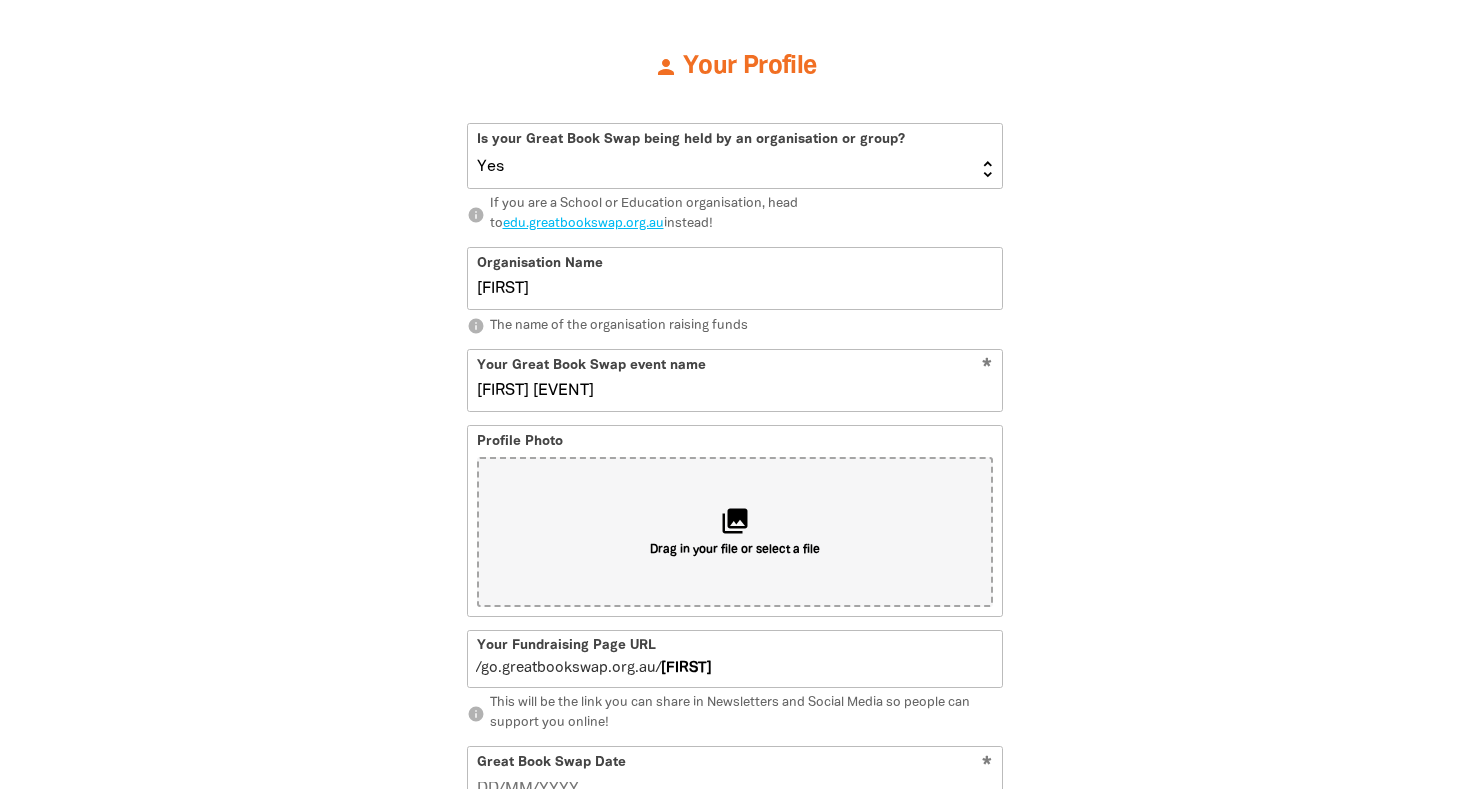 type on "[FIRST] [EVENT]" 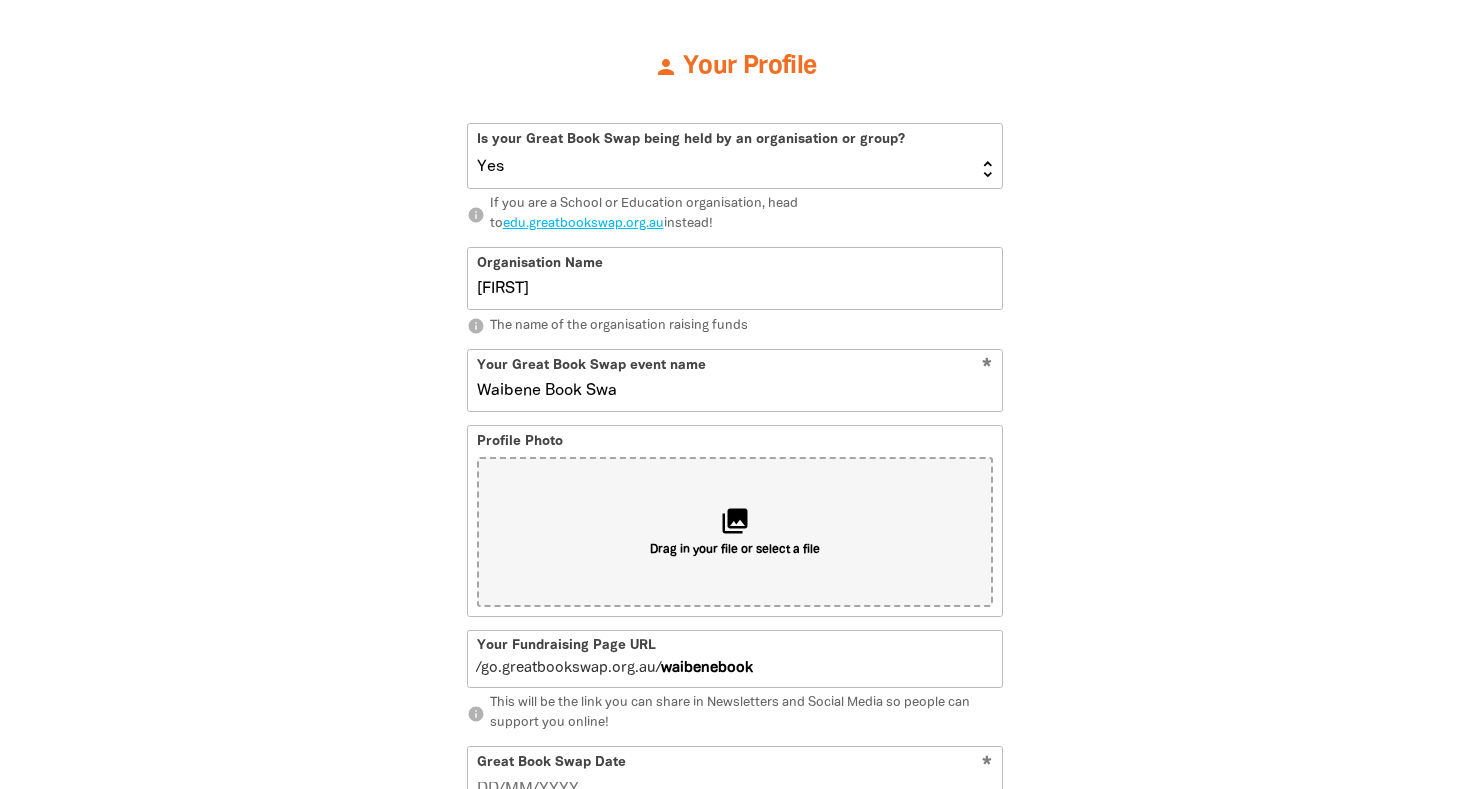 type on "Waibene Book Swap" 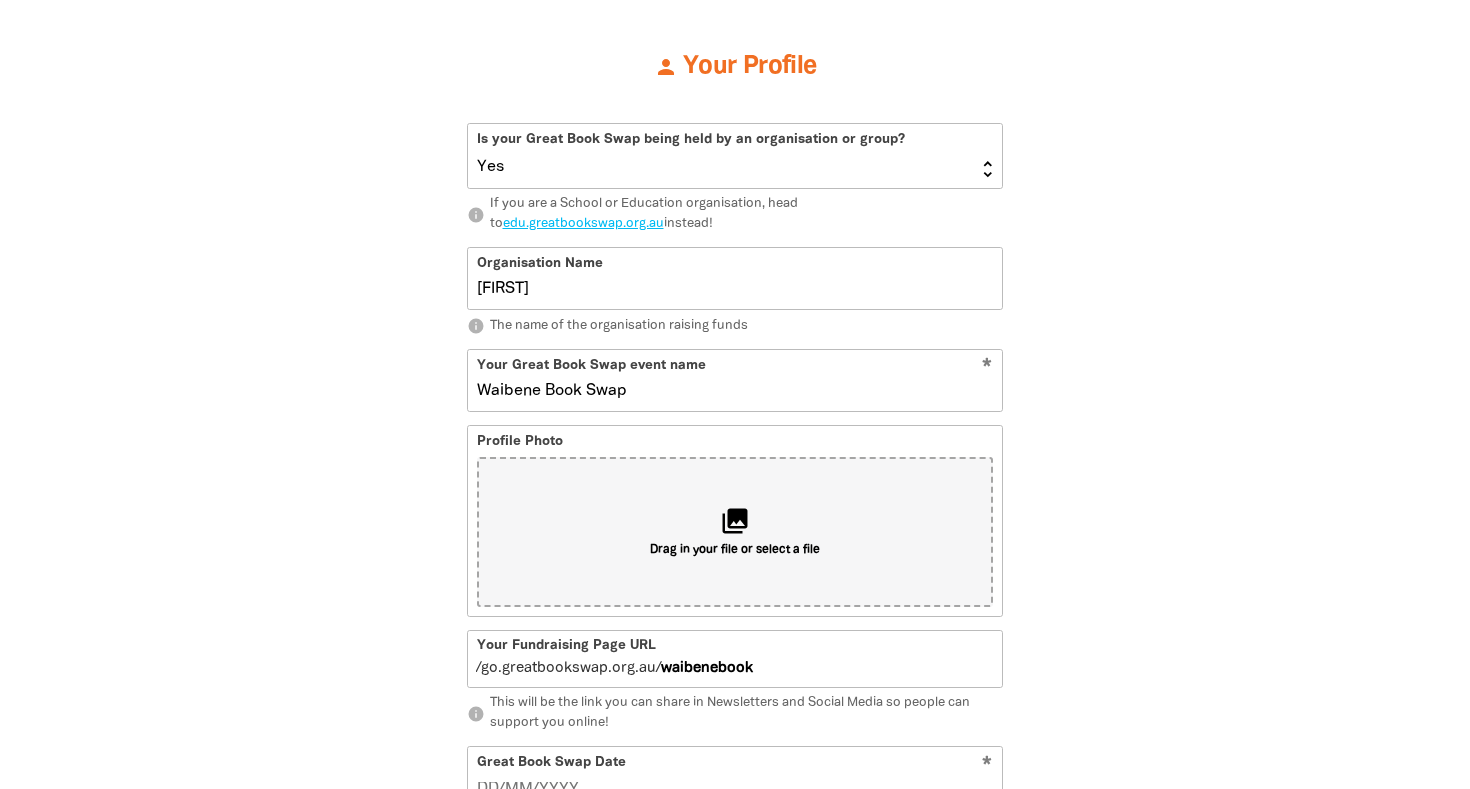type on "waibenebookswap" 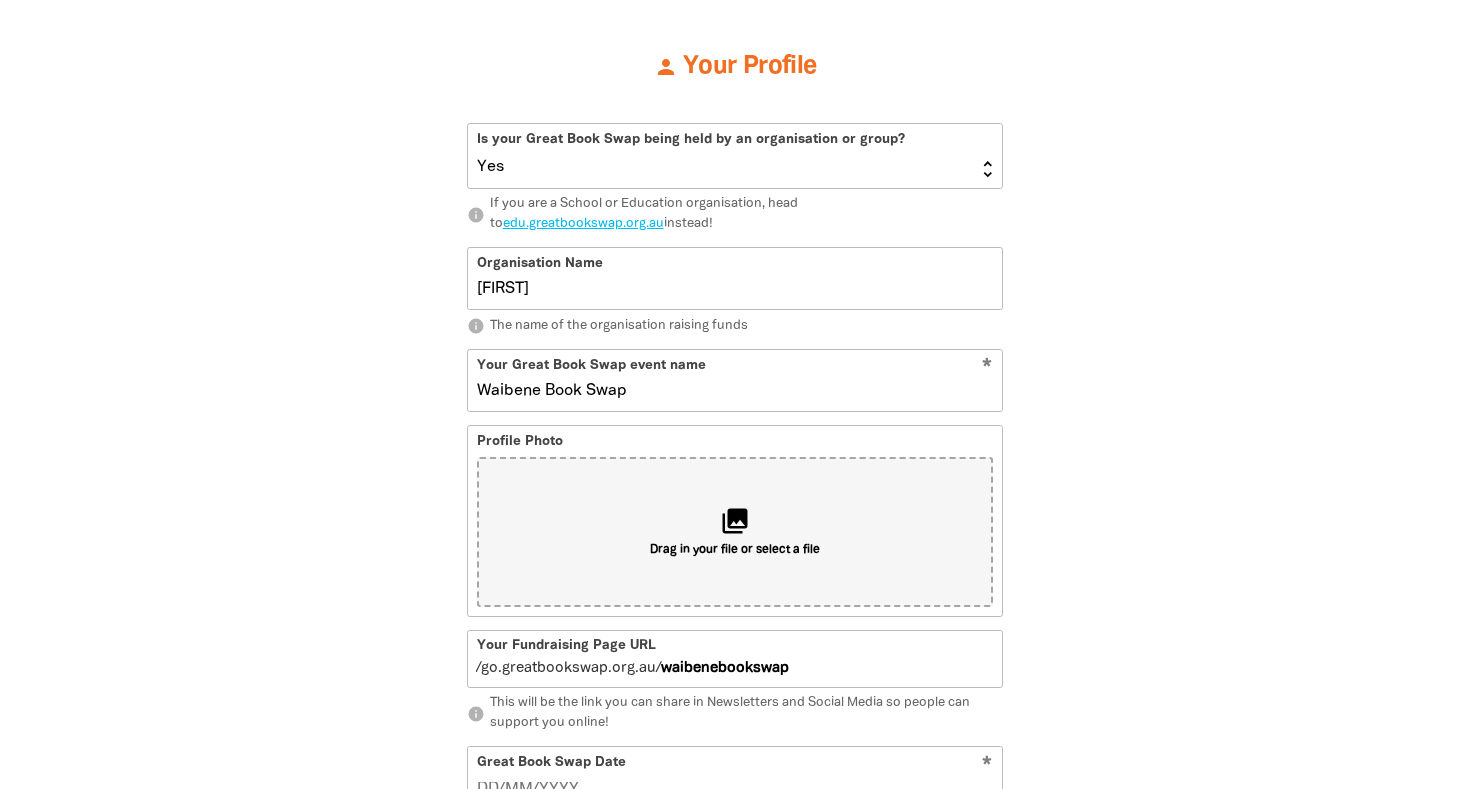 drag, startPoint x: 542, startPoint y: 382, endPoint x: 458, endPoint y: 382, distance: 84 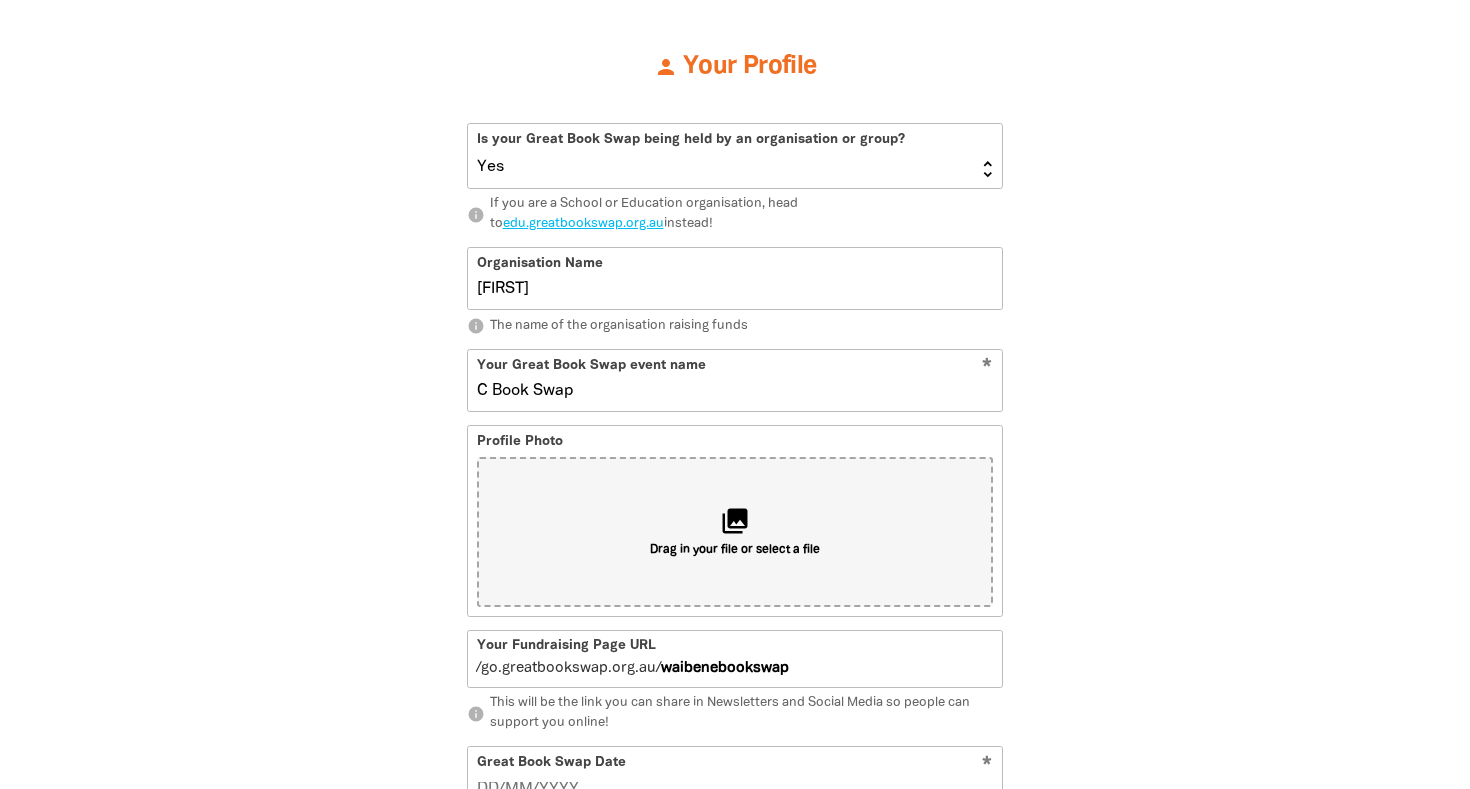 type on "[EVENT]" 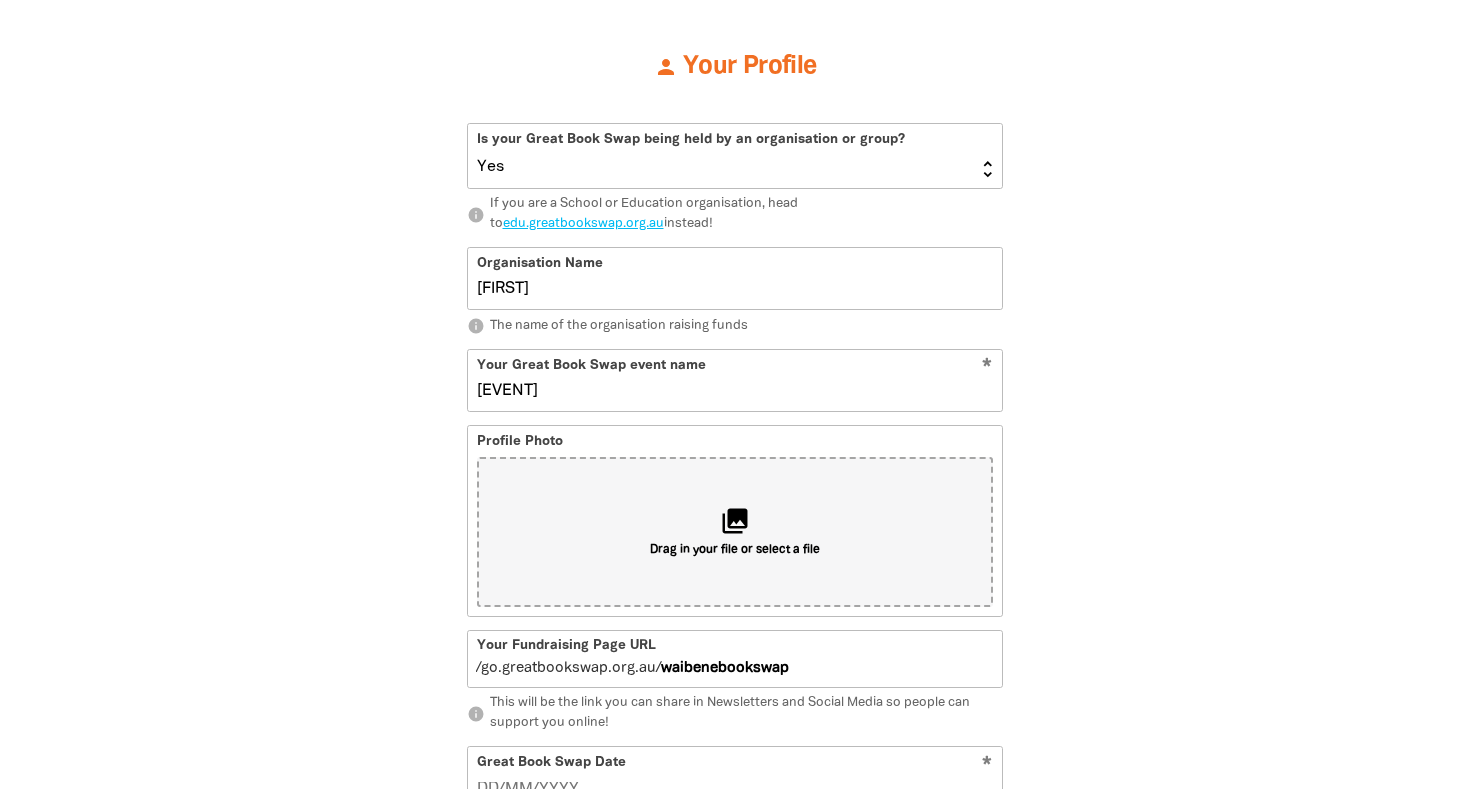 type on "[EVENT]" 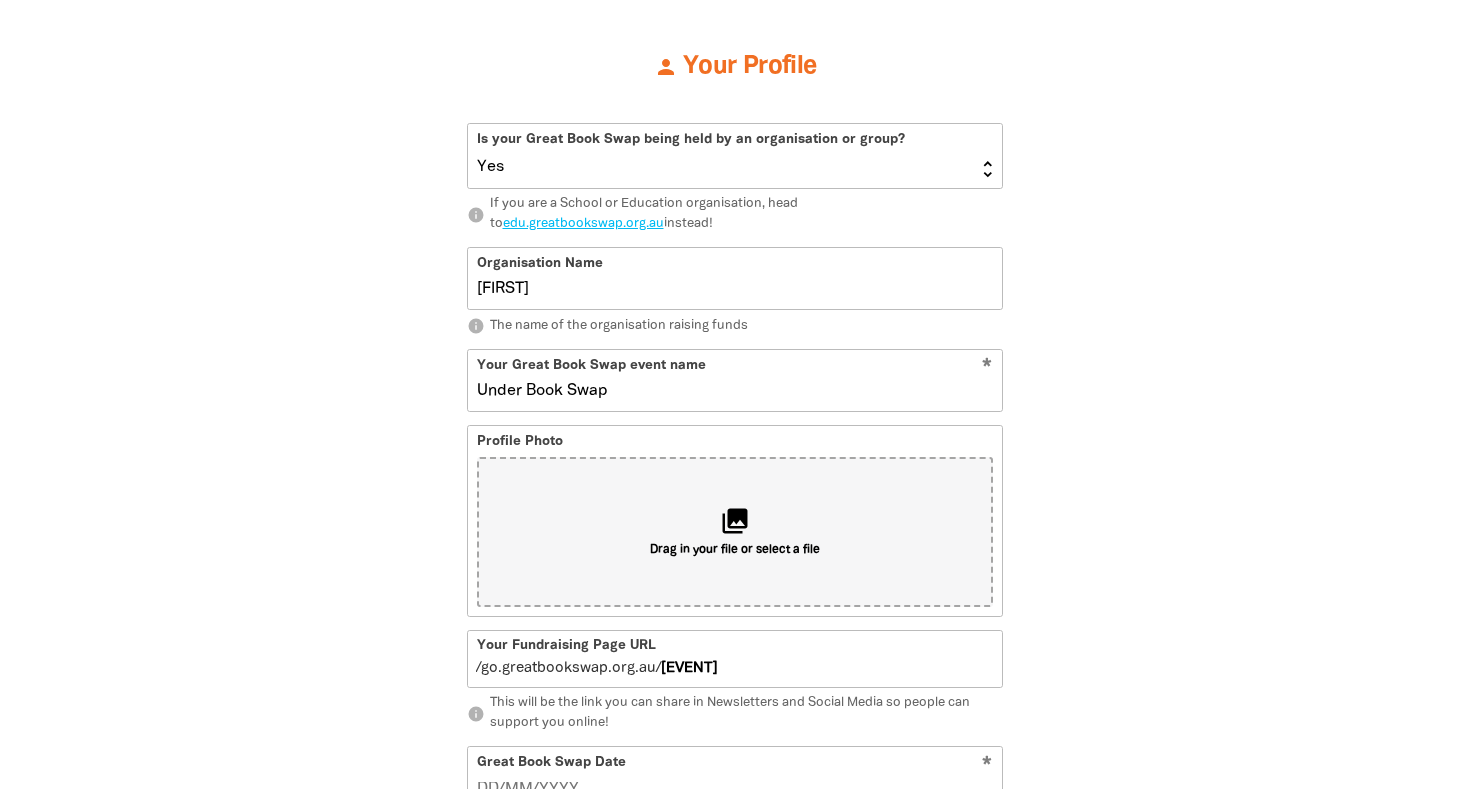 type on "[EVENT]" 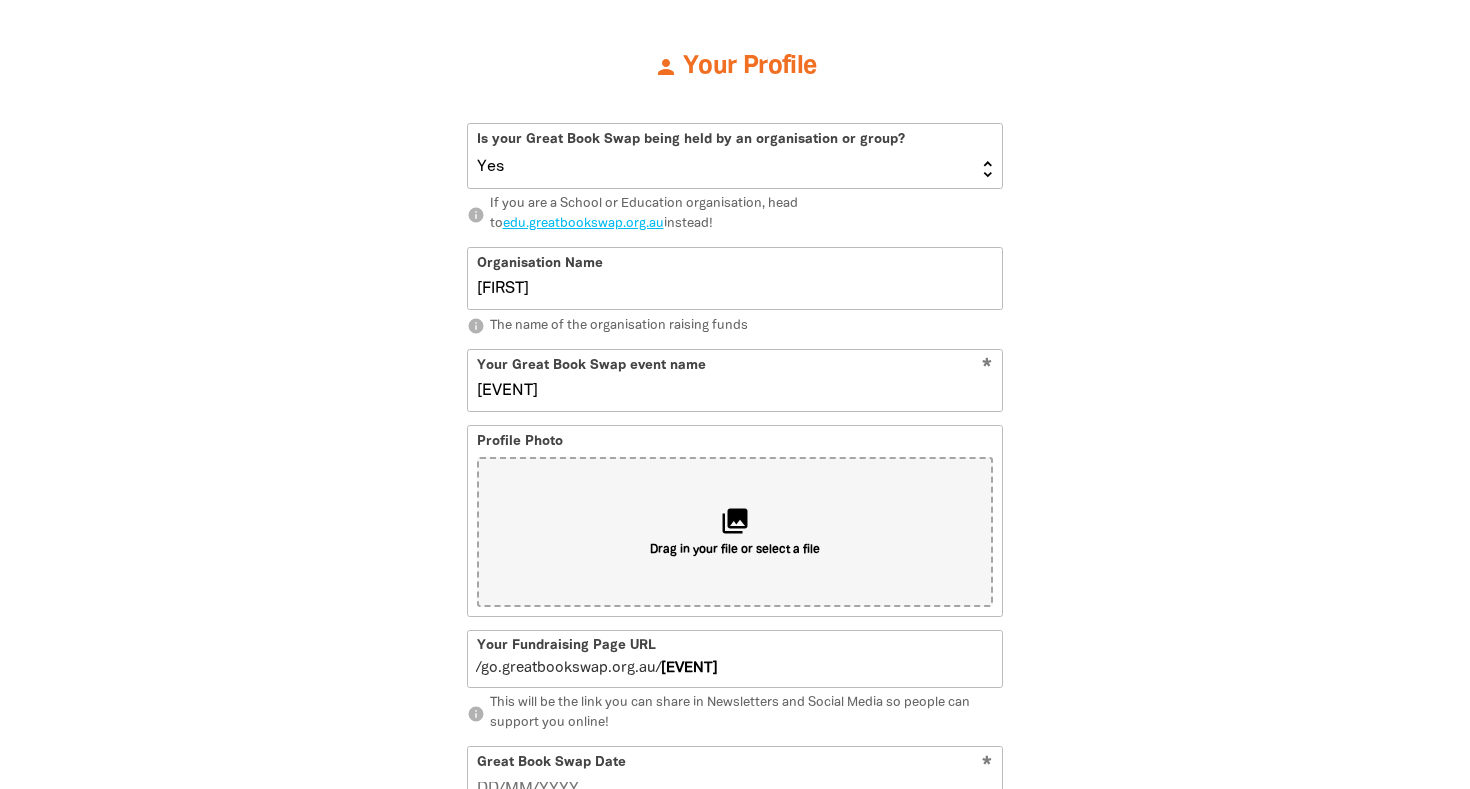 type on "[EVENT]" 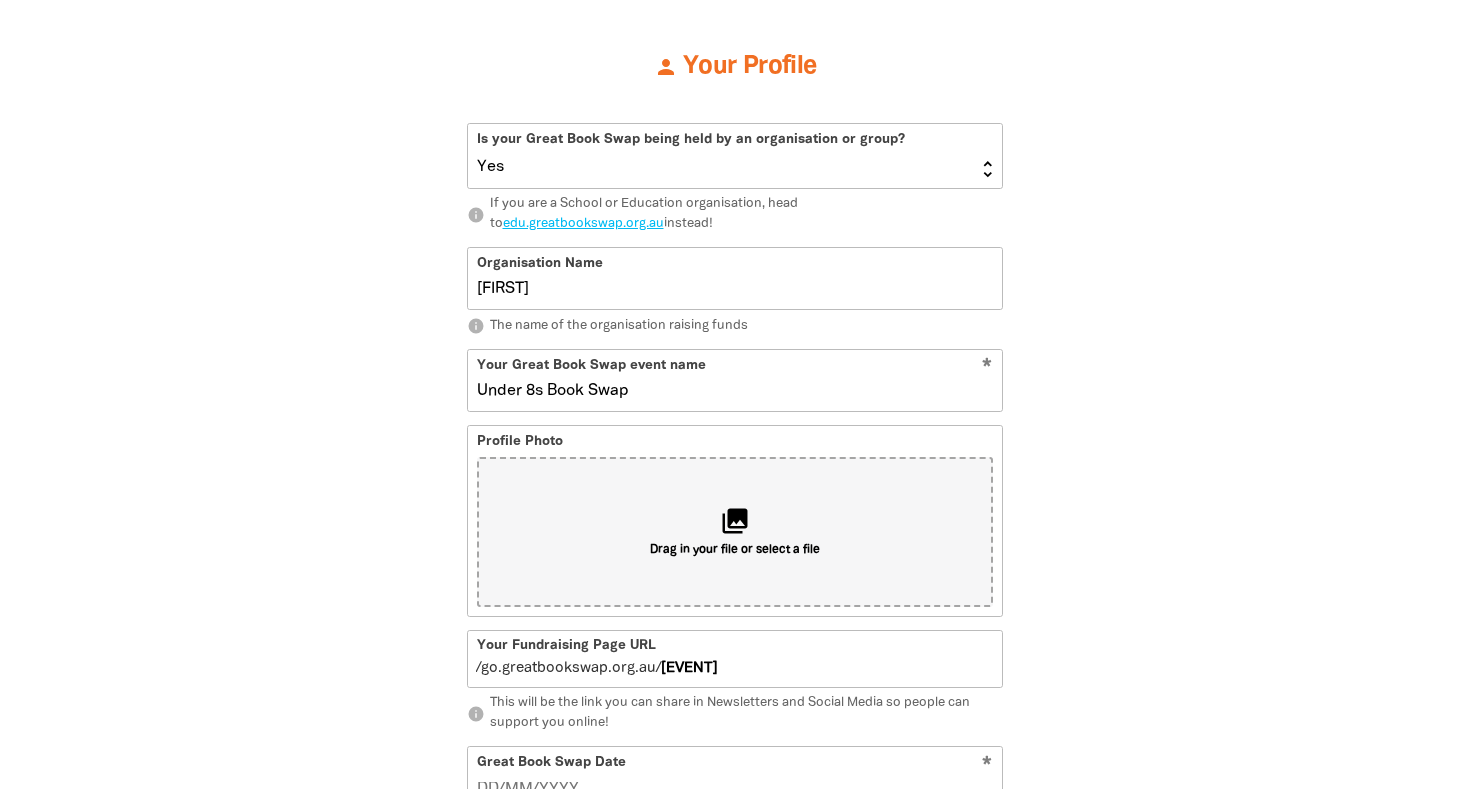 type on "Under 8s  Book Swap" 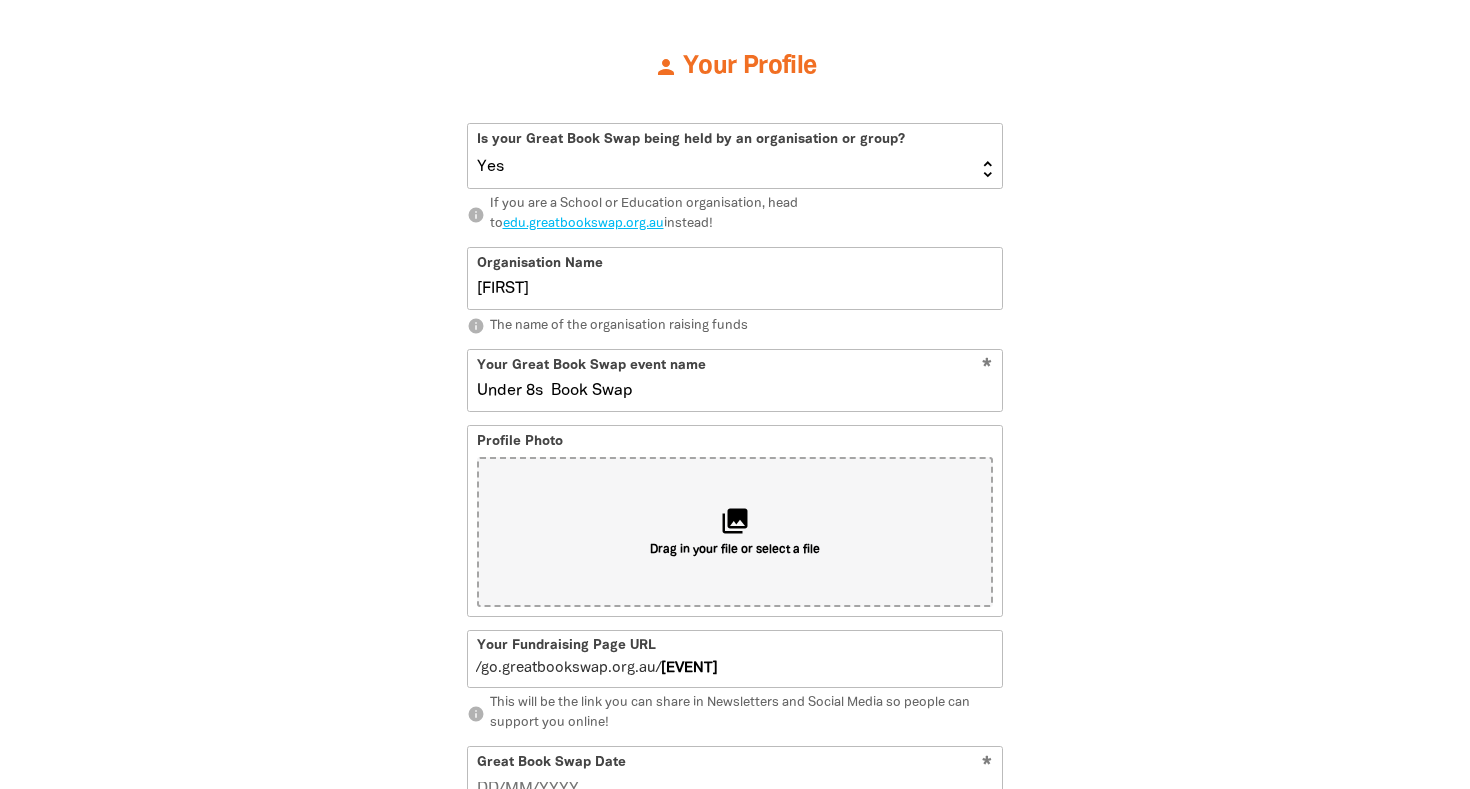 type on "under8sbookswap" 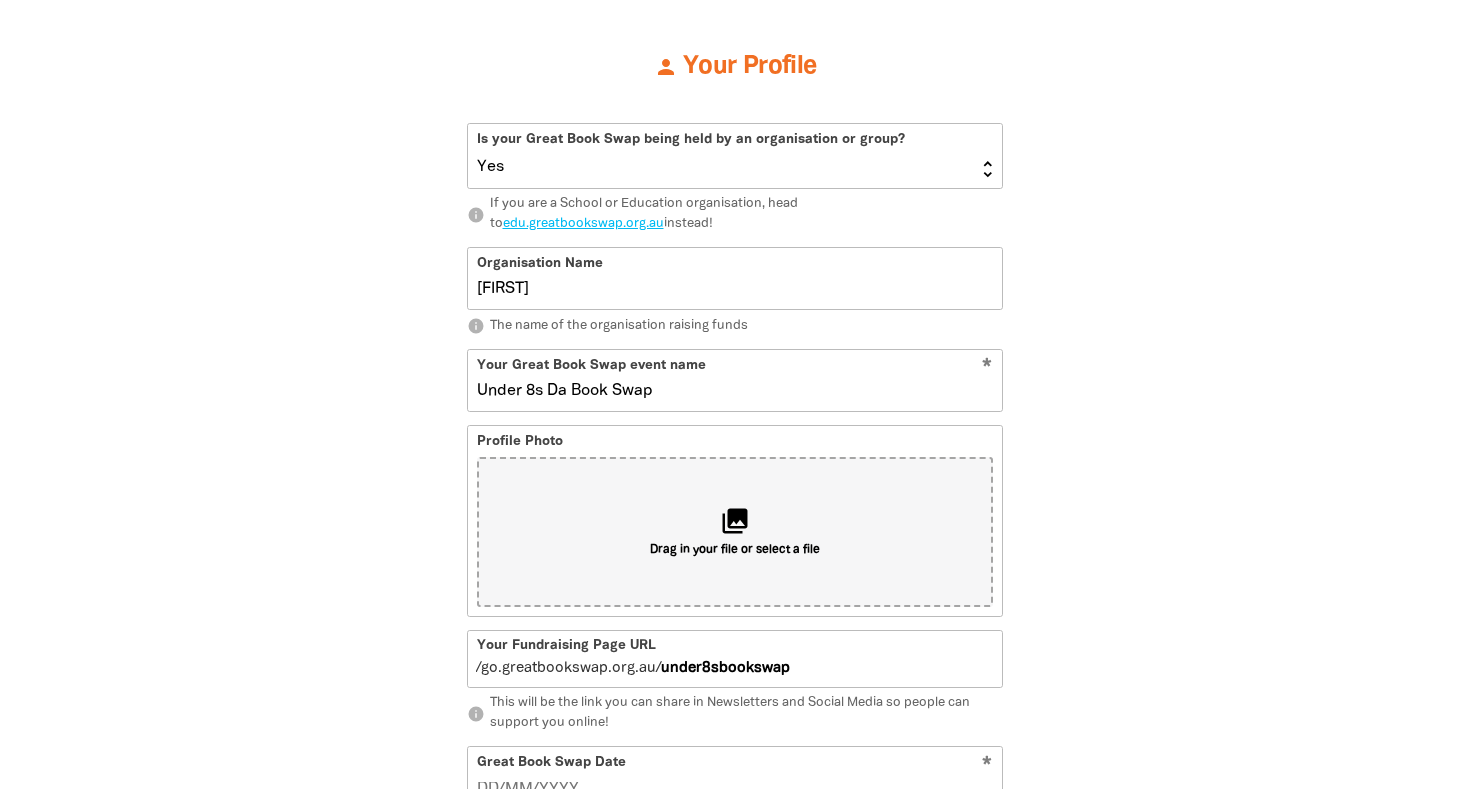type on "[FIRST] [LAST] [EVENT]" 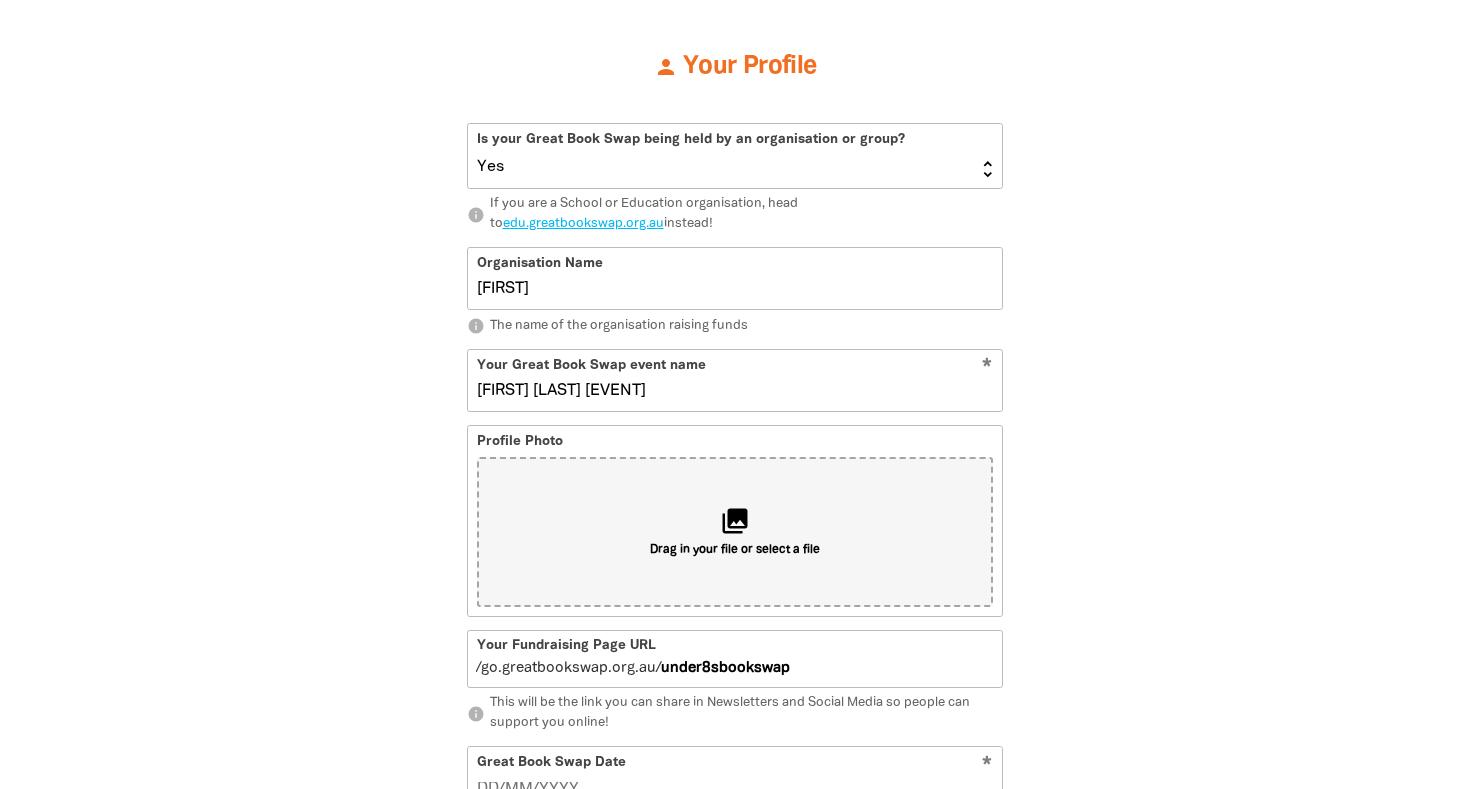 type on "[EVENT]" 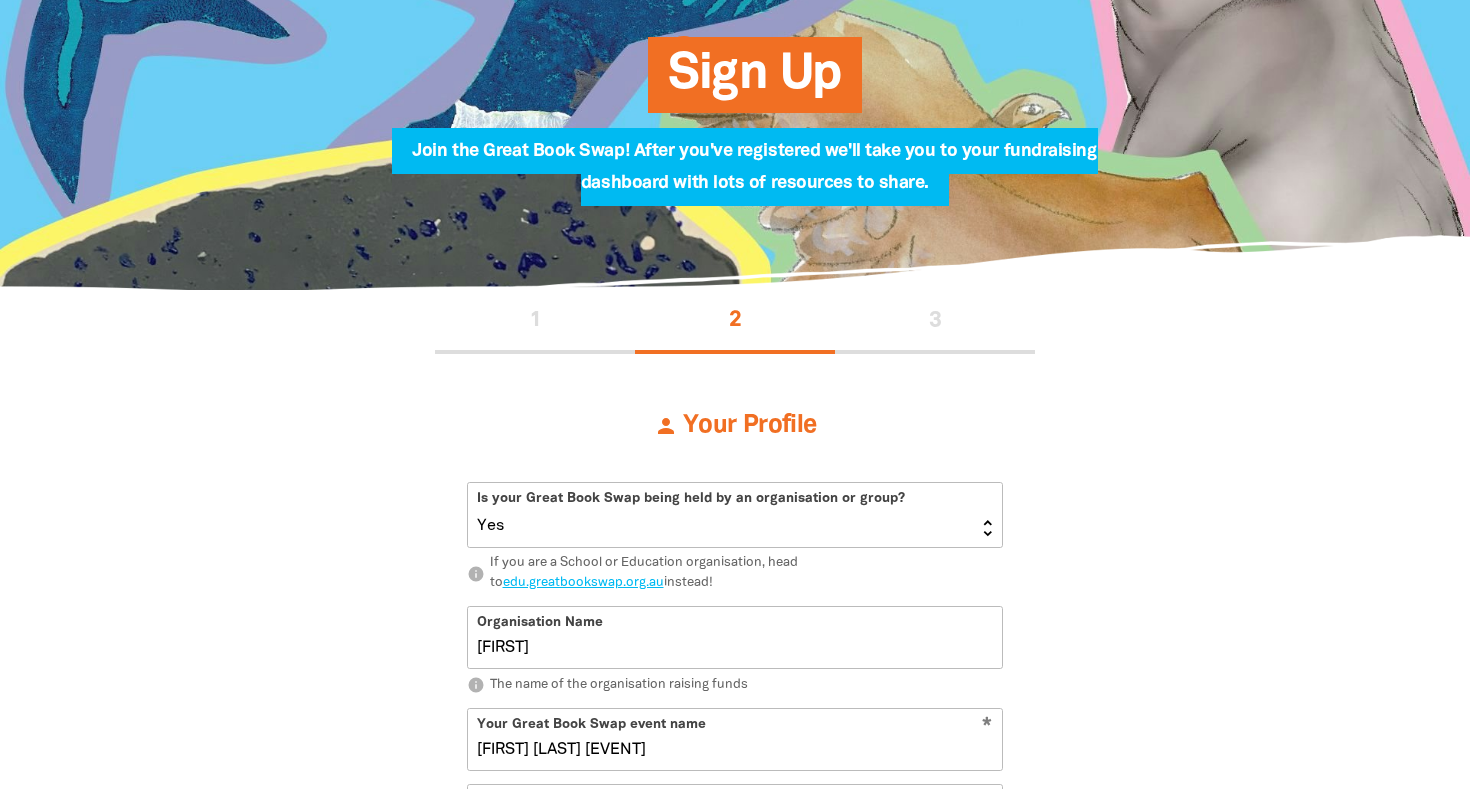 scroll, scrollTop: 0, scrollLeft: 0, axis: both 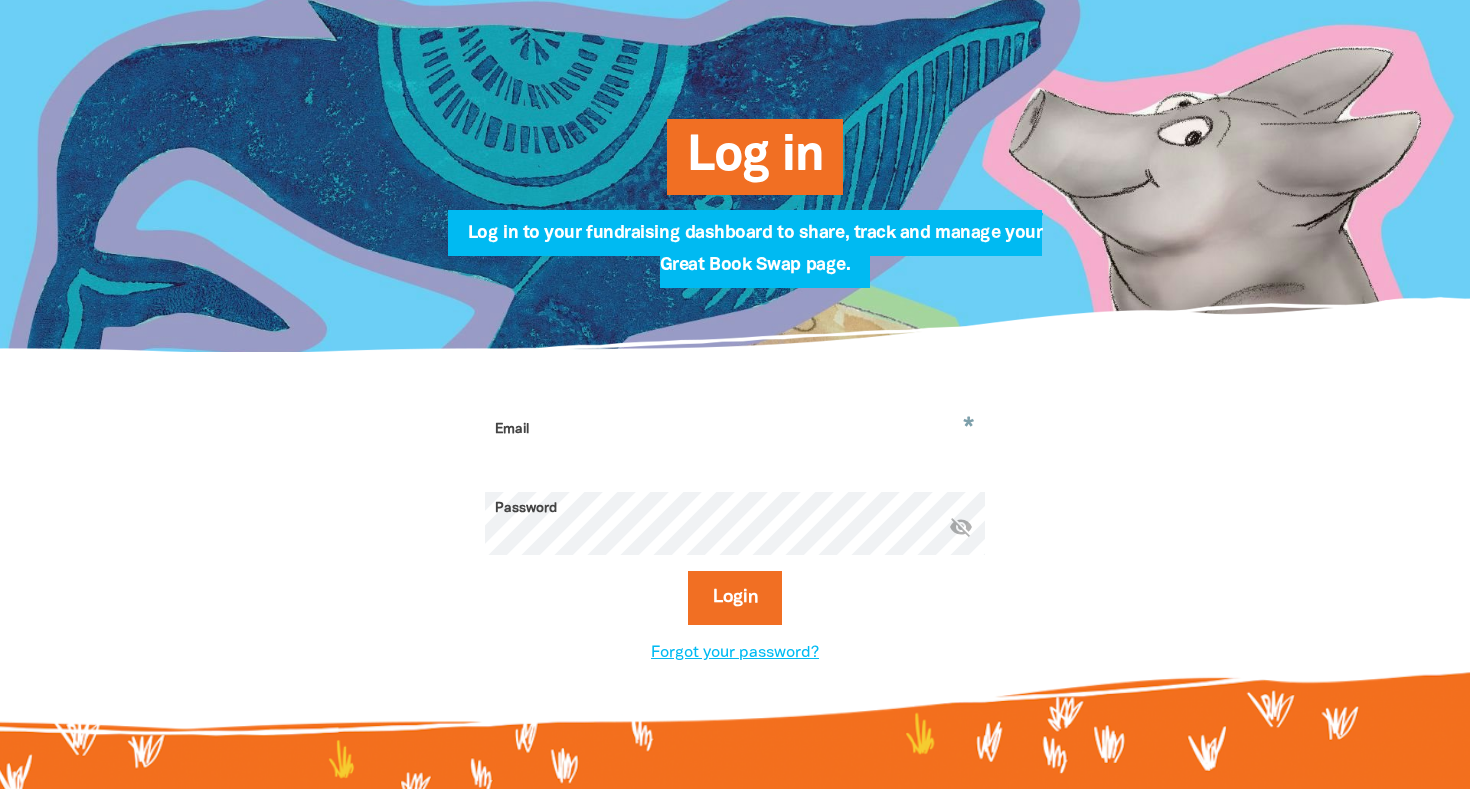 click on "Email" at bounding box center (735, 444) 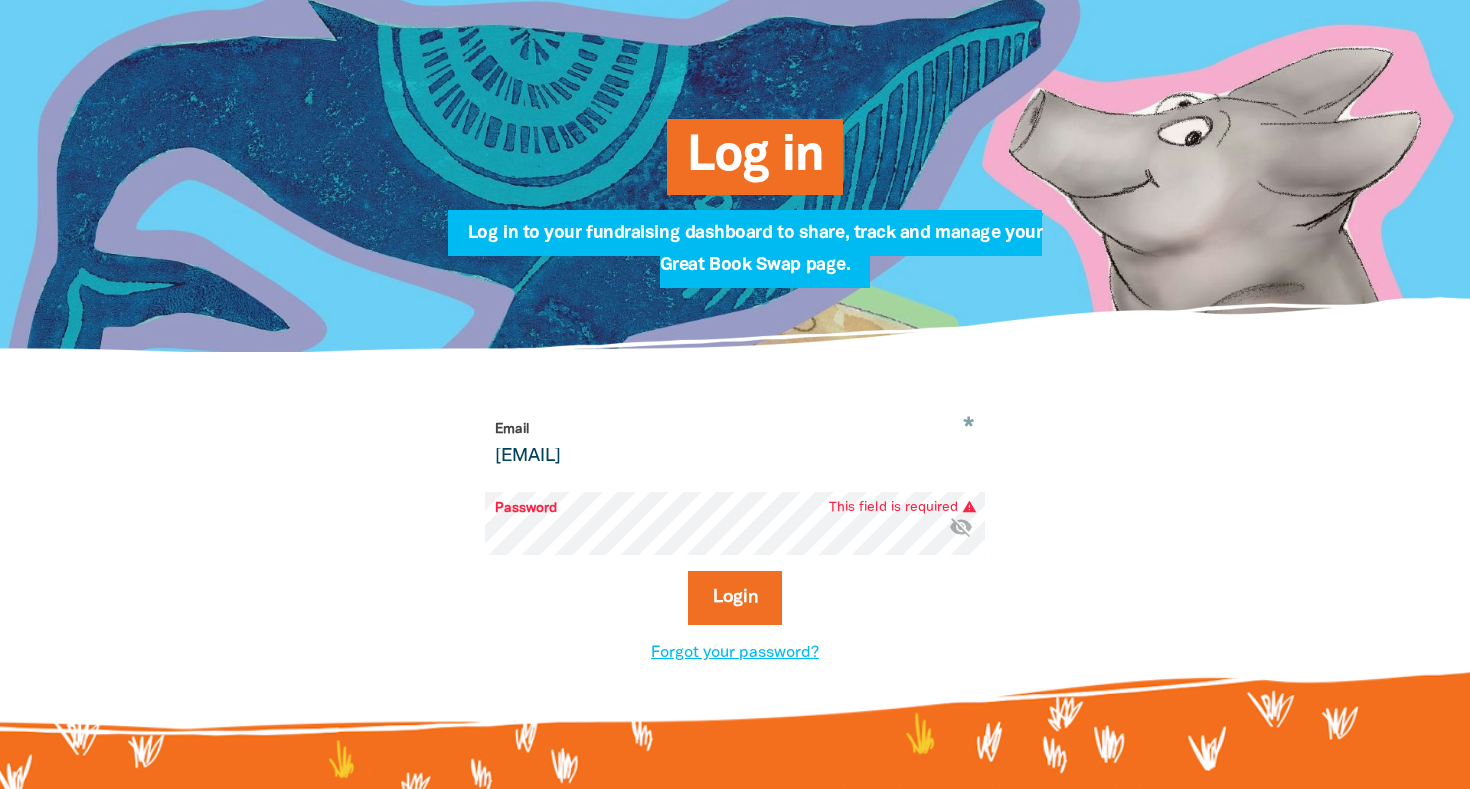 click on "[EMAIL]" at bounding box center [735, 444] 